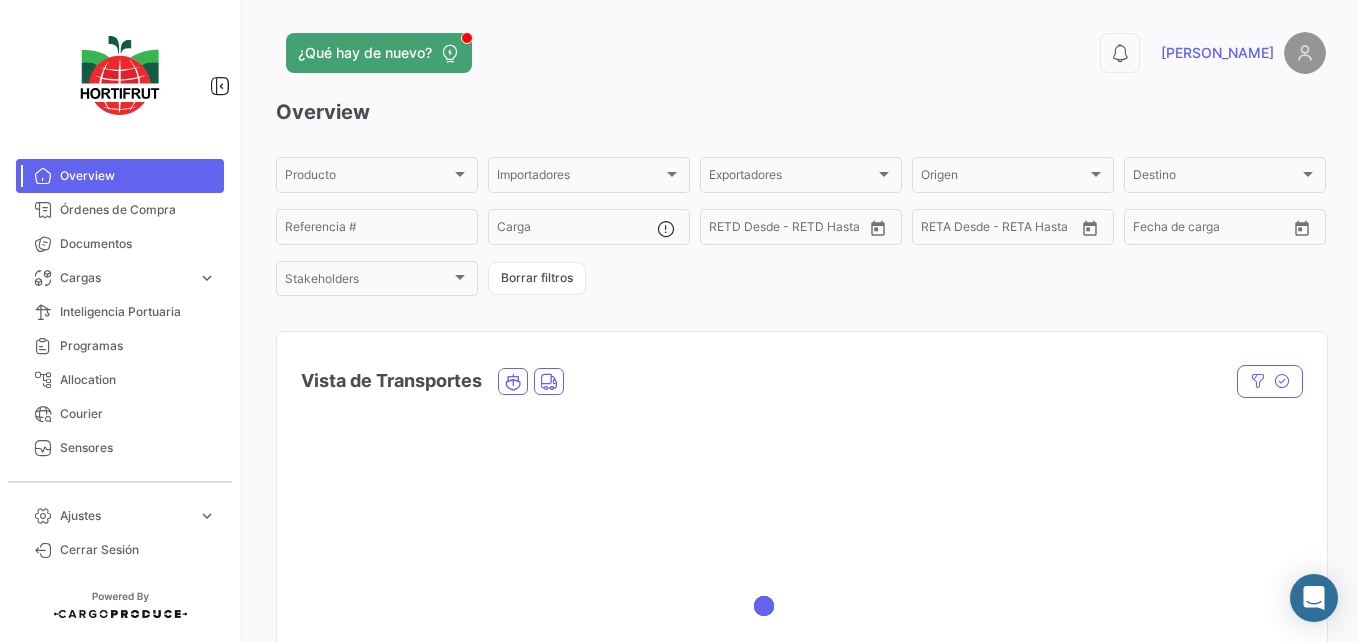 scroll, scrollTop: 0, scrollLeft: 0, axis: both 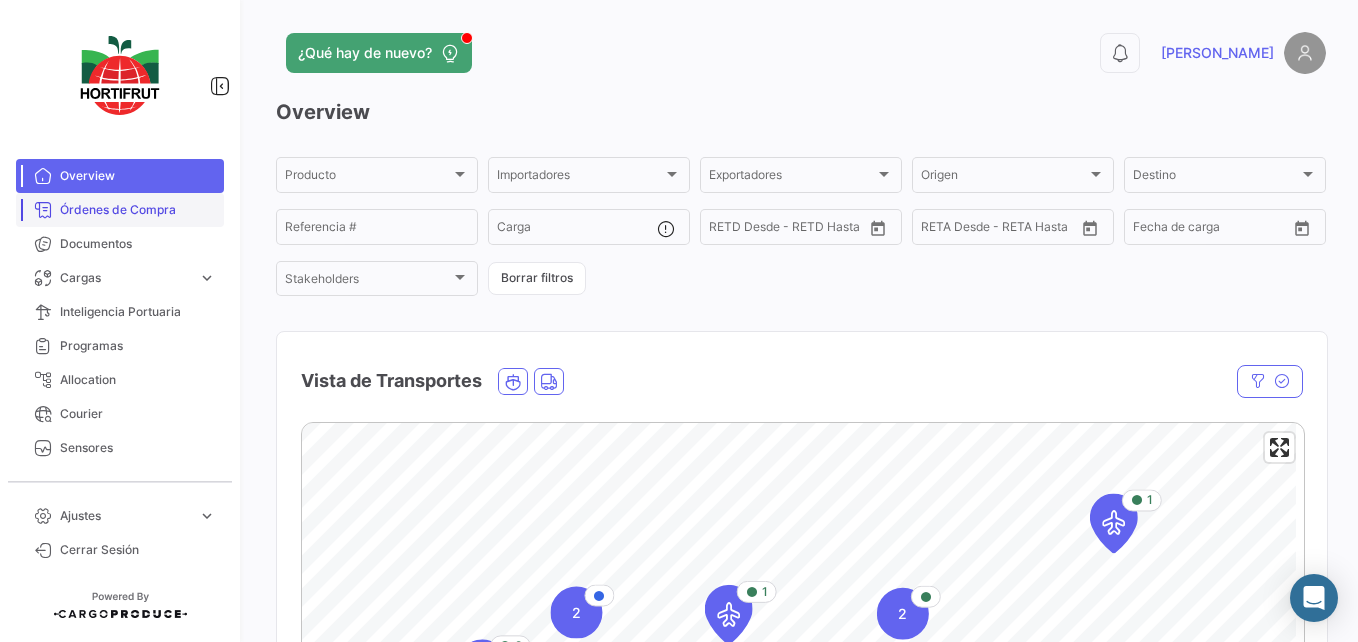 click on "Órdenes de Compra" at bounding box center [138, 210] 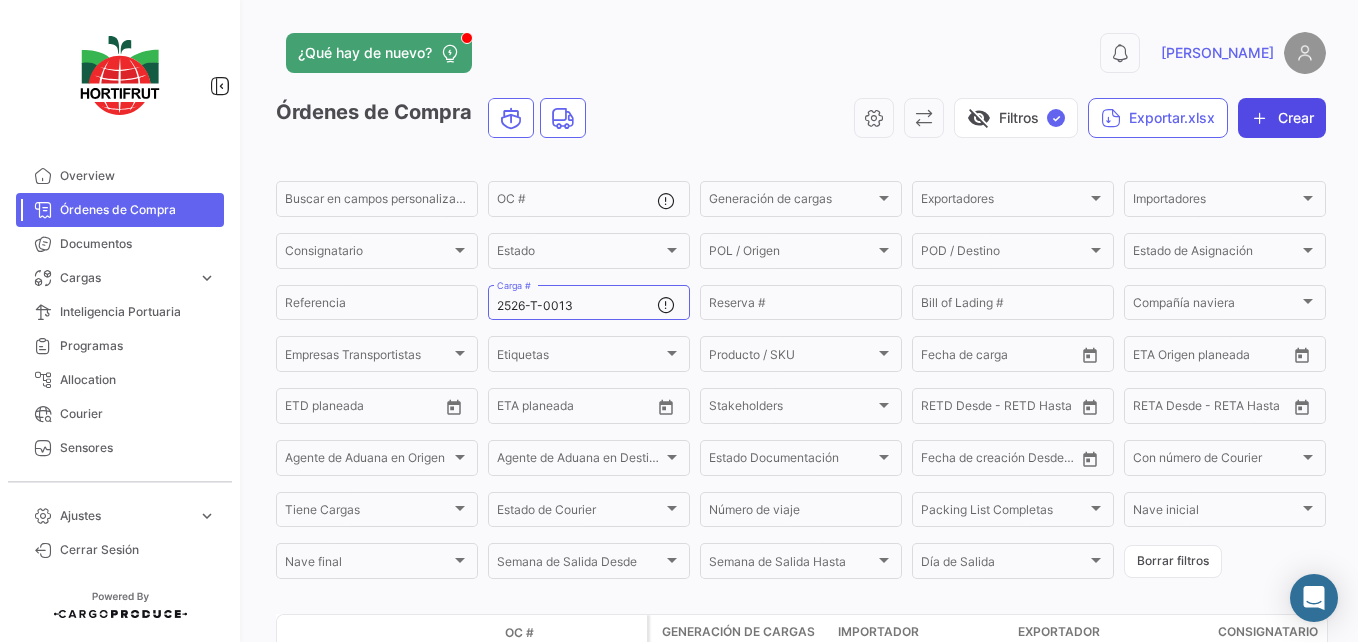 click on "Crear" 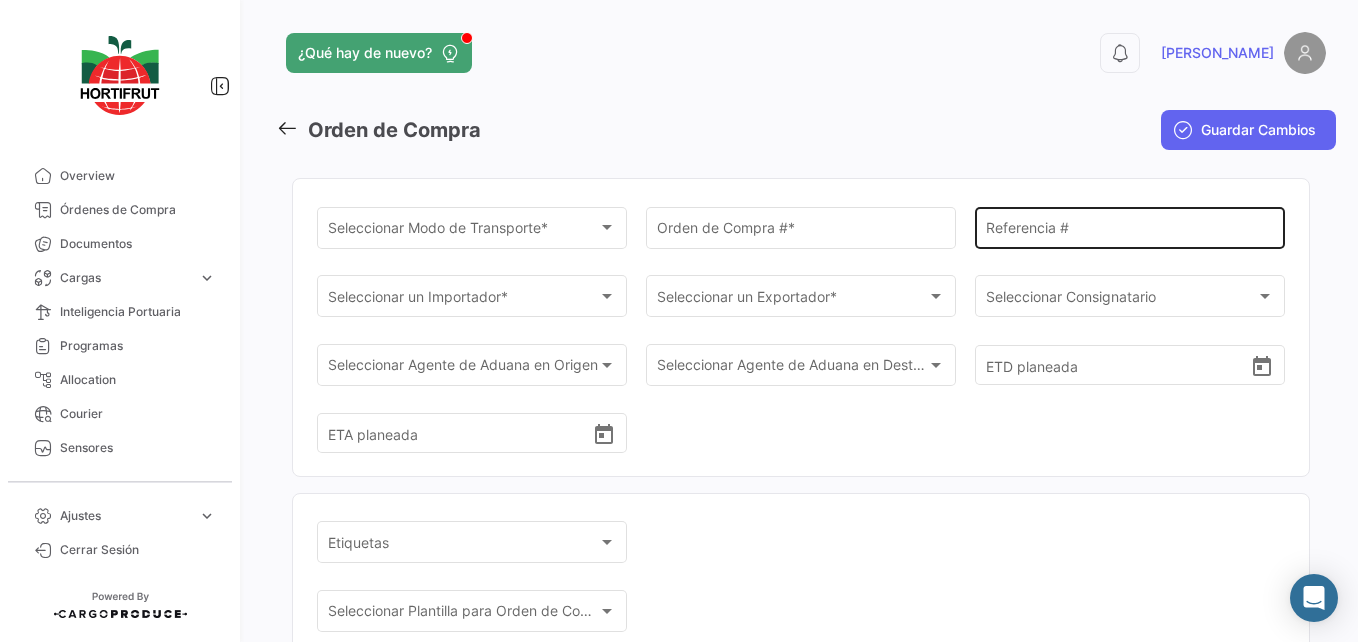 click on "Referencia #" at bounding box center [1130, 231] 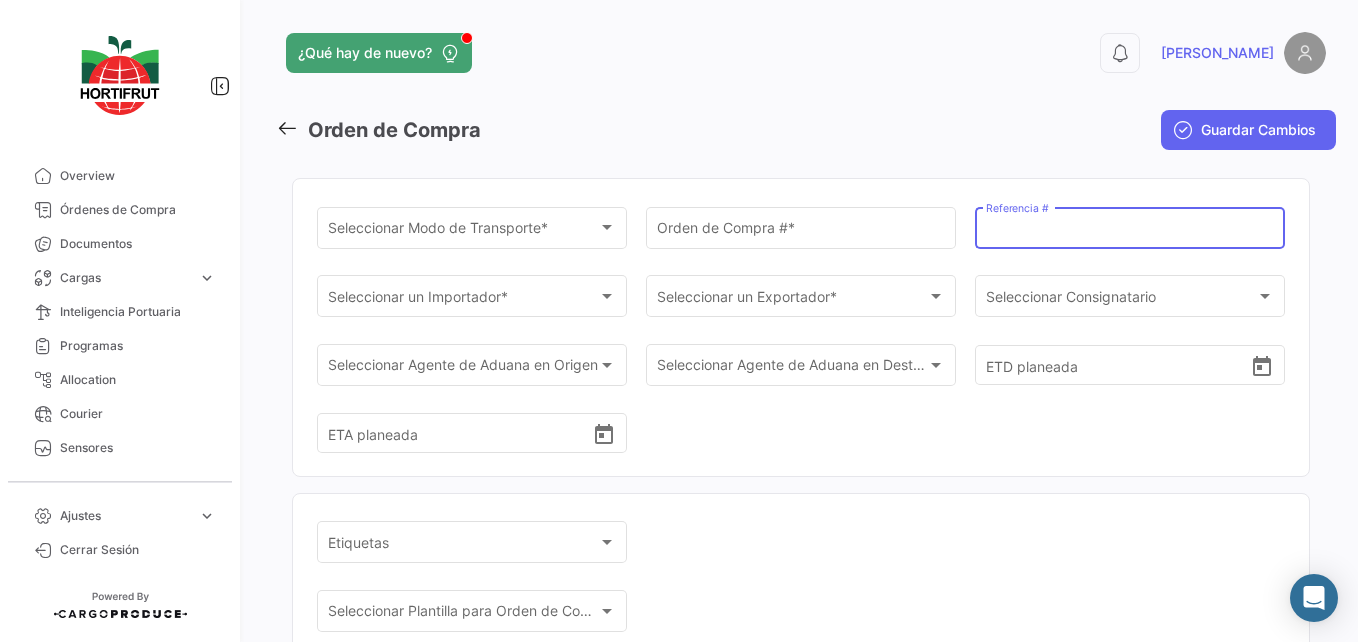 paste on "2526-T-0030" 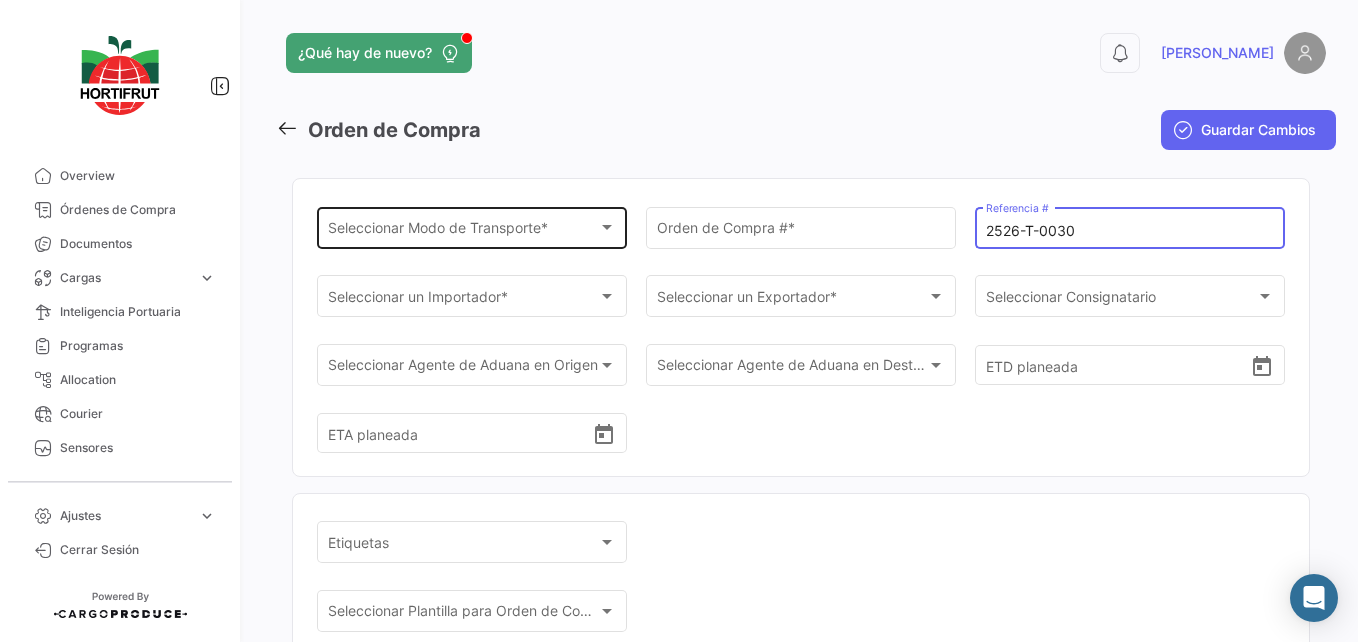 type on "2526-T-0030" 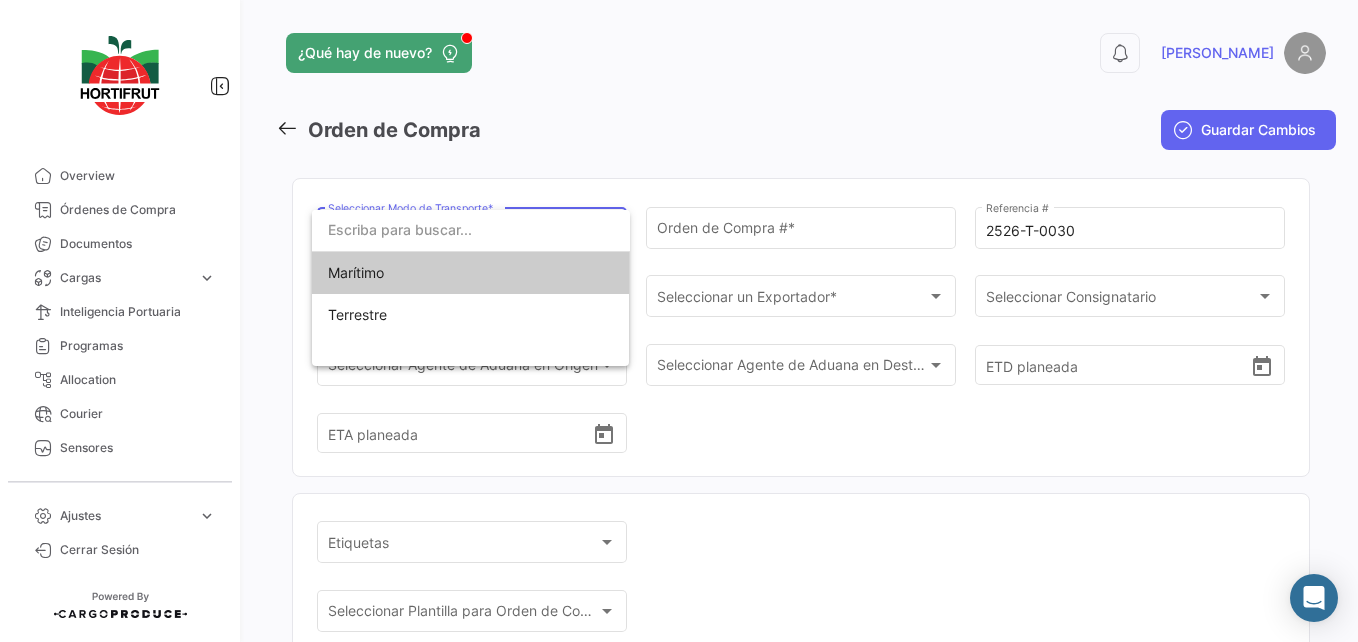 type on "Y" 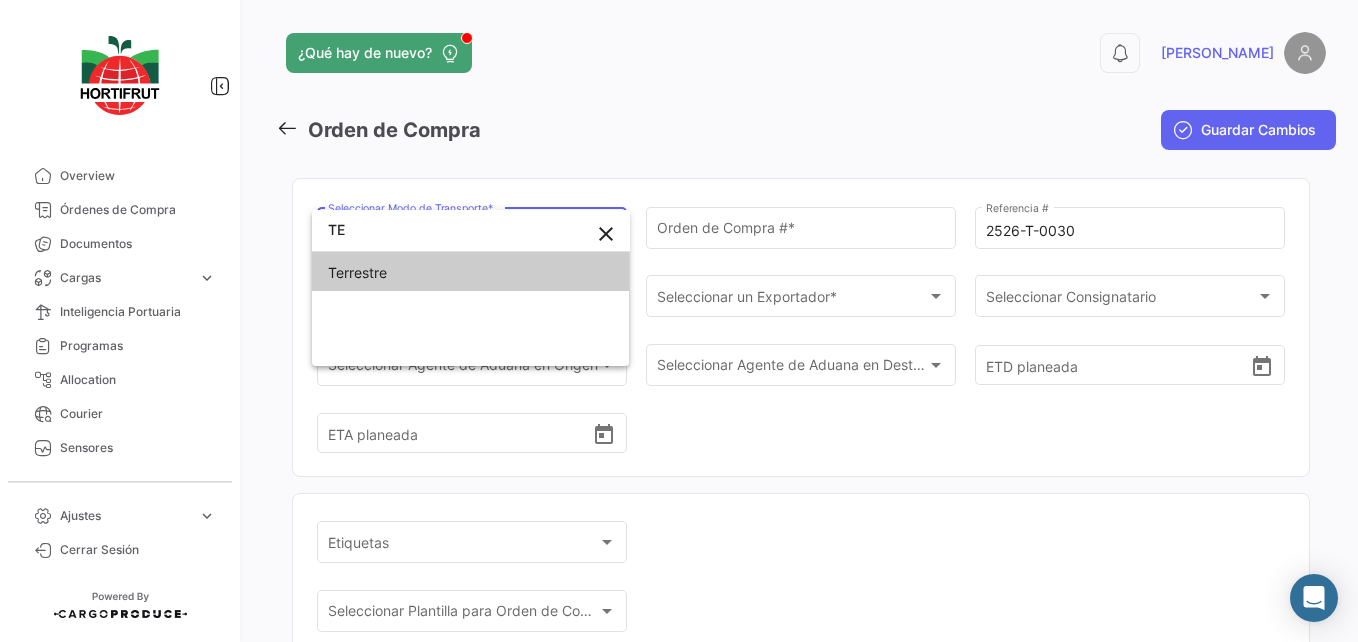 type on "TE" 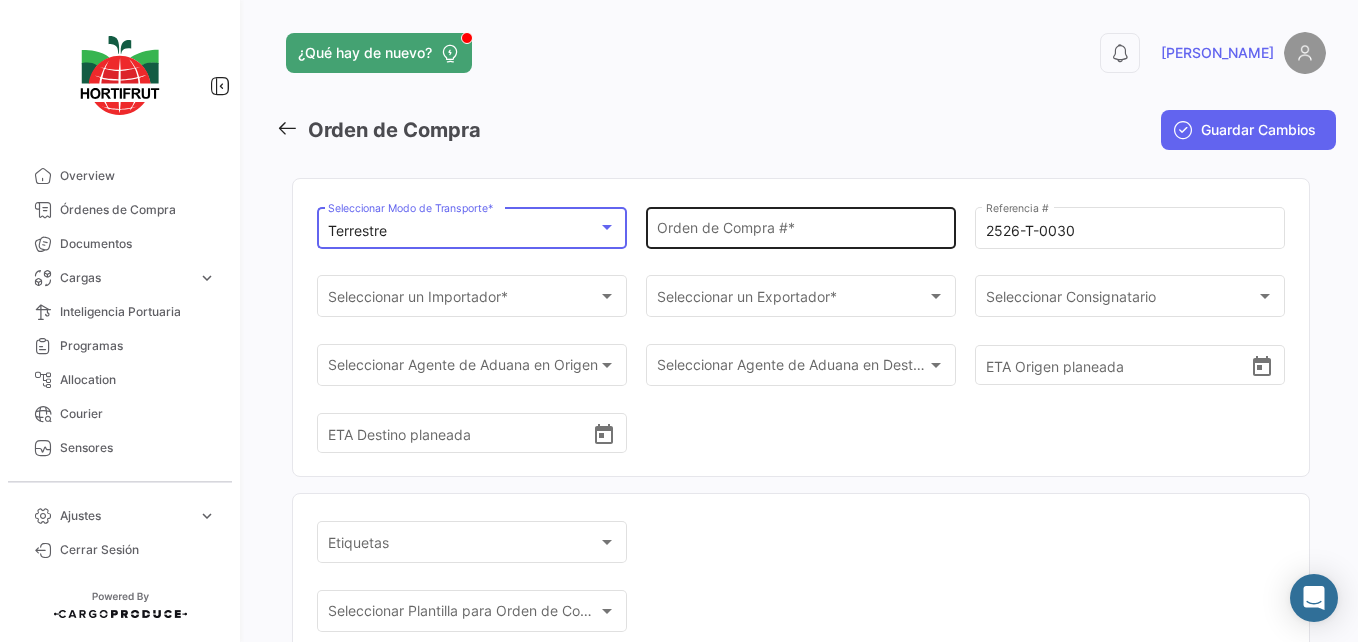 click on "Orden de Compra #  *" at bounding box center (801, 231) 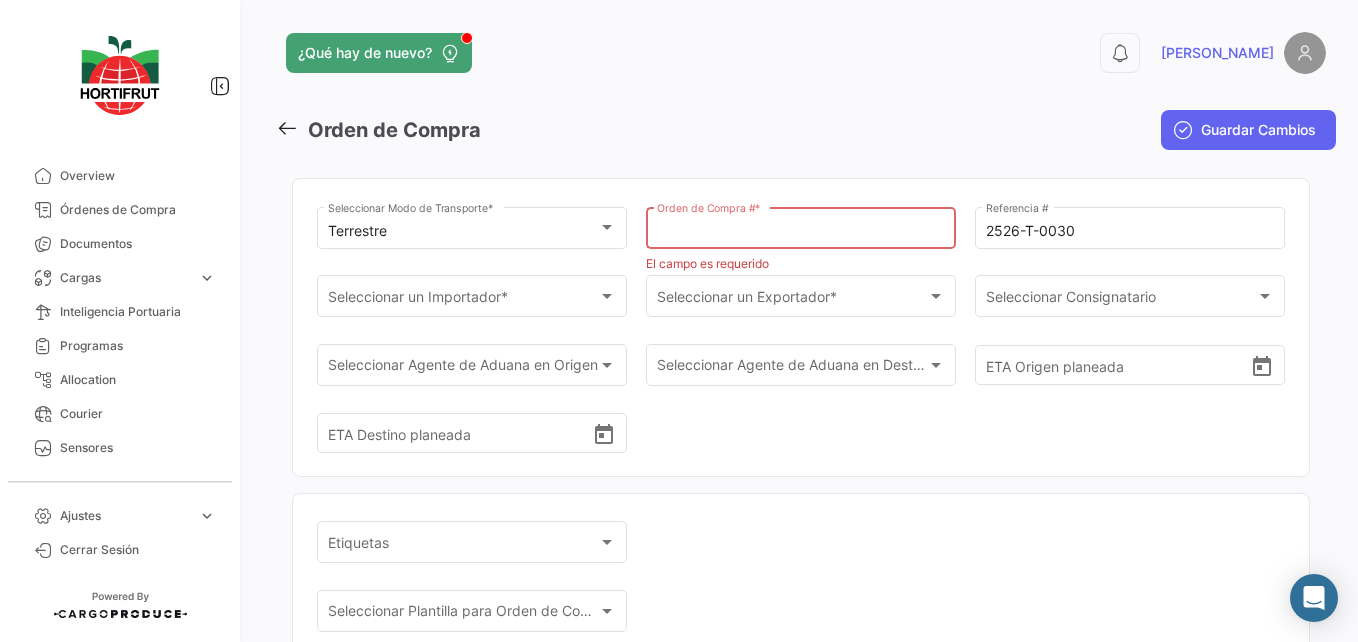 paste on "PO00000041685" 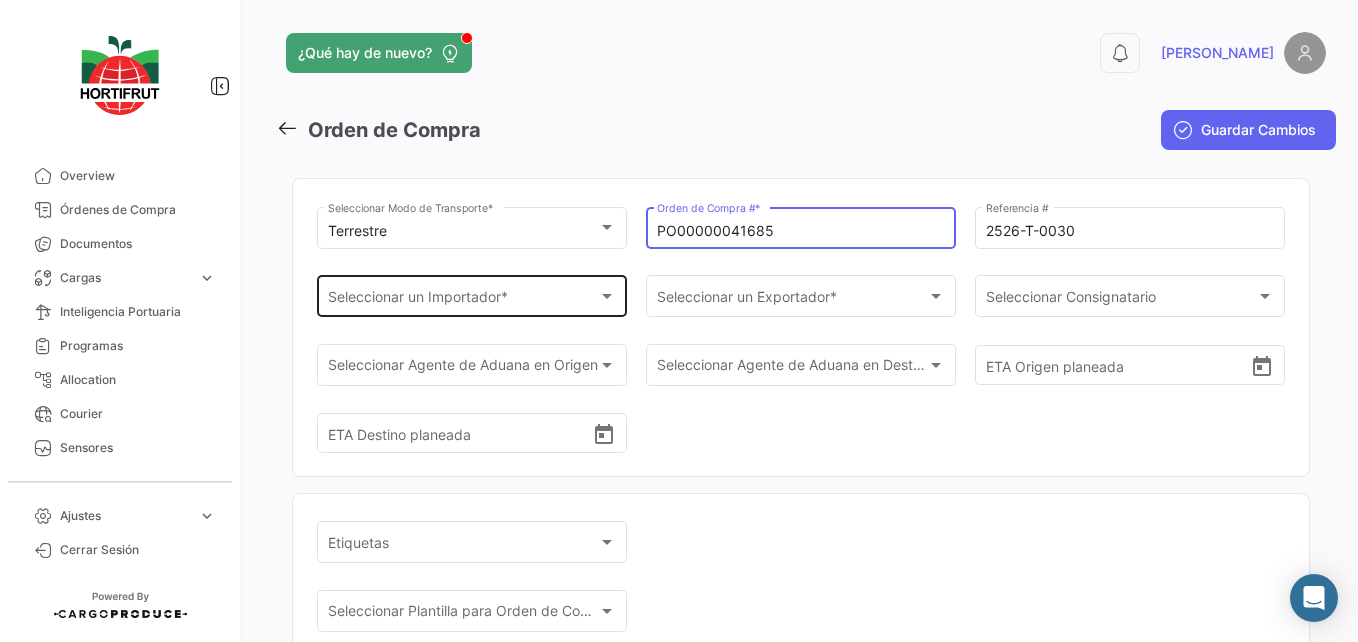type on "PO00000041685" 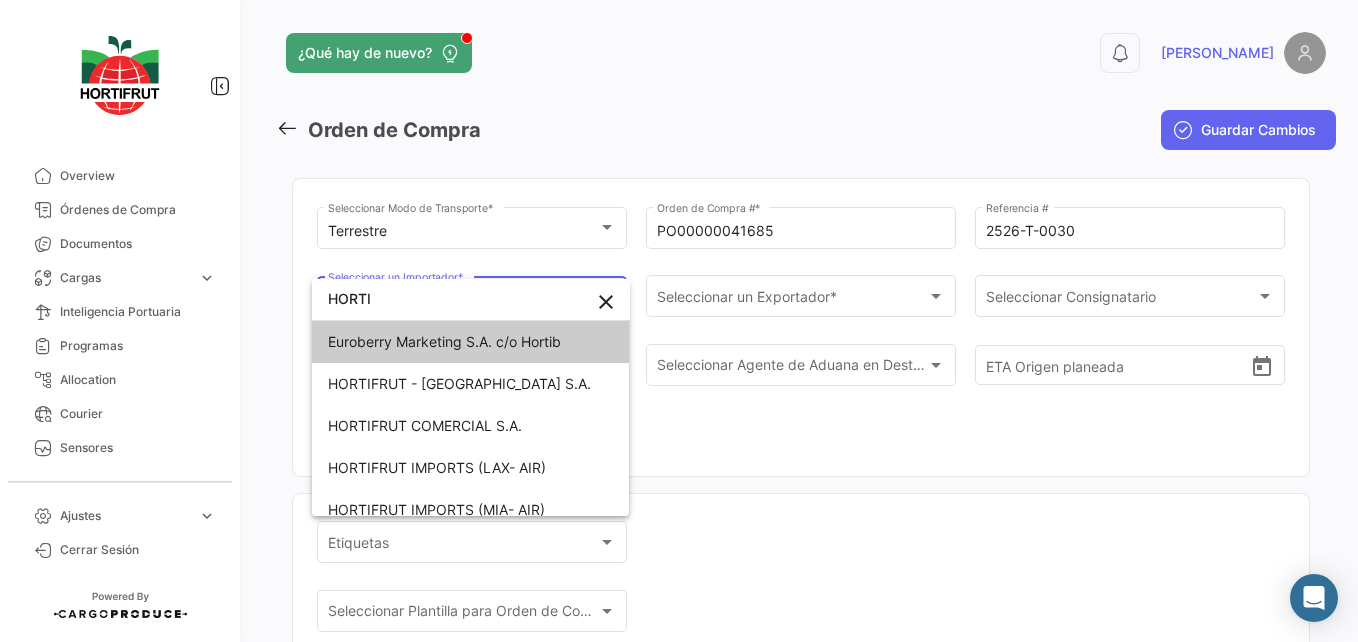 type on "Hortifrut" 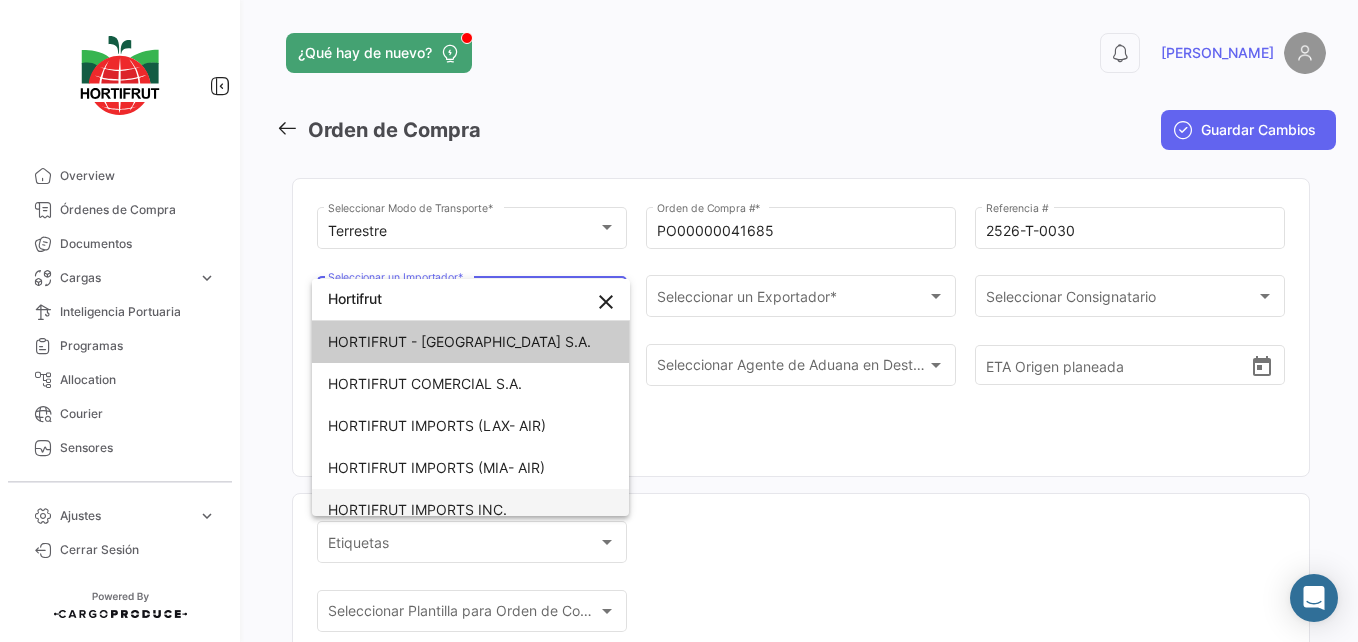 click on "HORTIFRUT IMPORTS INC." at bounding box center (417, 509) 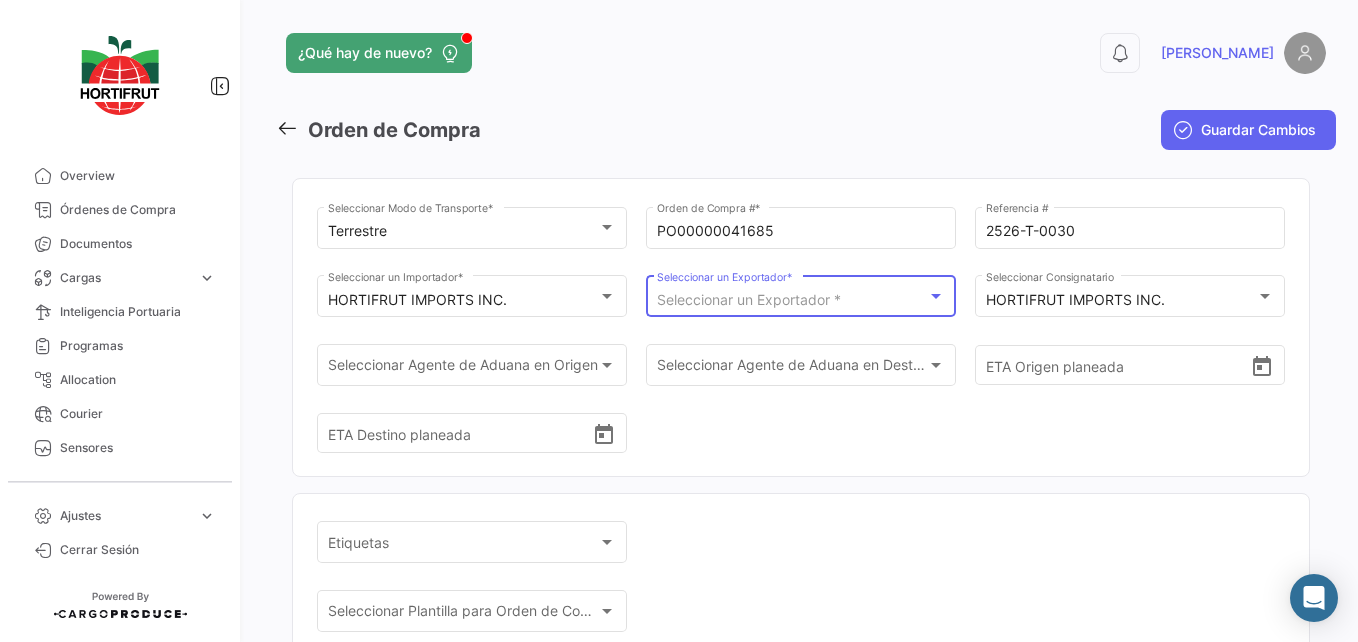 click on "Seleccionar un Exportador *" at bounding box center (749, 299) 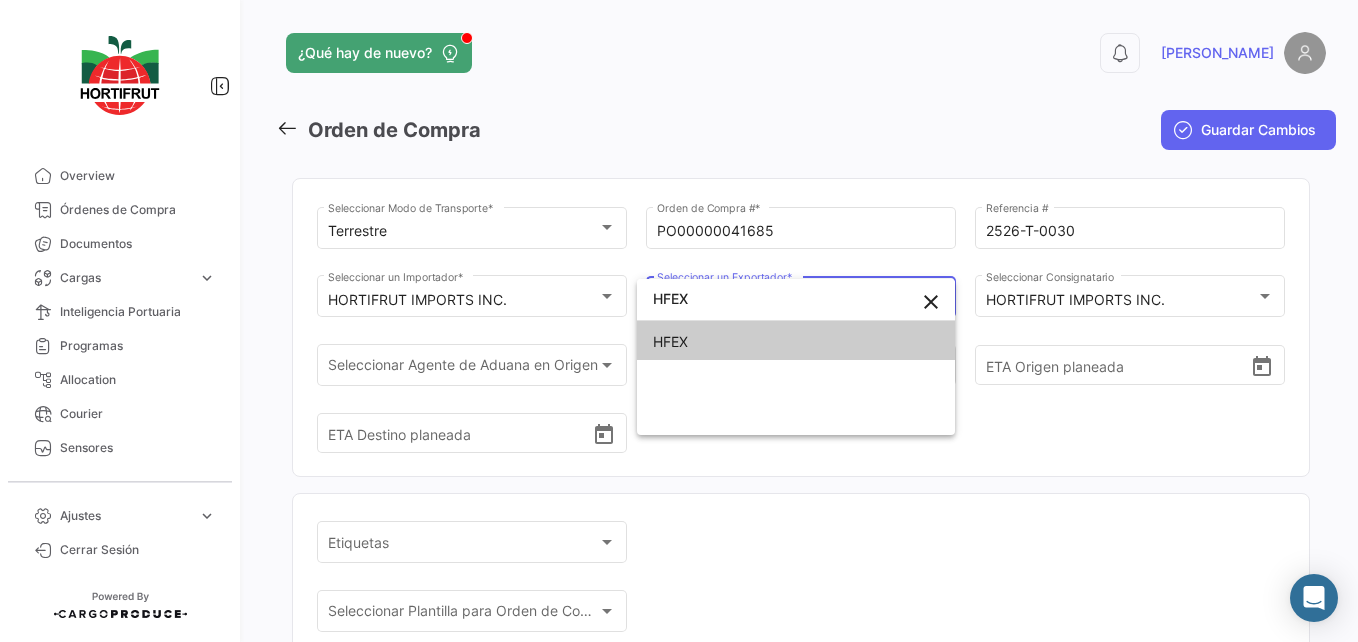 type on "HFEX" 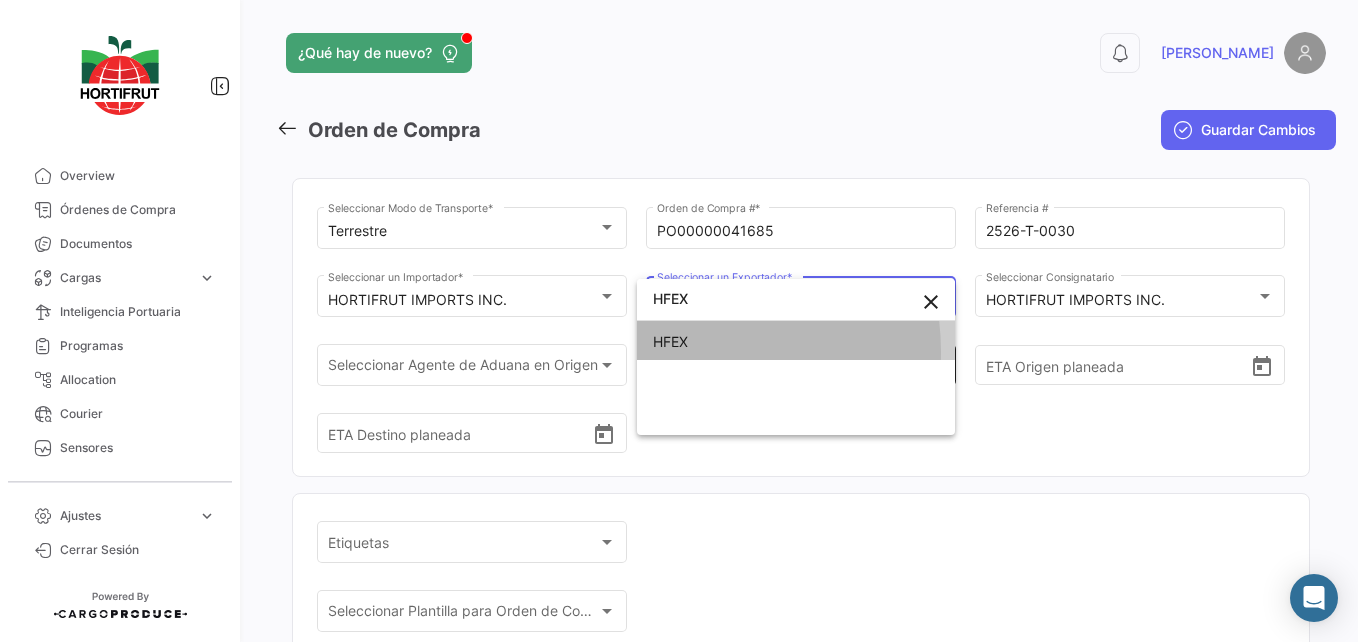 drag, startPoint x: 683, startPoint y: 352, endPoint x: 753, endPoint y: 353, distance: 70.00714 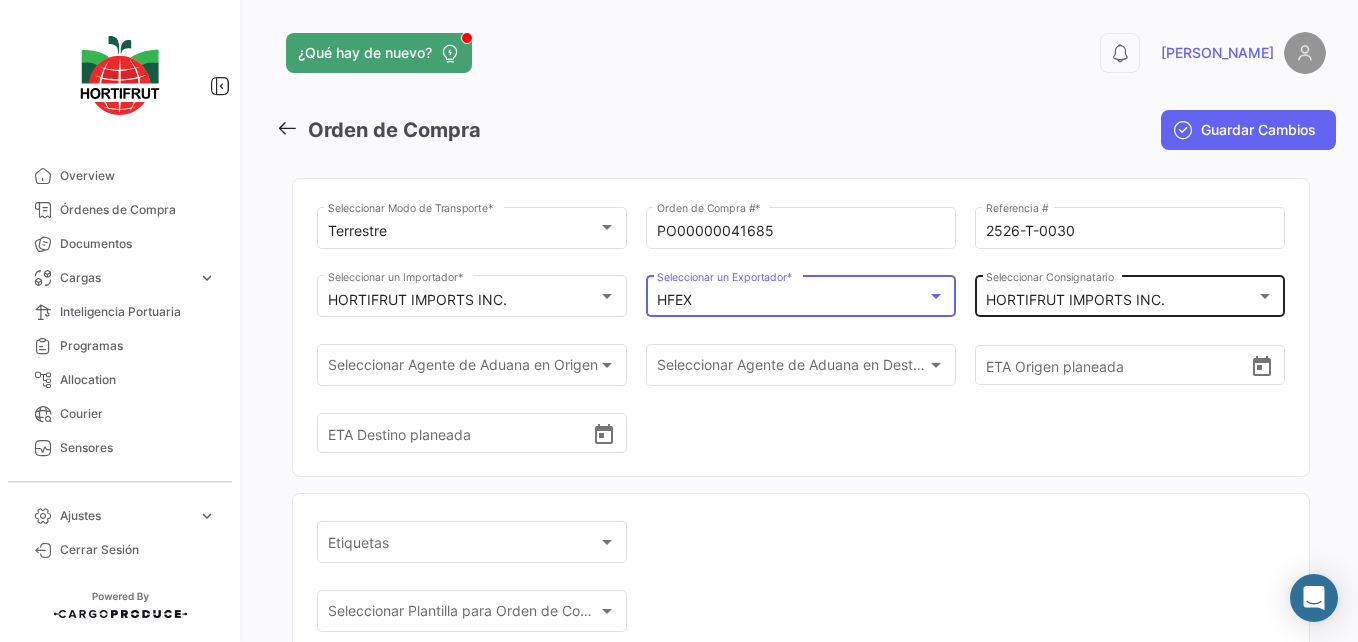 click on "HORTIFRUT IMPORTS INC." at bounding box center (1121, 300) 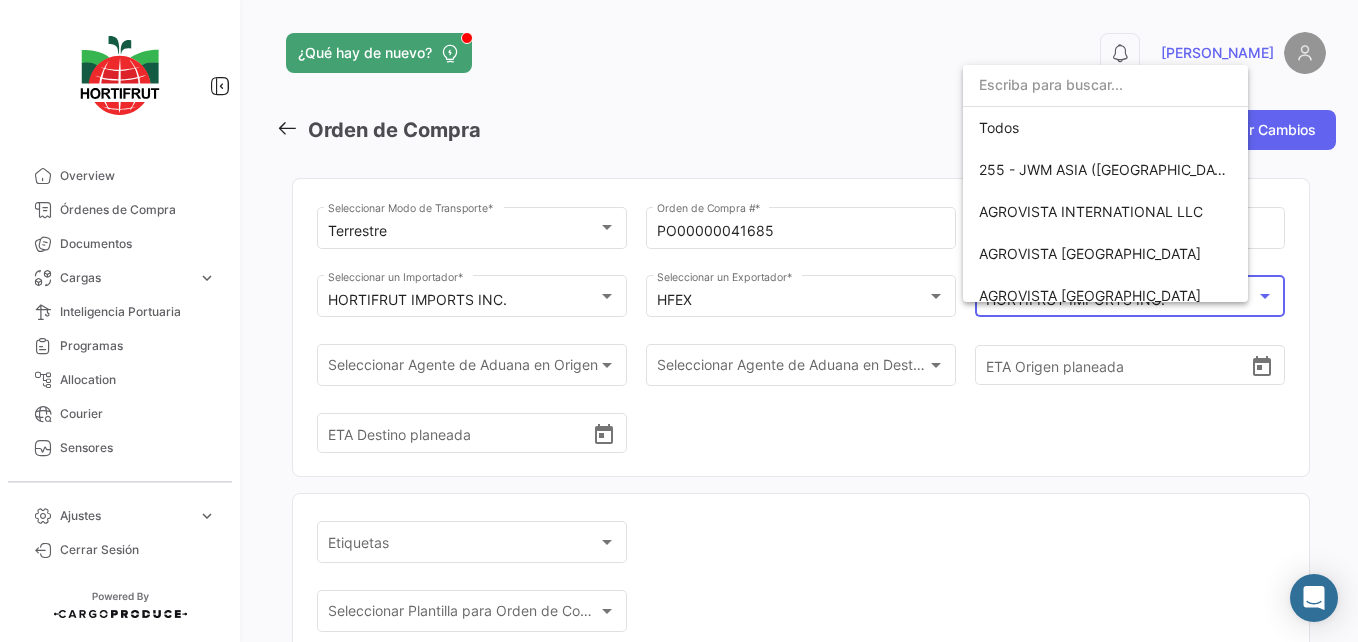 scroll, scrollTop: 3159, scrollLeft: 0, axis: vertical 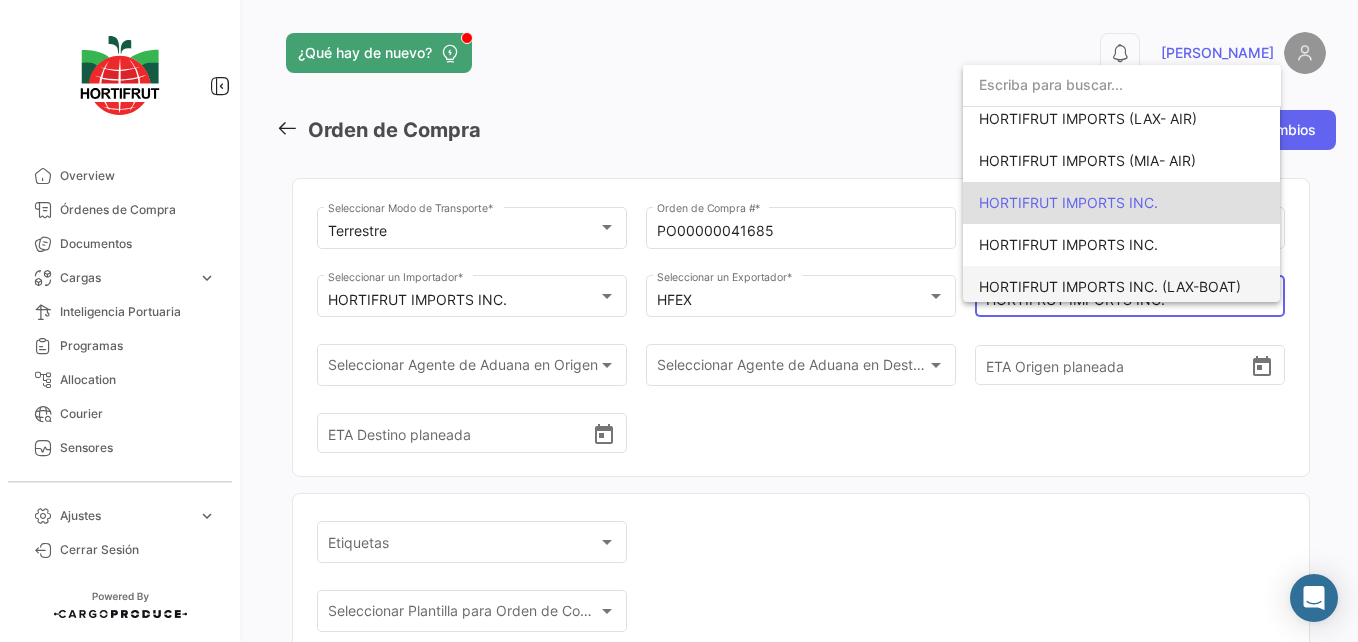 click on "HORTIFRUT IMPORTS INC. (LAX-BOAT)" at bounding box center (1119, 287) 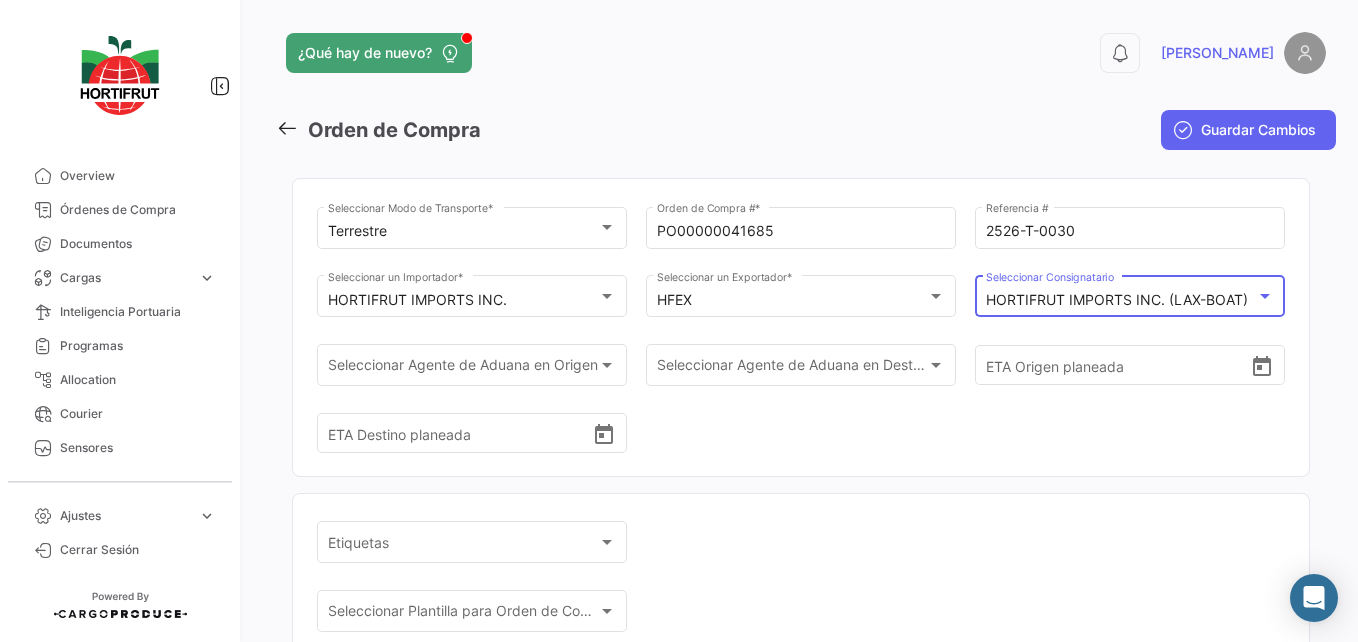 click on "HORTIFRUT IMPORTS INC. (LAX-BOAT)" at bounding box center [1117, 299] 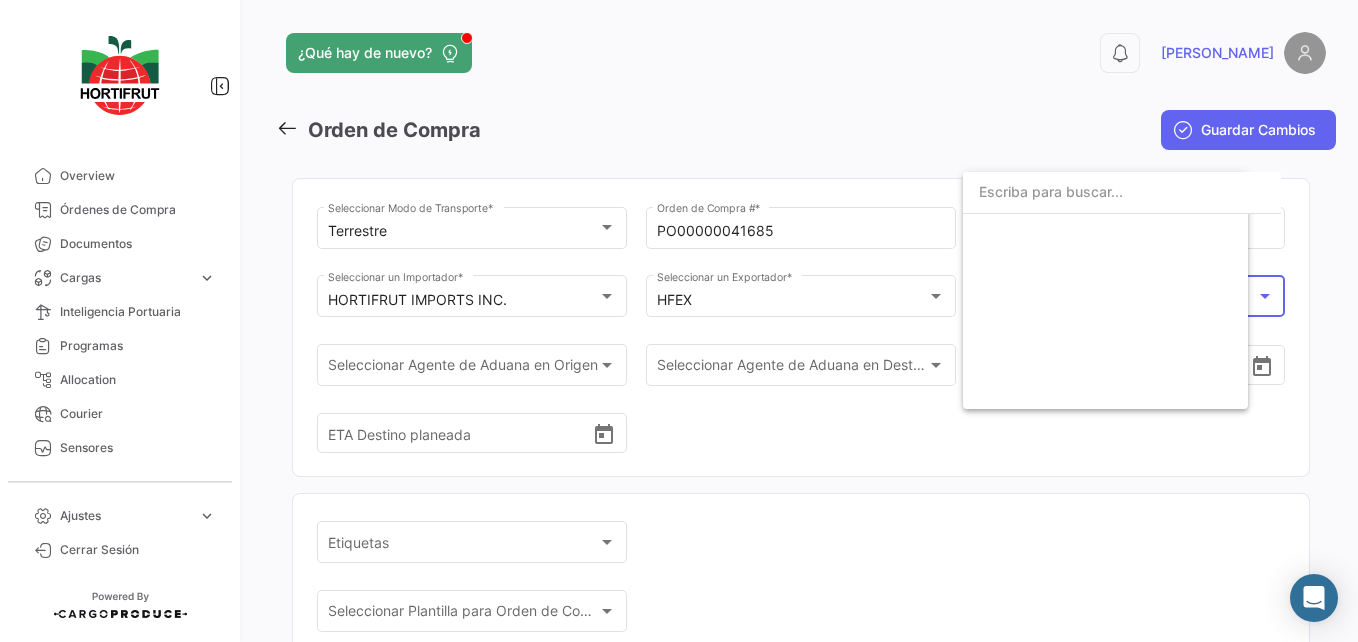 scroll, scrollTop: 3237, scrollLeft: 0, axis: vertical 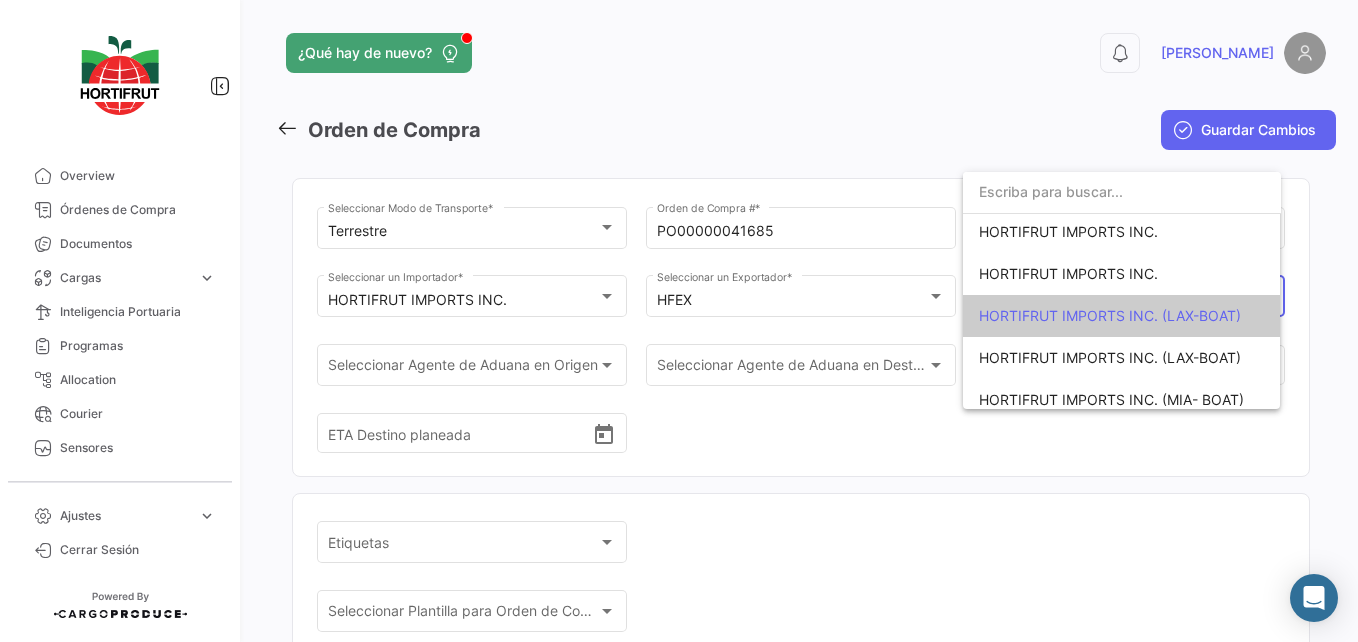 click at bounding box center (679, 321) 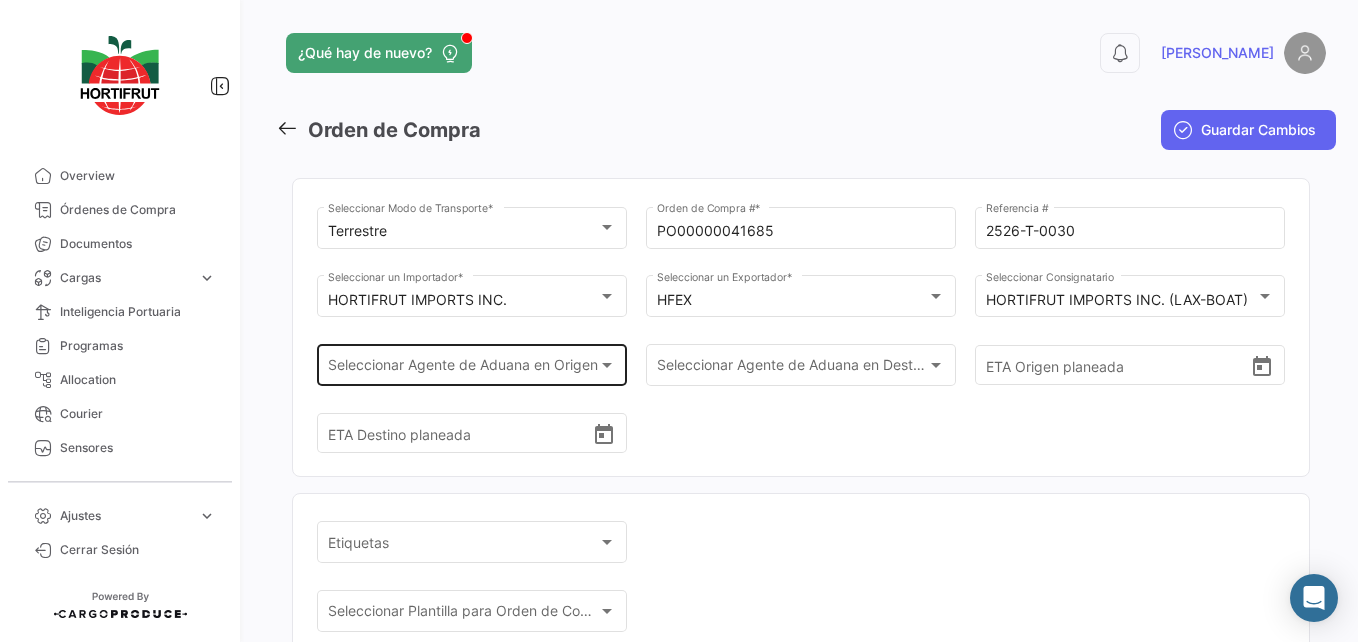 click on "Seleccionar
Agente de Aduana en Origen" at bounding box center (463, 369) 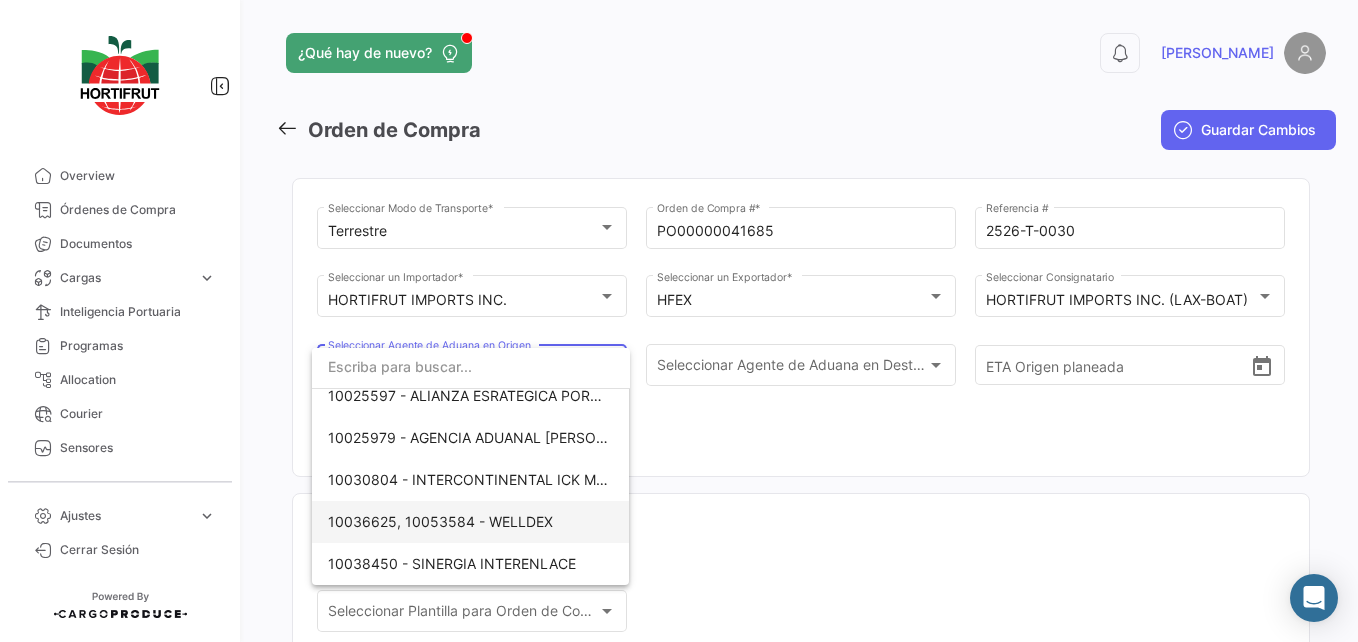 scroll, scrollTop: 0, scrollLeft: 0, axis: both 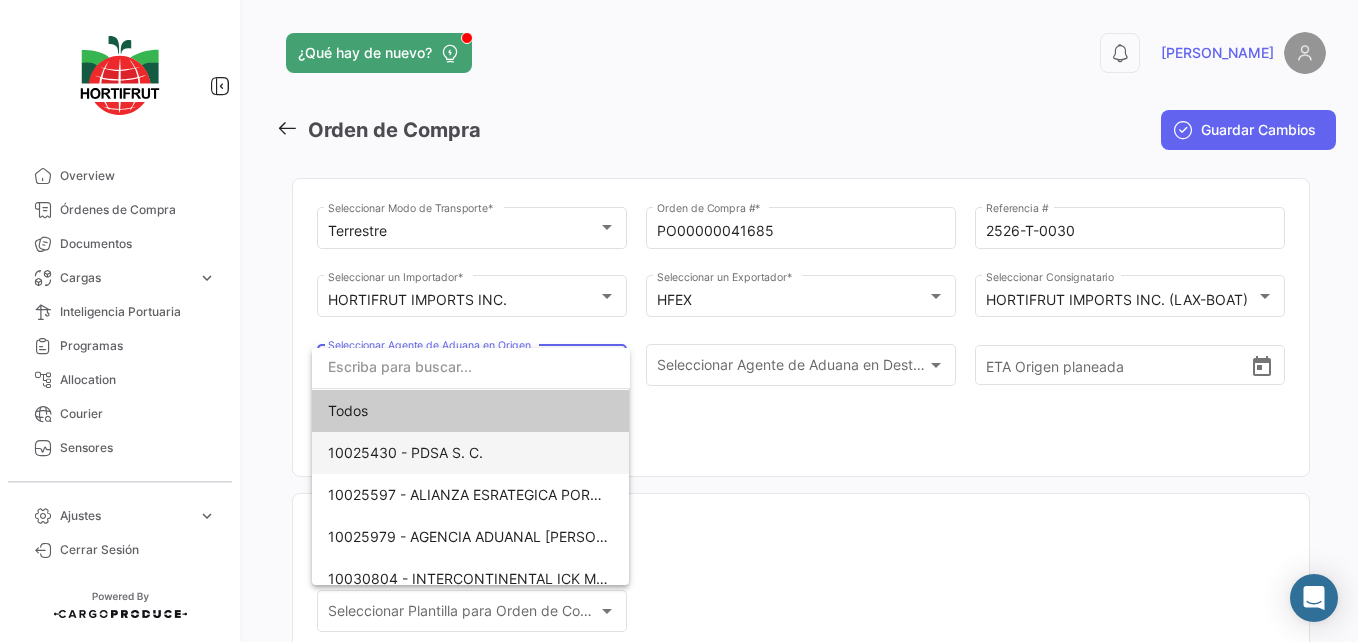 click on "10025430 - PDSA S. C." at bounding box center [405, 452] 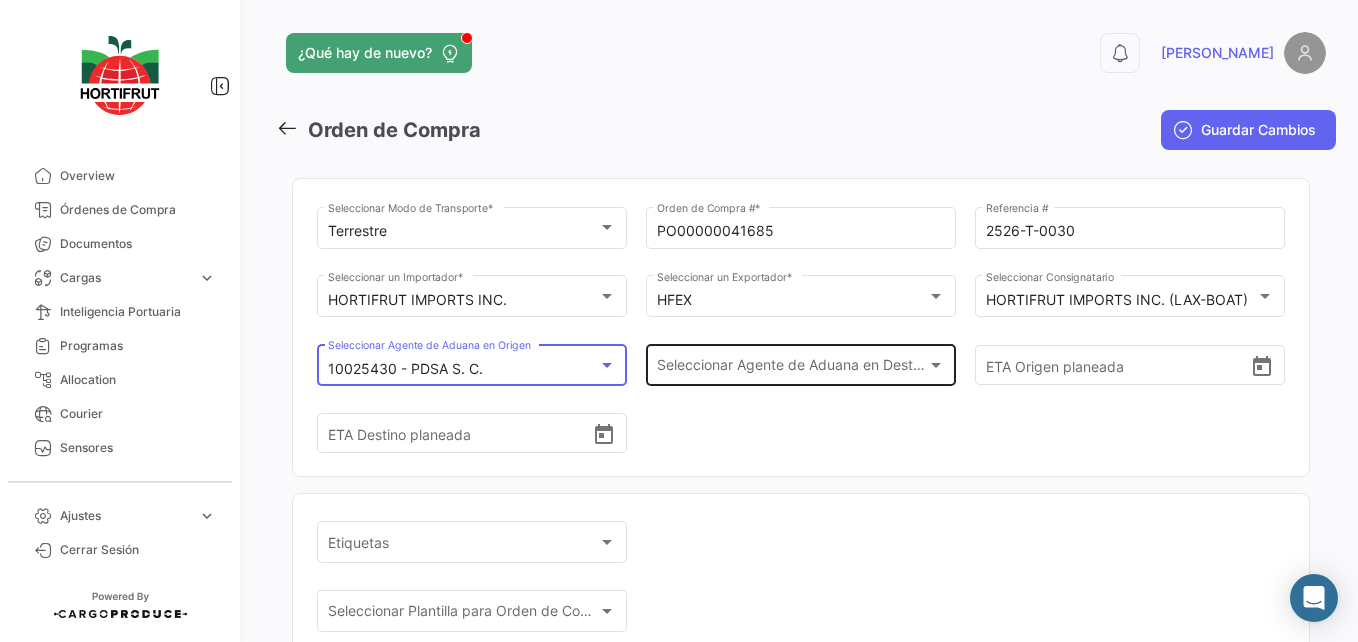 click on "Seleccionar
Agente de Aduana en Destino Seleccionar
Agente de Aduana en Destino" 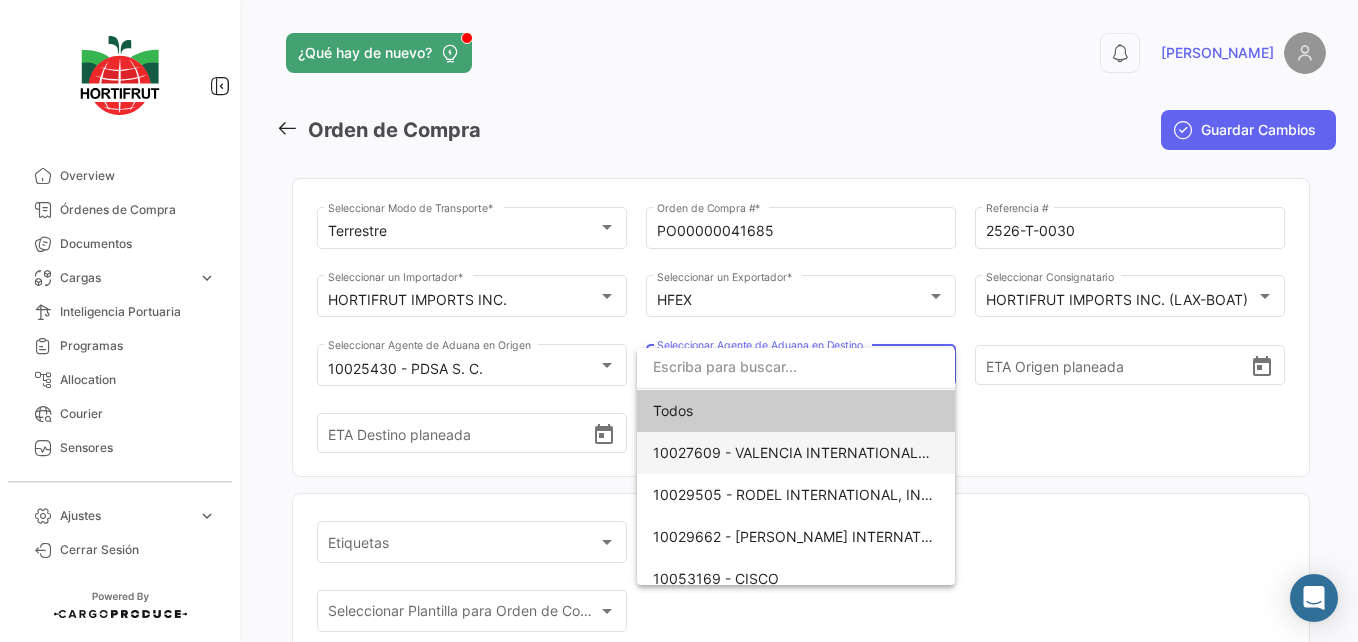 click on "10027609 - VALENCIA INTERNATIONAL INC" at bounding box center (800, 452) 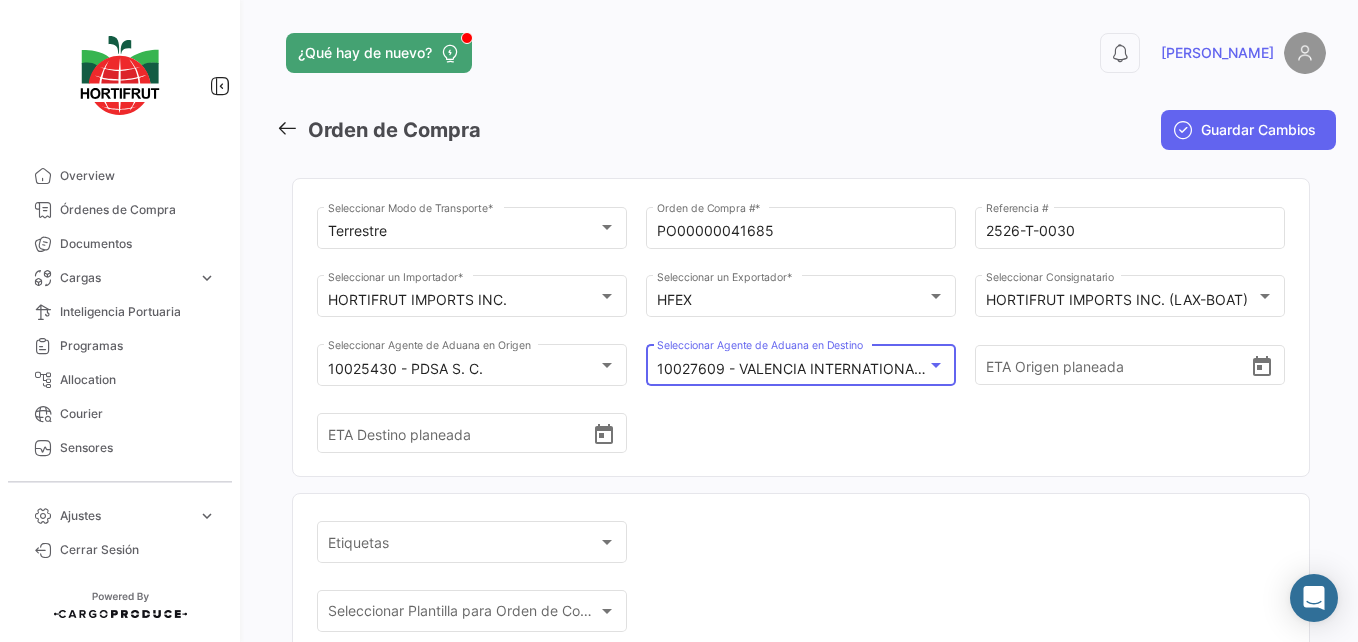 click on "Guardar Cambios" 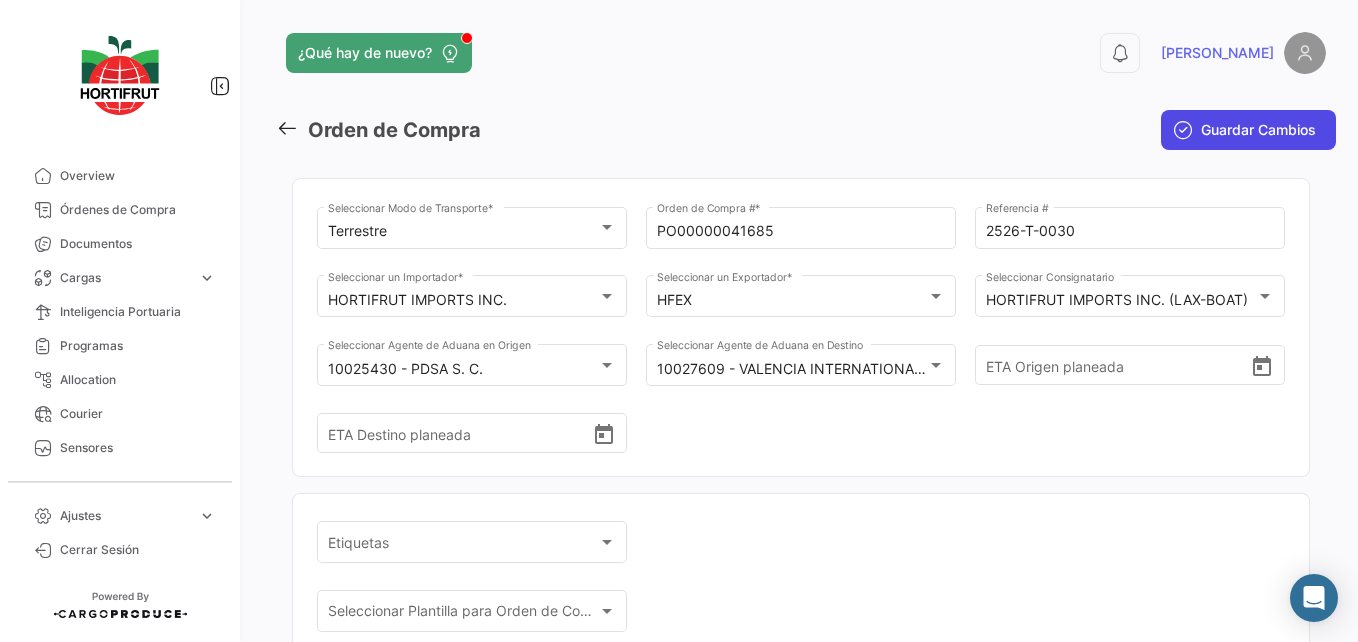 click on "Guardar Cambios" 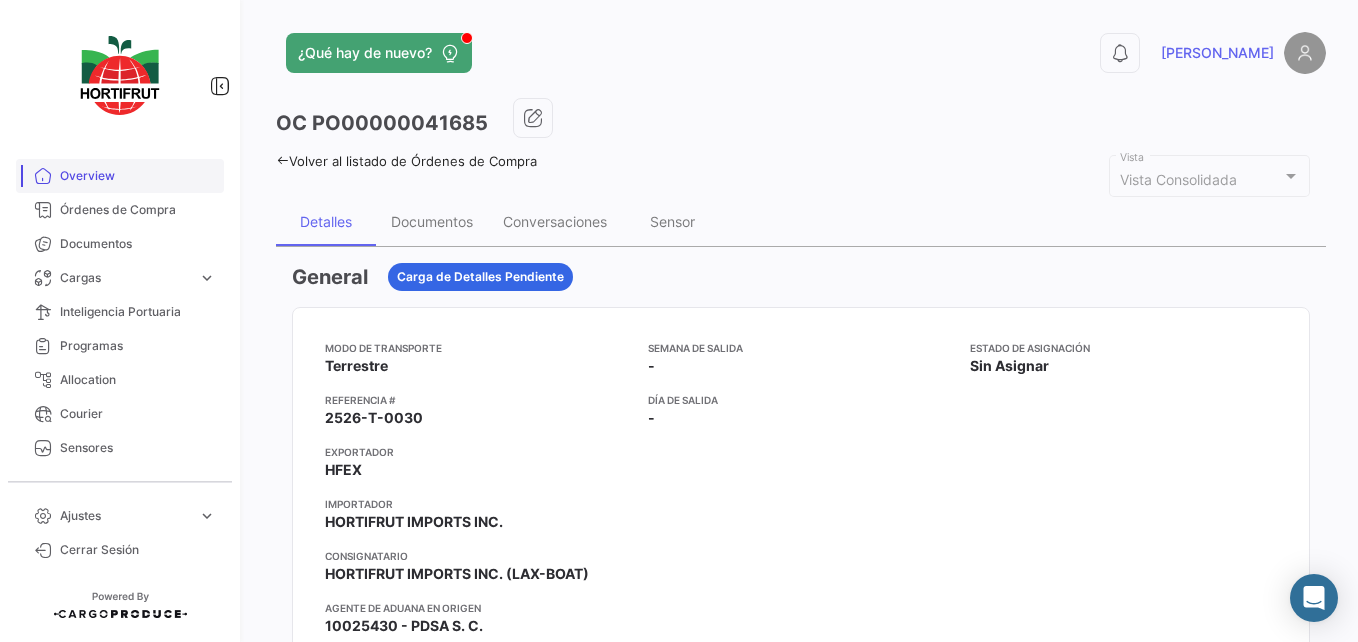 drag, startPoint x: 127, startPoint y: 209, endPoint x: 198, endPoint y: 181, distance: 76.321686 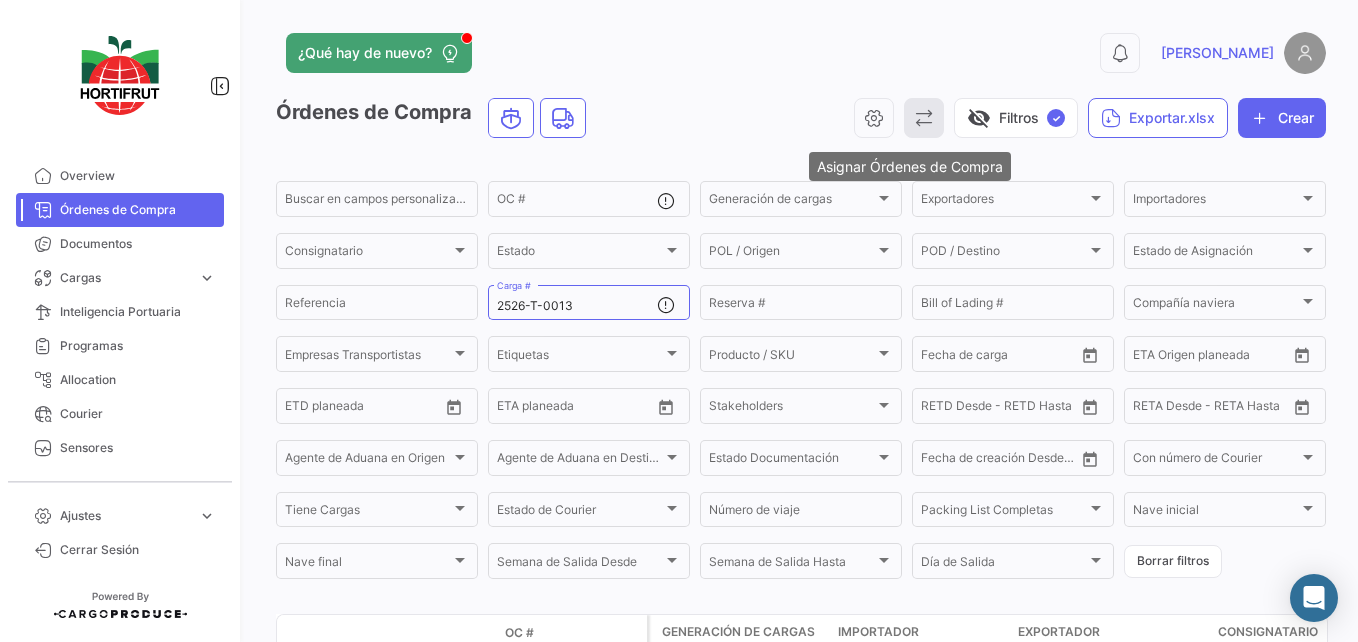 click 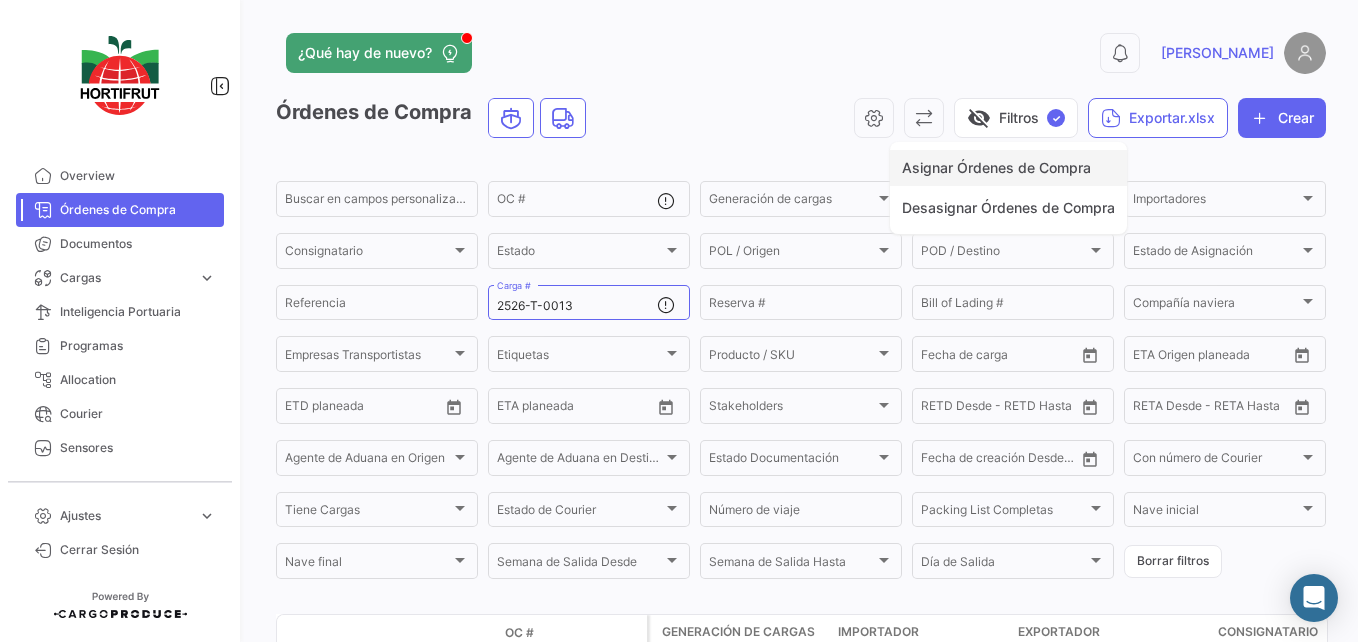 click on "Asignar Órdenes de Compra" at bounding box center [1008, 168] 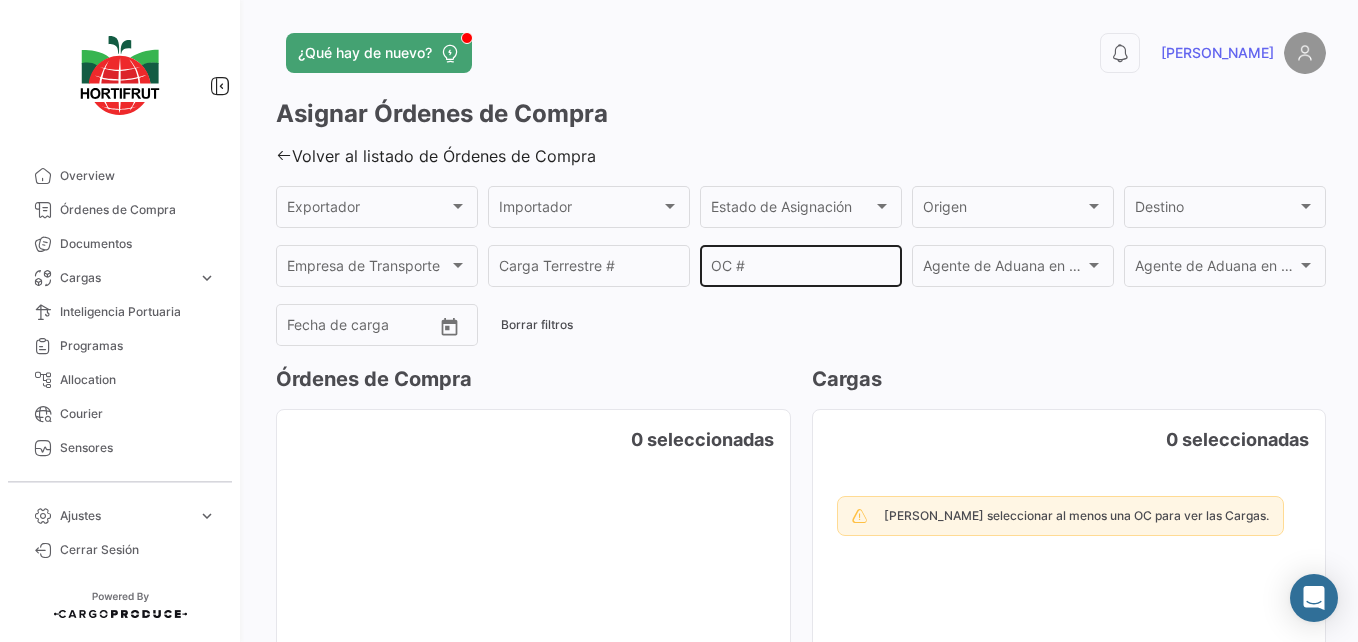 click on "OC #" at bounding box center (801, 269) 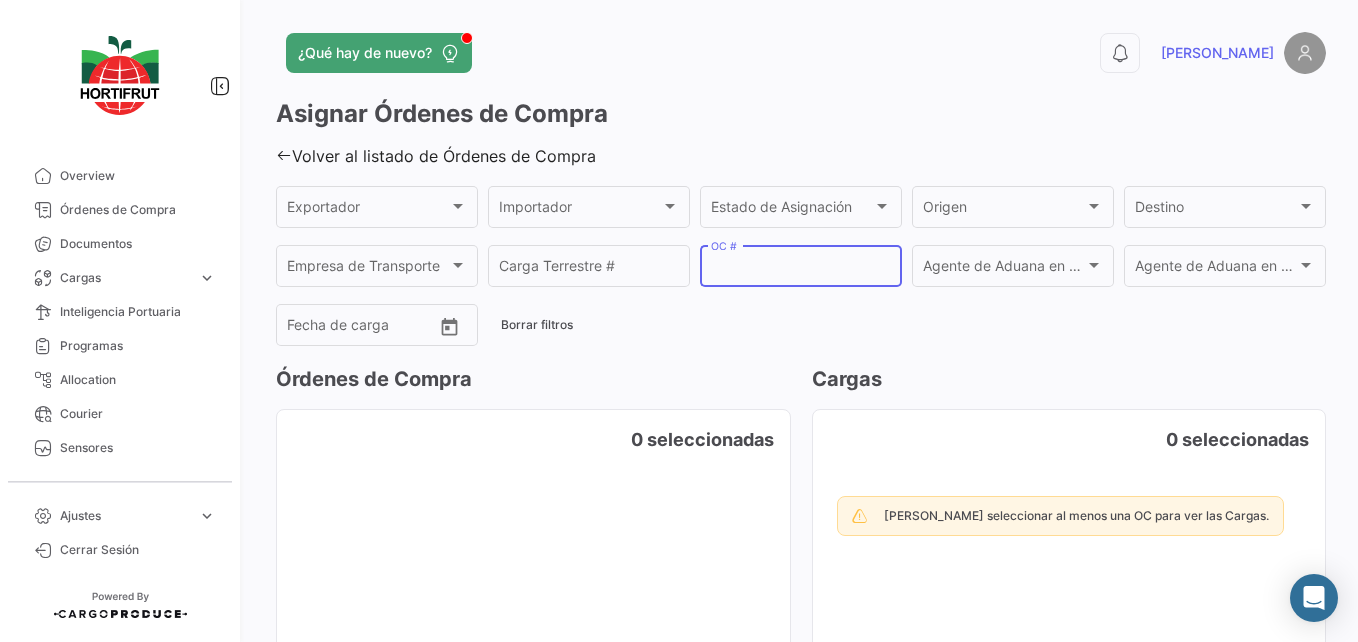 paste on "PO00000041685" 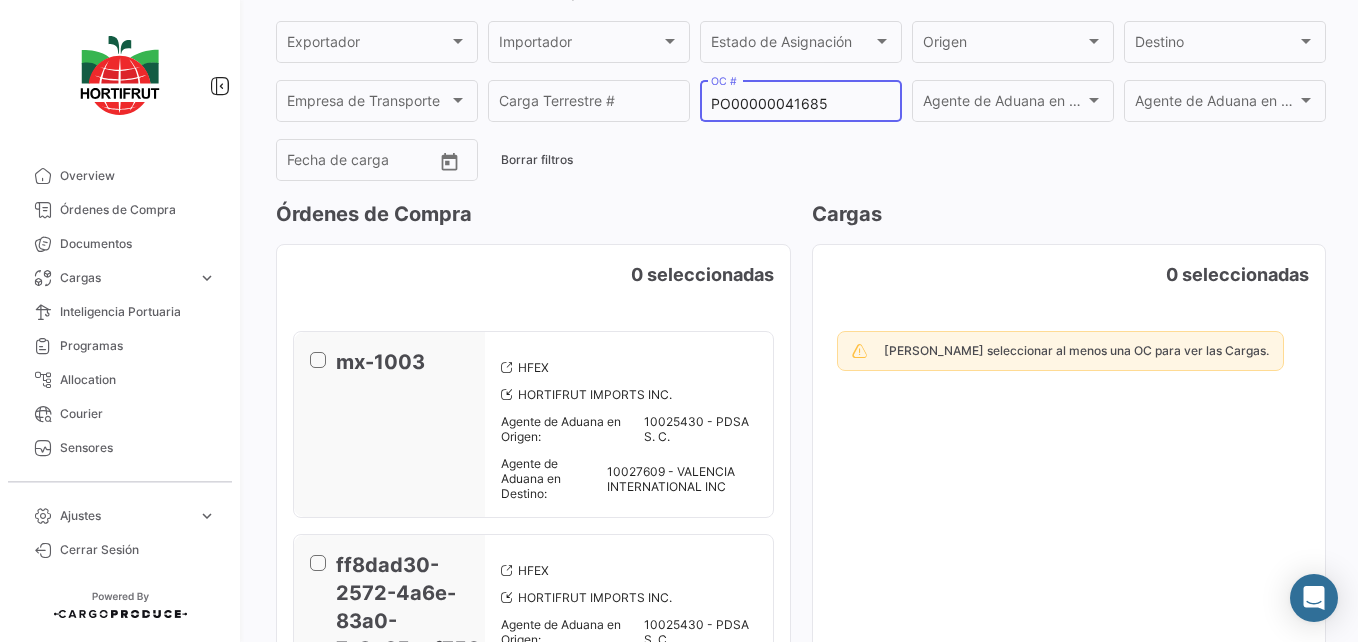 scroll, scrollTop: 200, scrollLeft: 0, axis: vertical 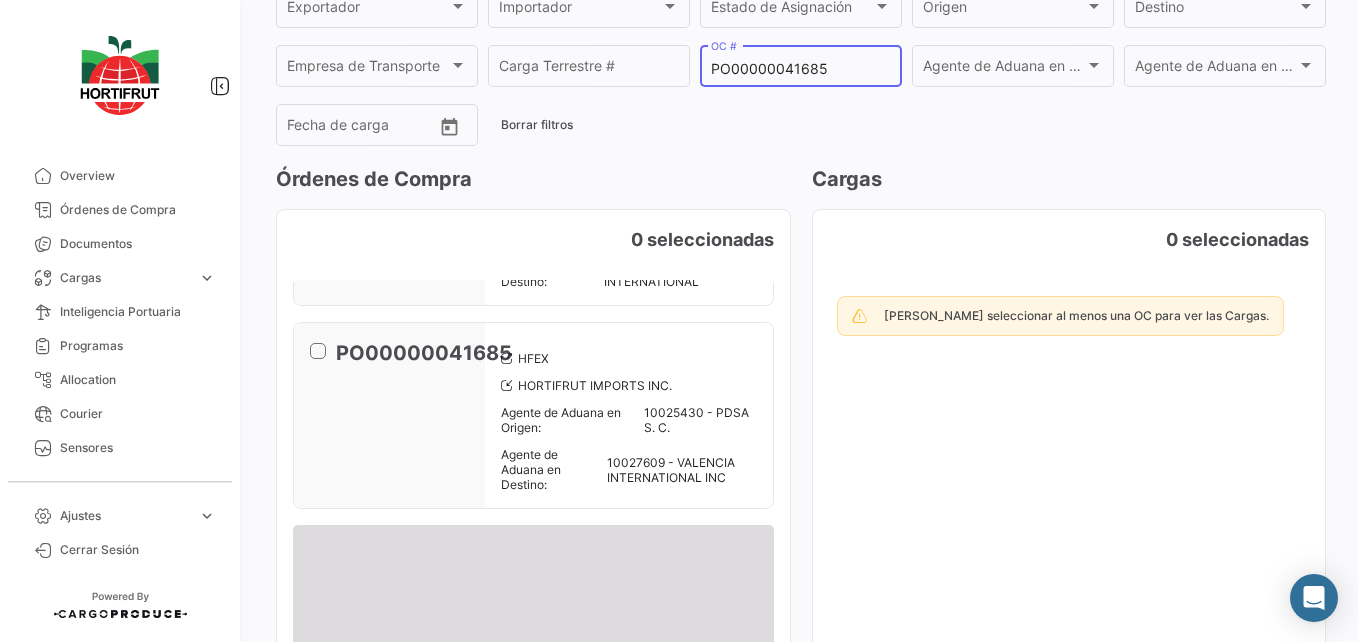 type on "PO00000041685" 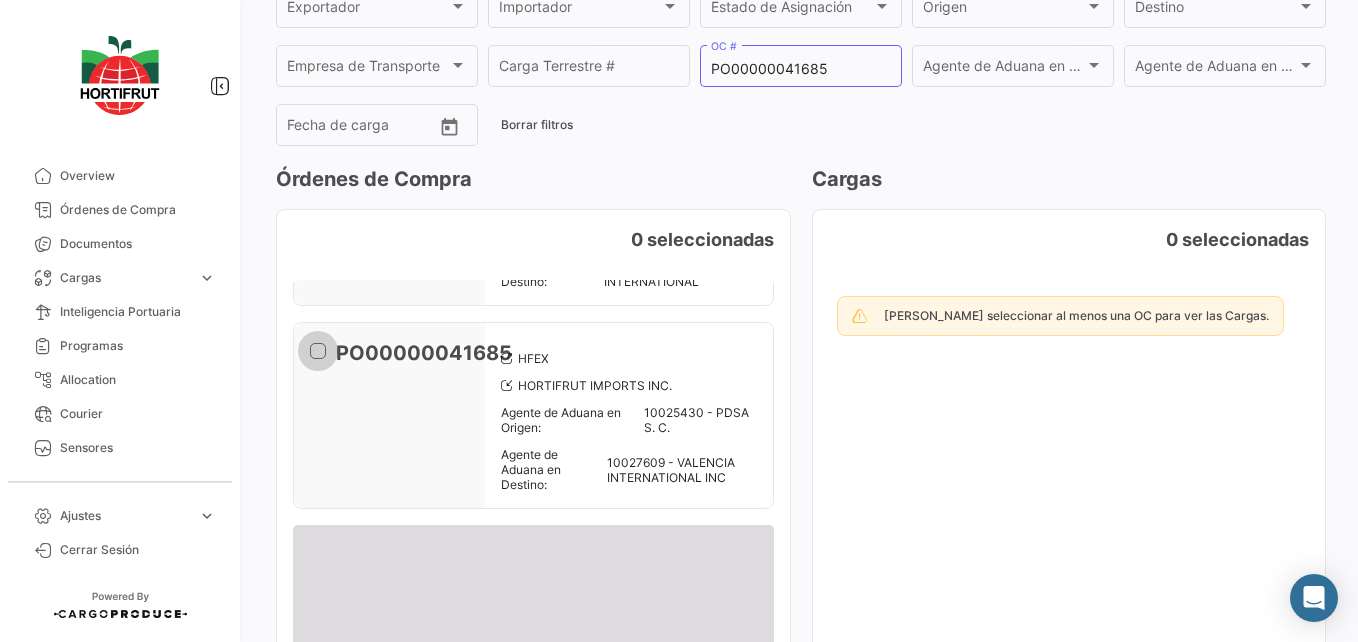 click at bounding box center [318, 351] 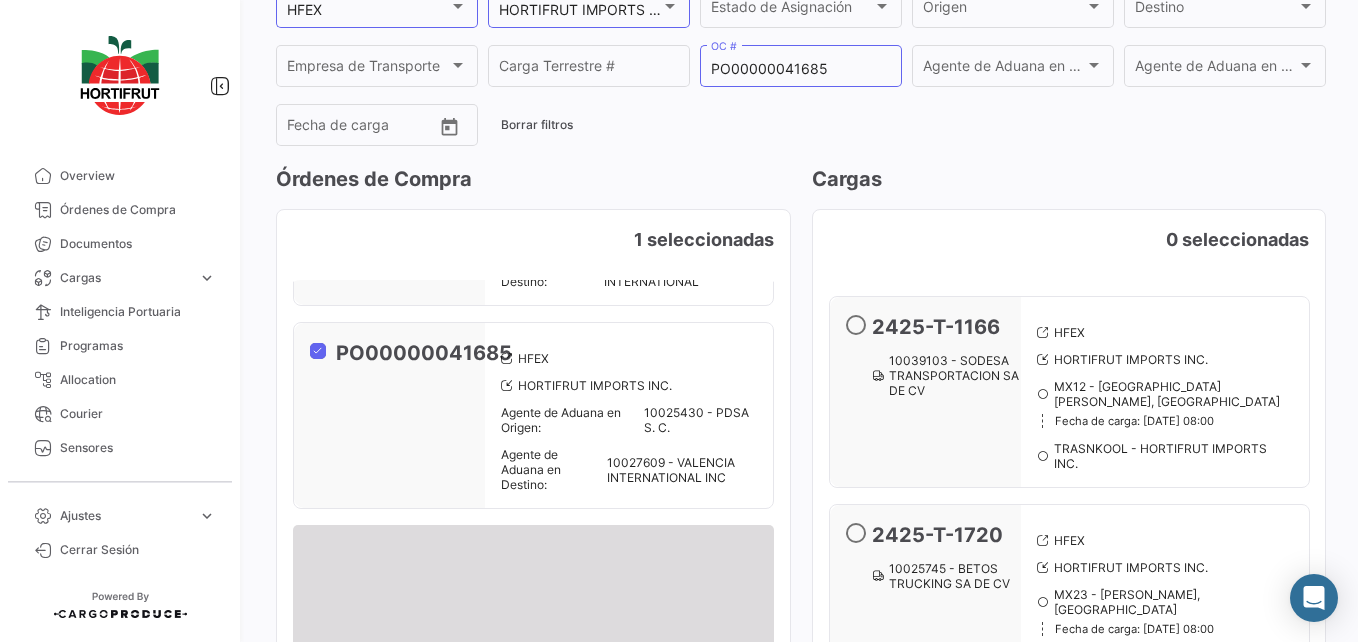 scroll, scrollTop: 0, scrollLeft: 0, axis: both 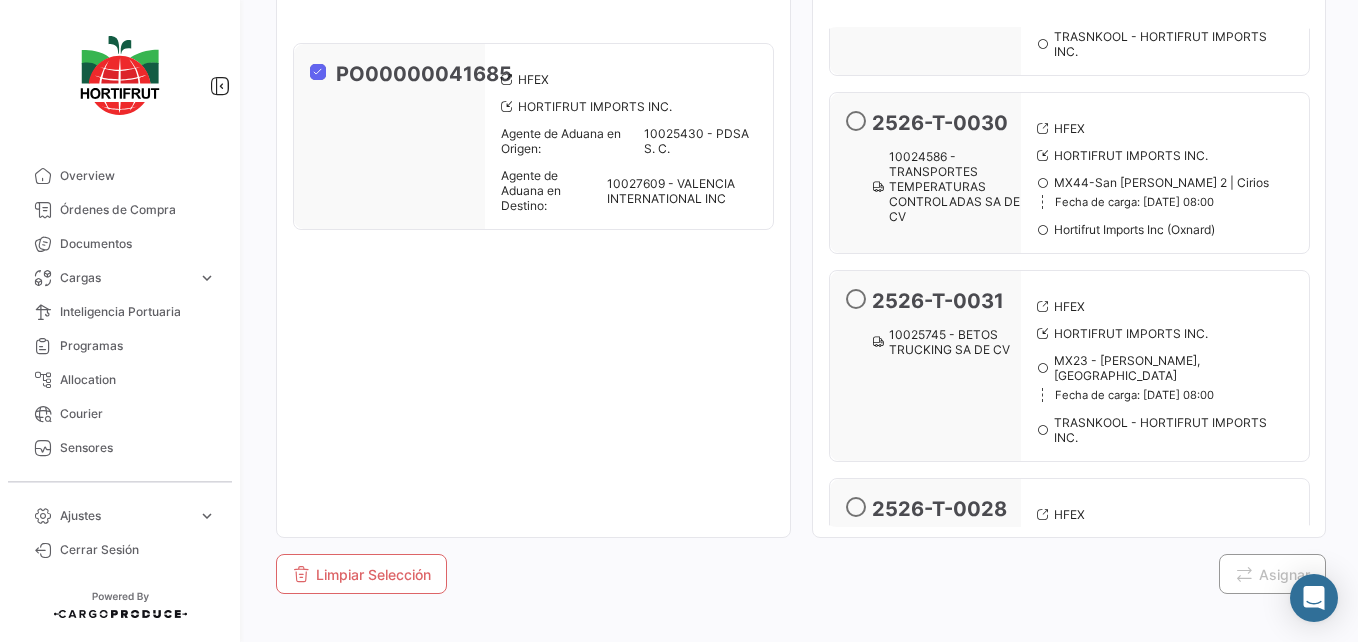 click at bounding box center (856, 121) 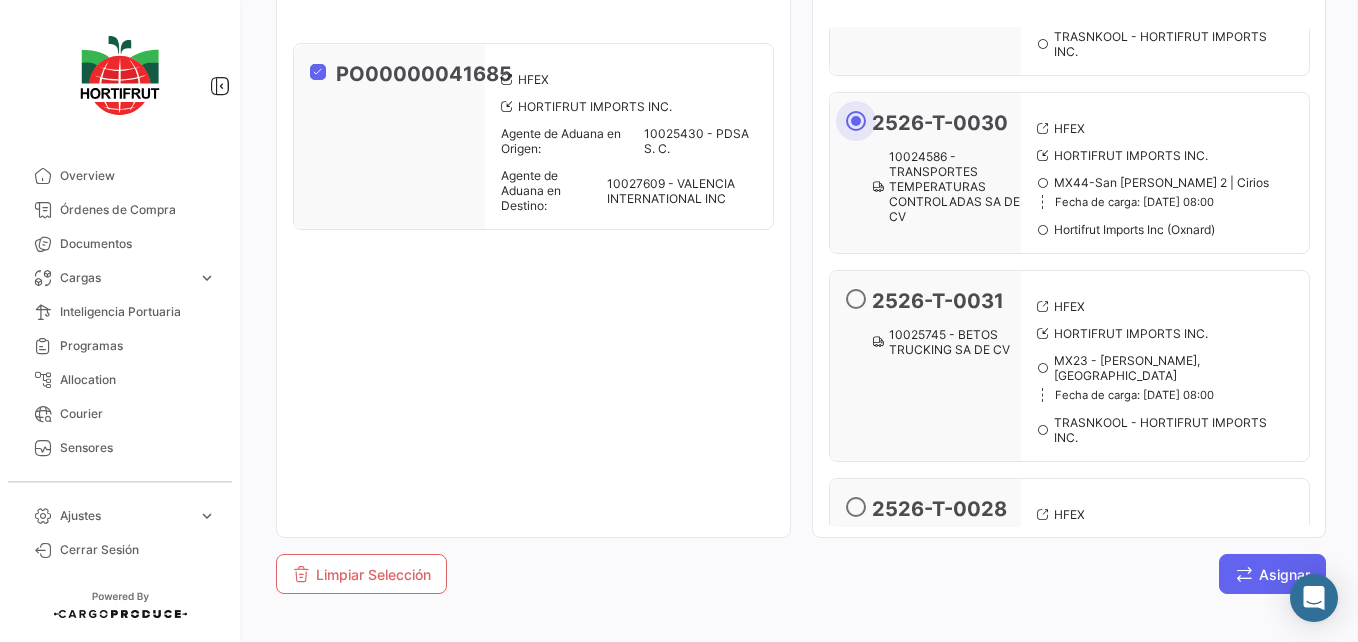 click on "Asignar" 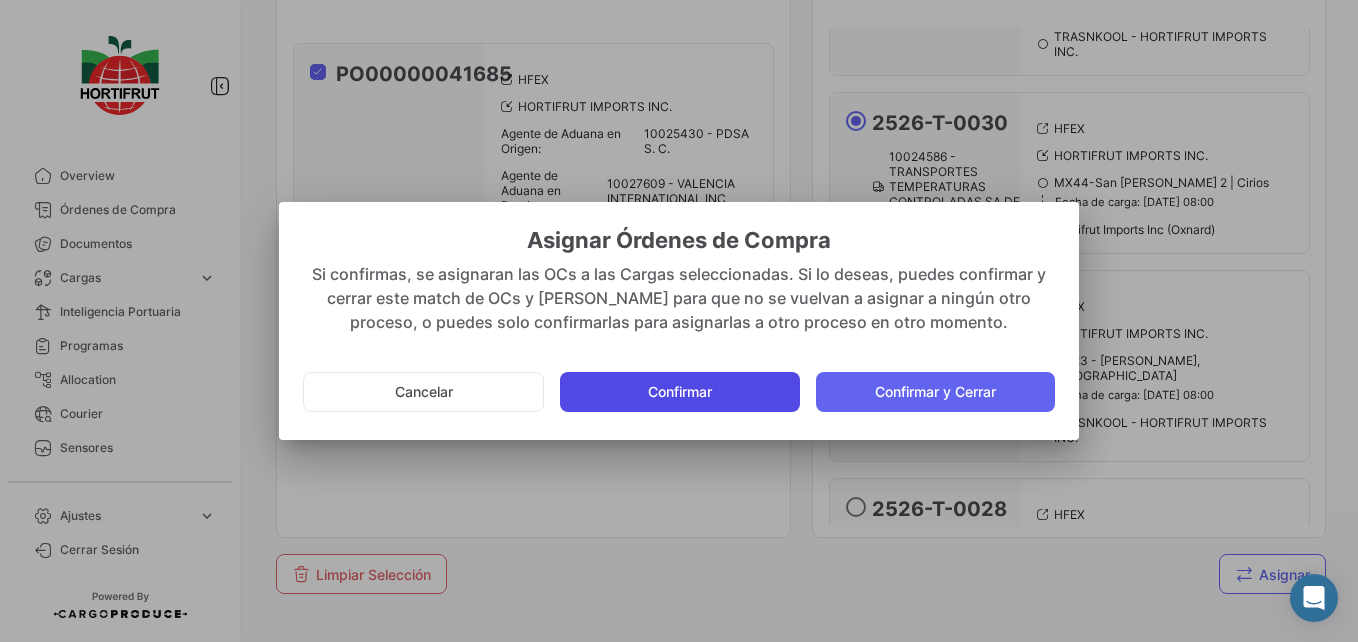 click on "Confirmar" 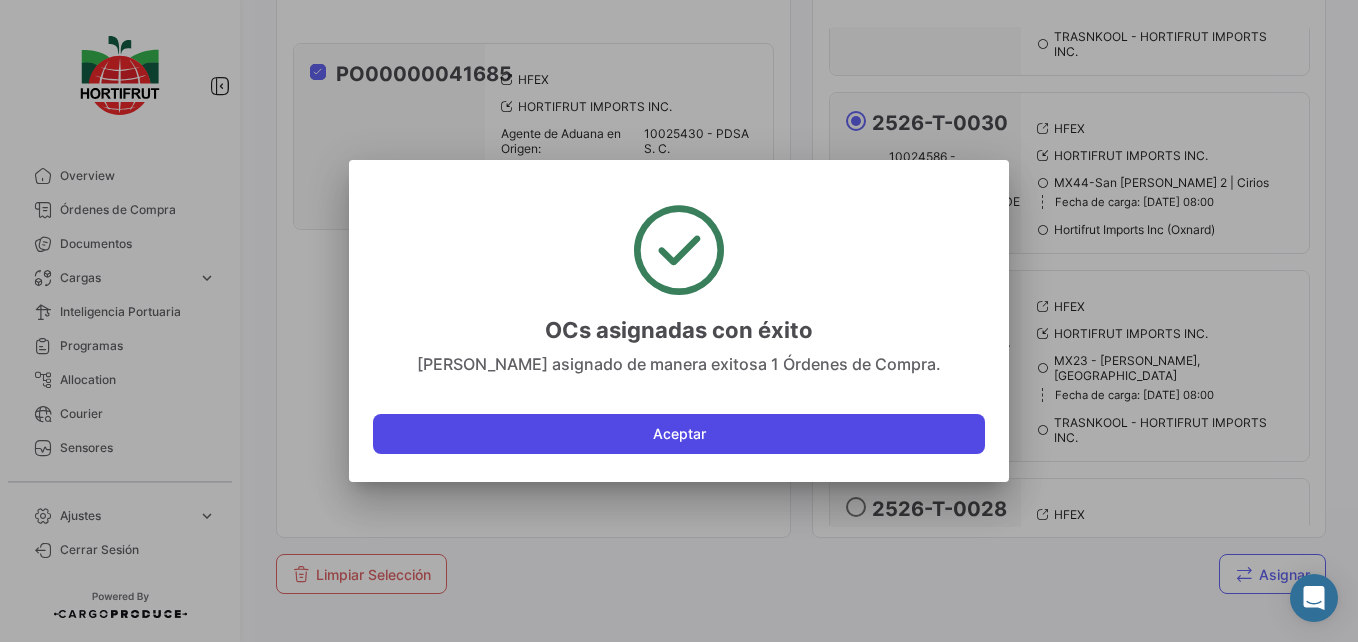 click on "Aceptar" 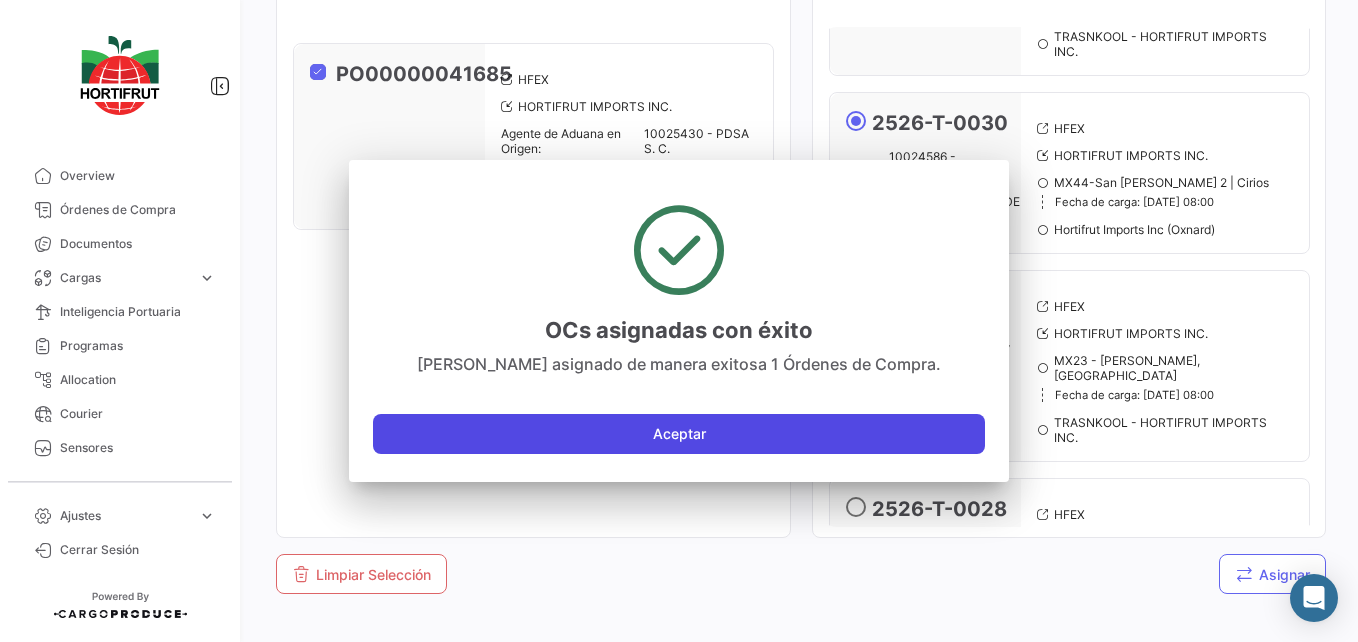 type 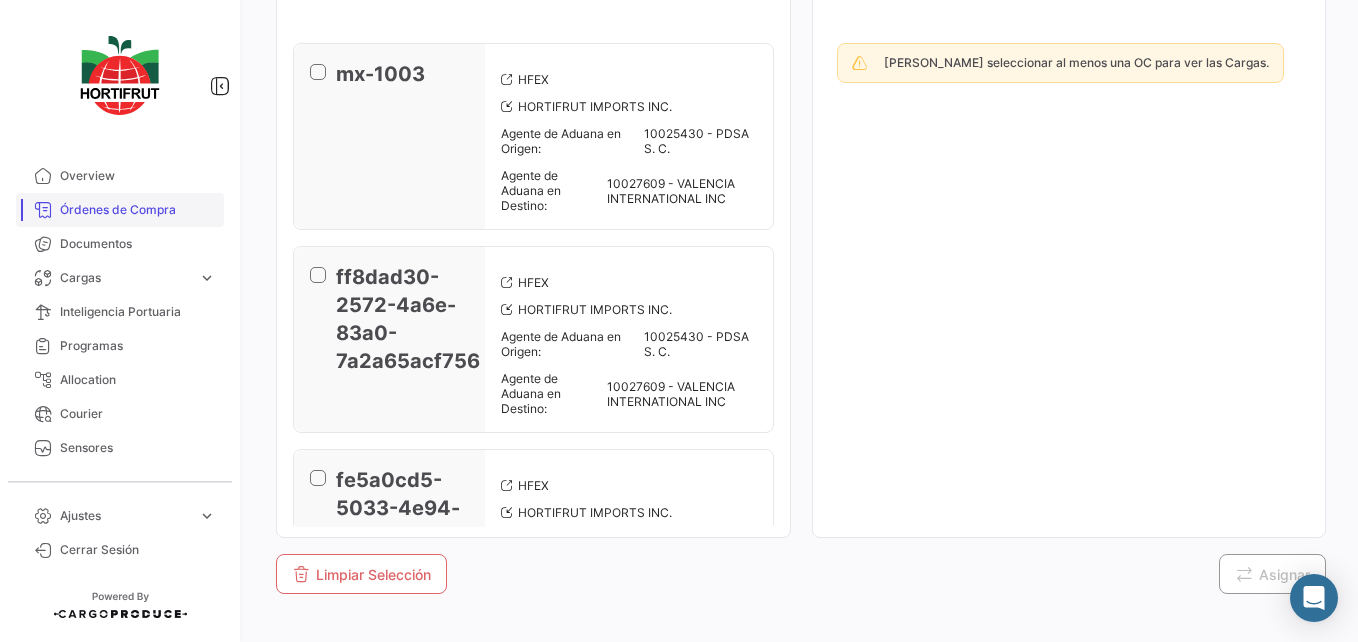 click on "Órdenes de Compra" at bounding box center [138, 210] 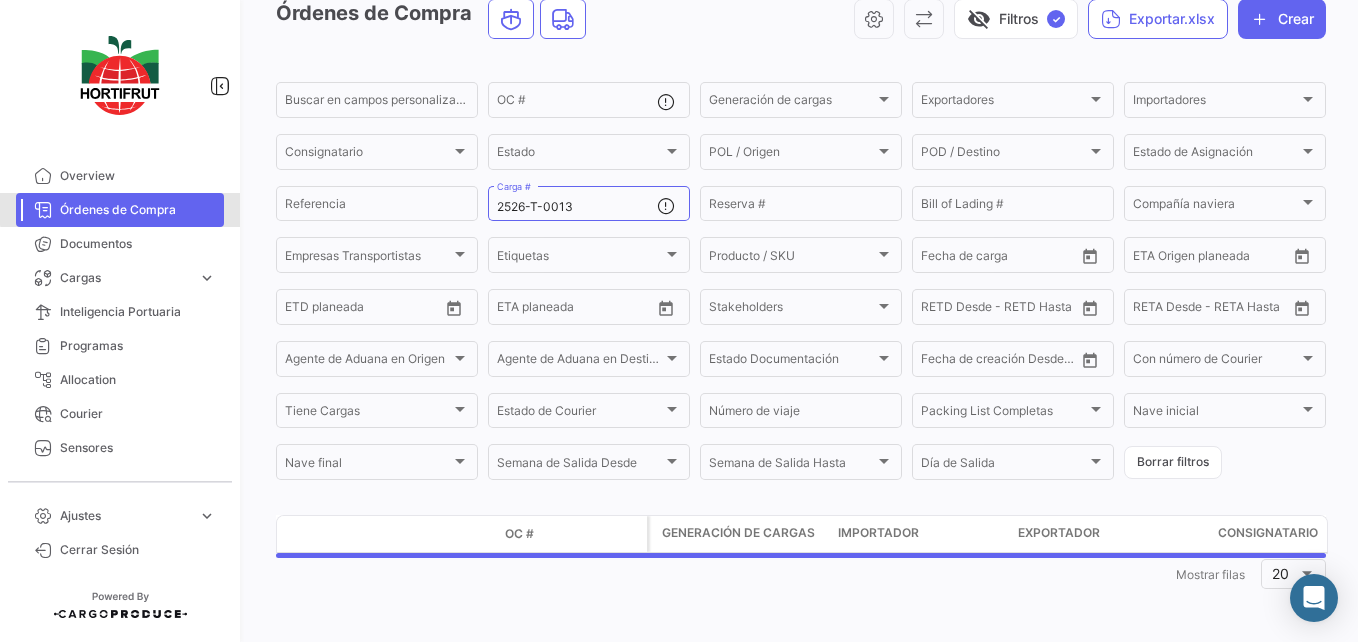 scroll, scrollTop: 0, scrollLeft: 0, axis: both 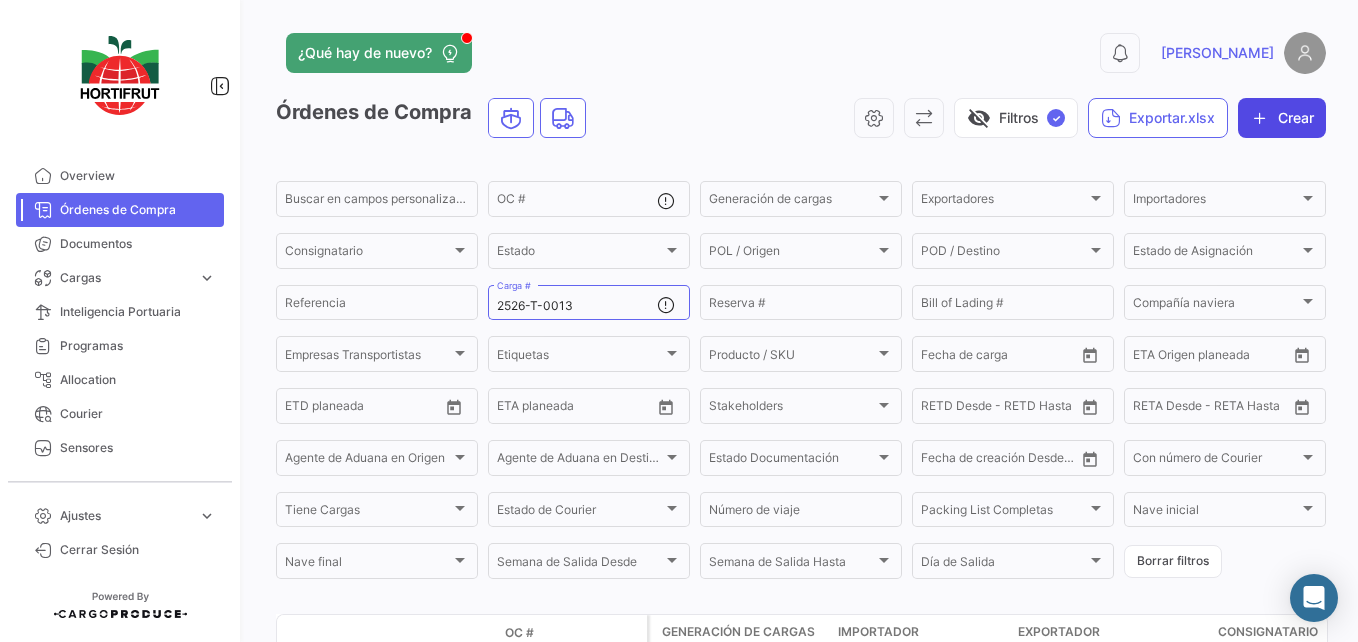 click on "Crear" 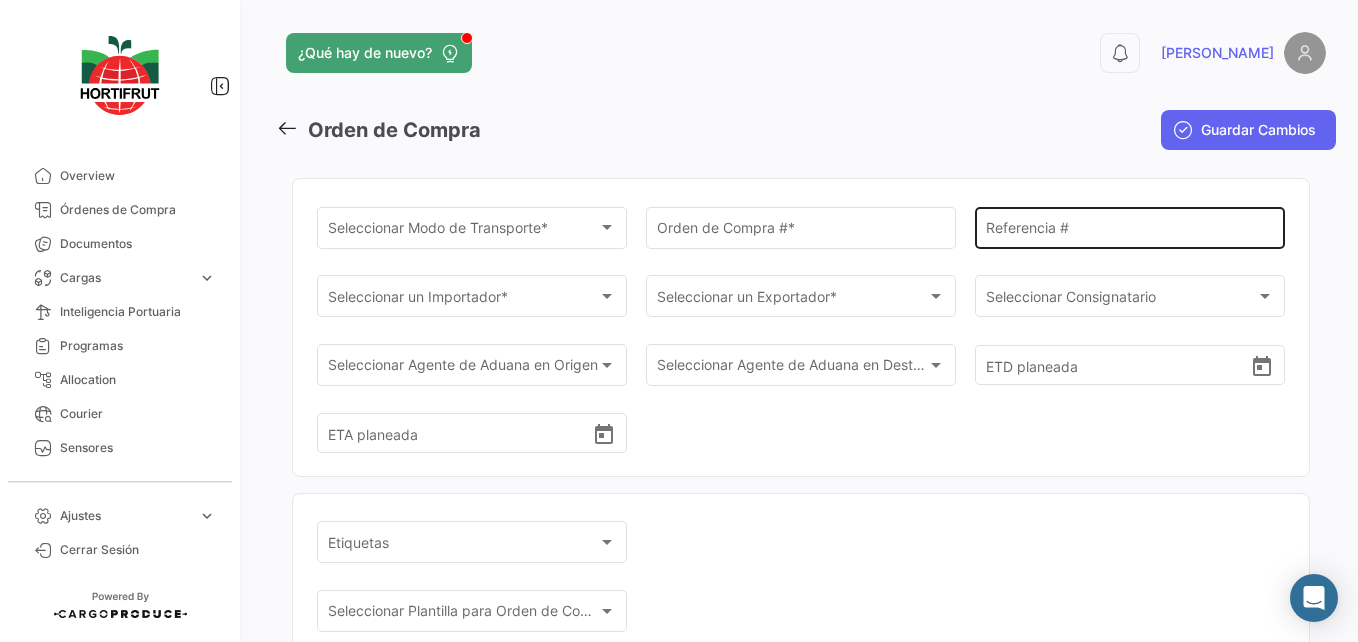 click on "Referencia #" 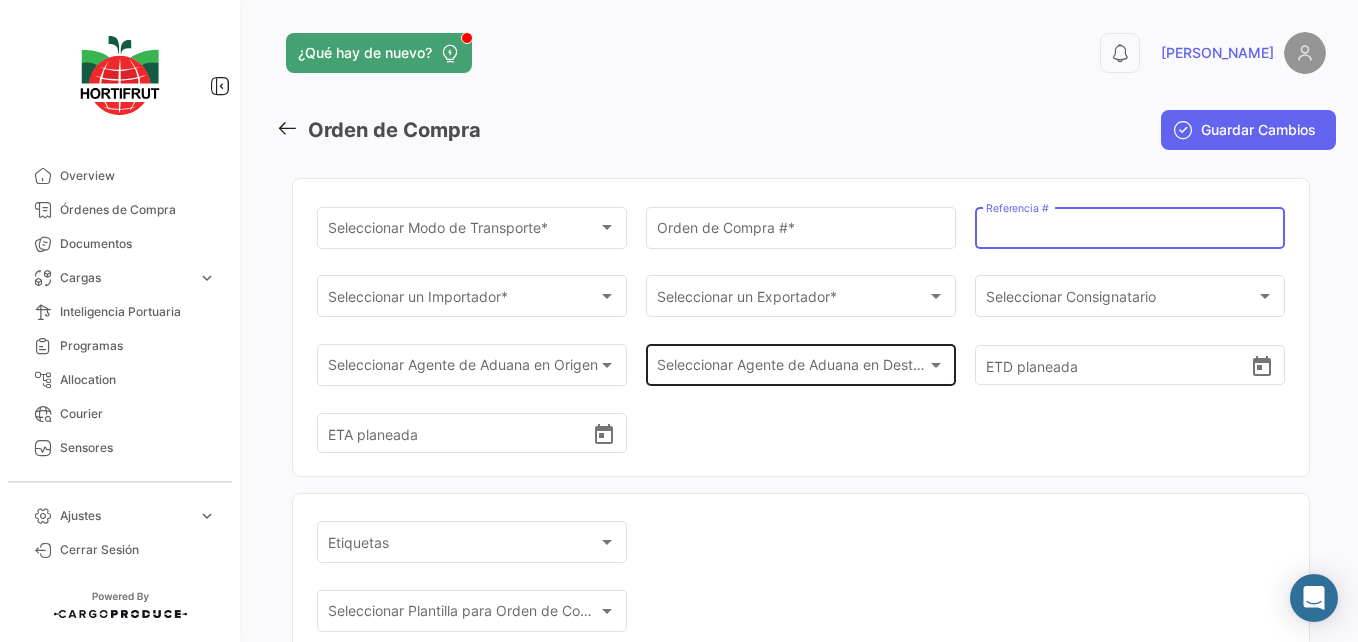 paste on "2526-T-0048" 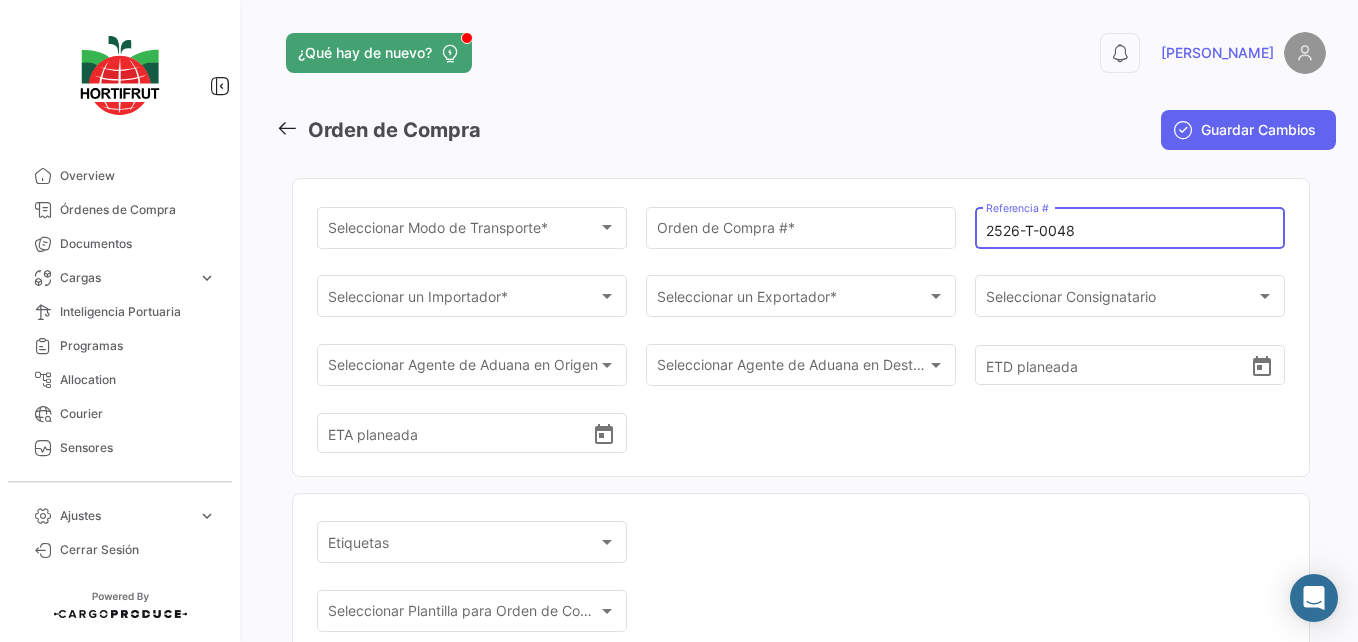 type on "2526-T-0048" 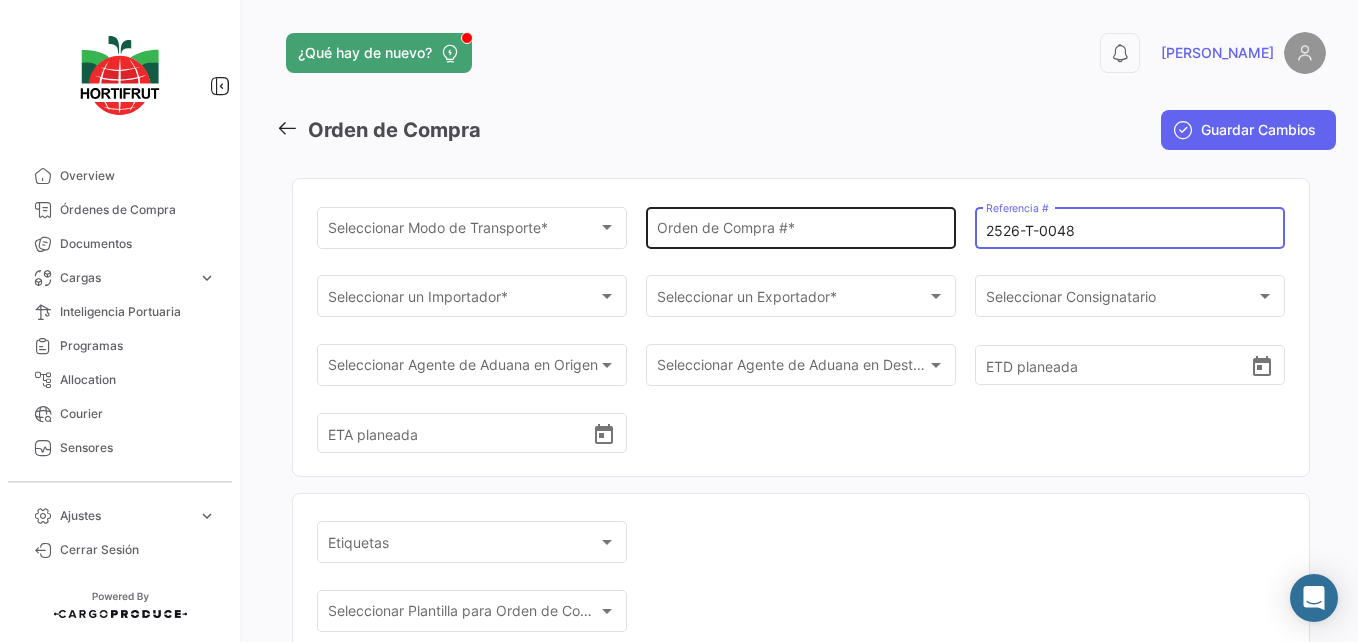 click on "Orden de Compra #  *" at bounding box center [801, 231] 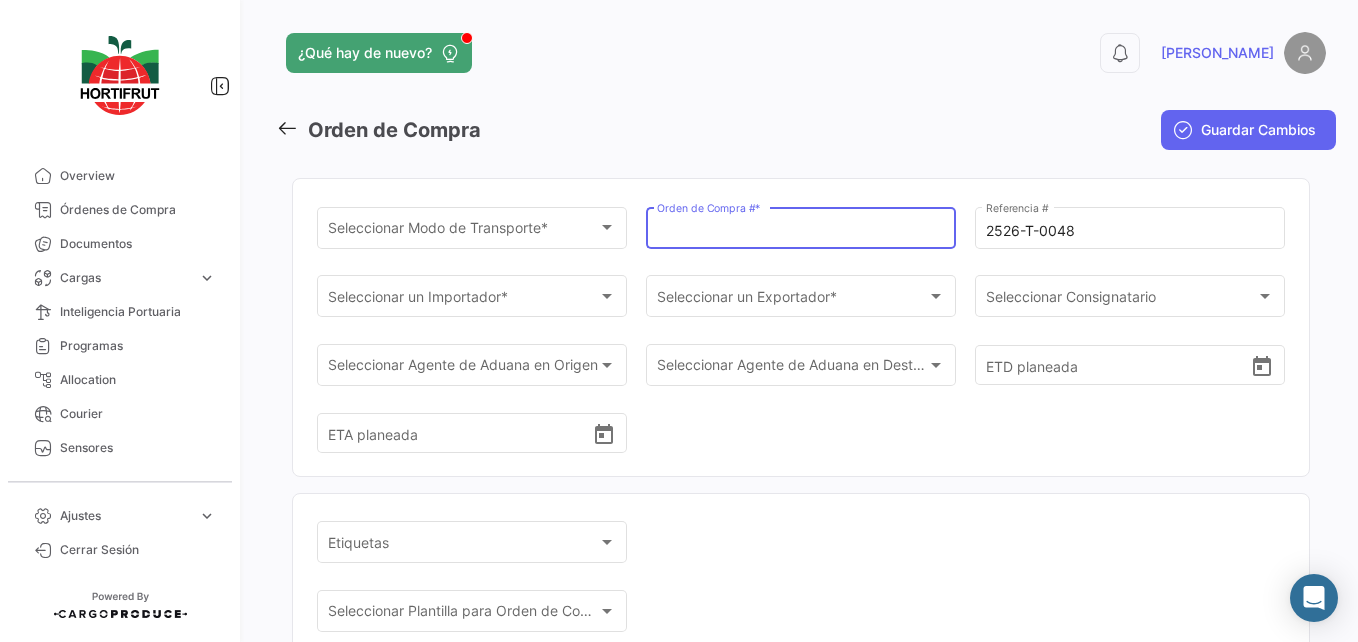 paste on "PO00000041687" 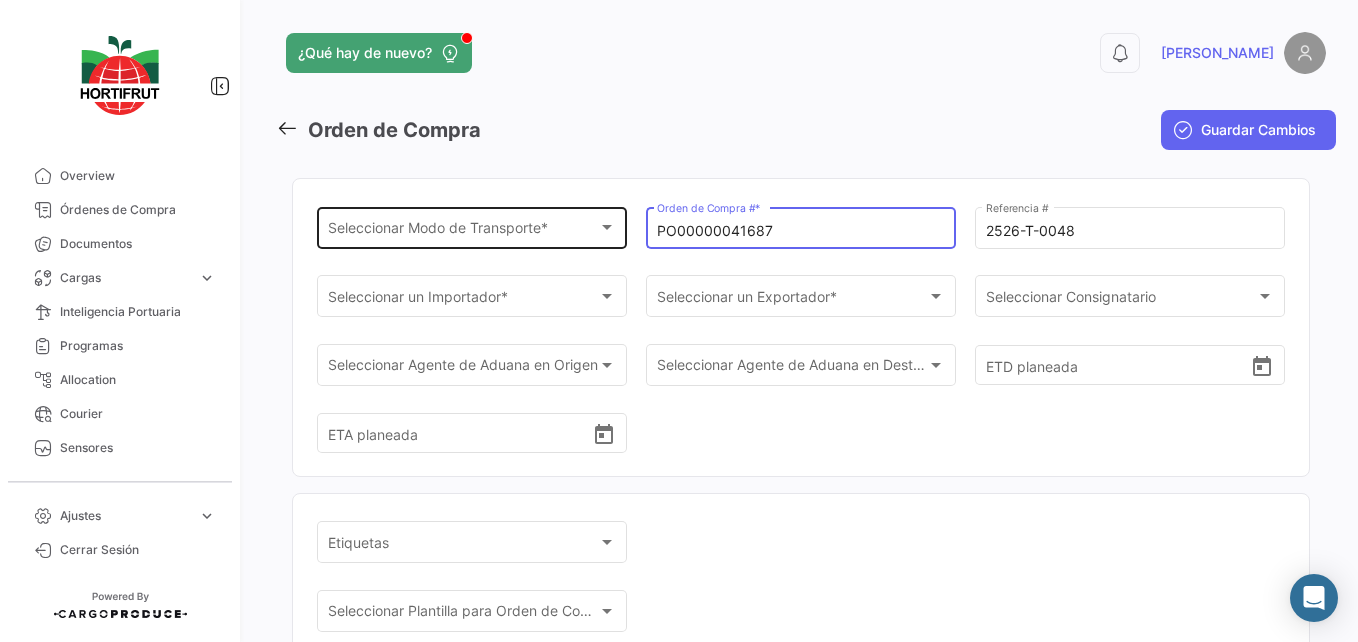 type on "PO00000041687" 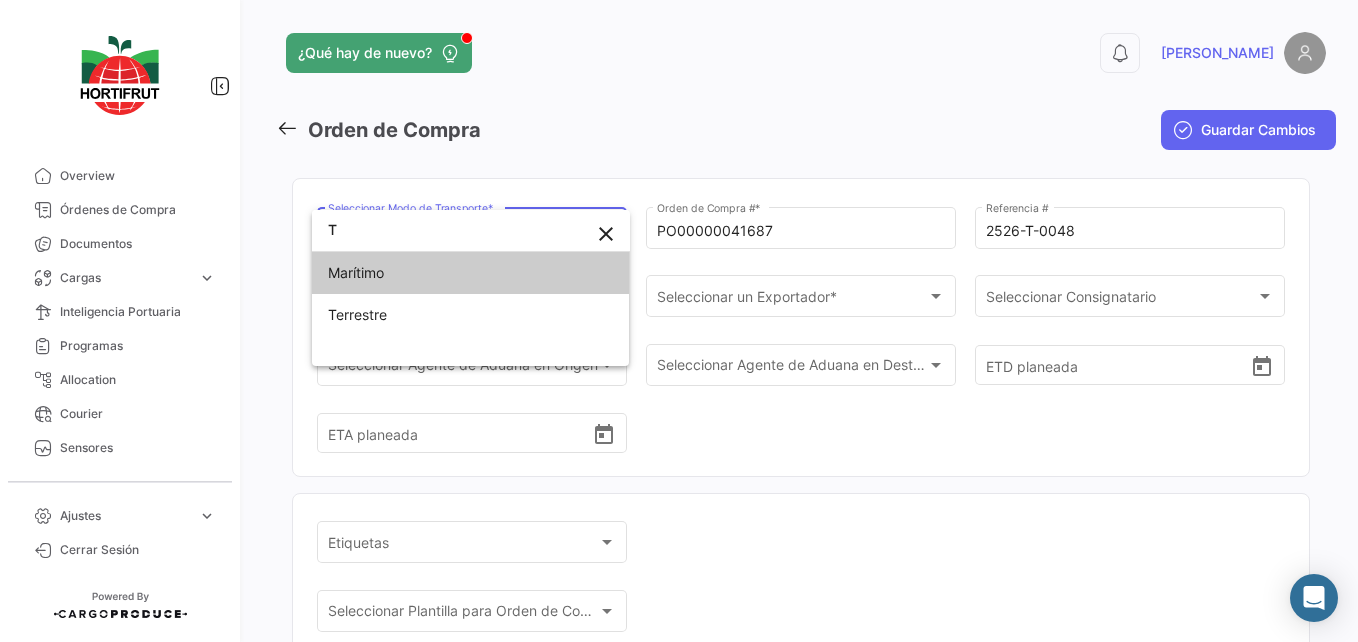 type on "T" 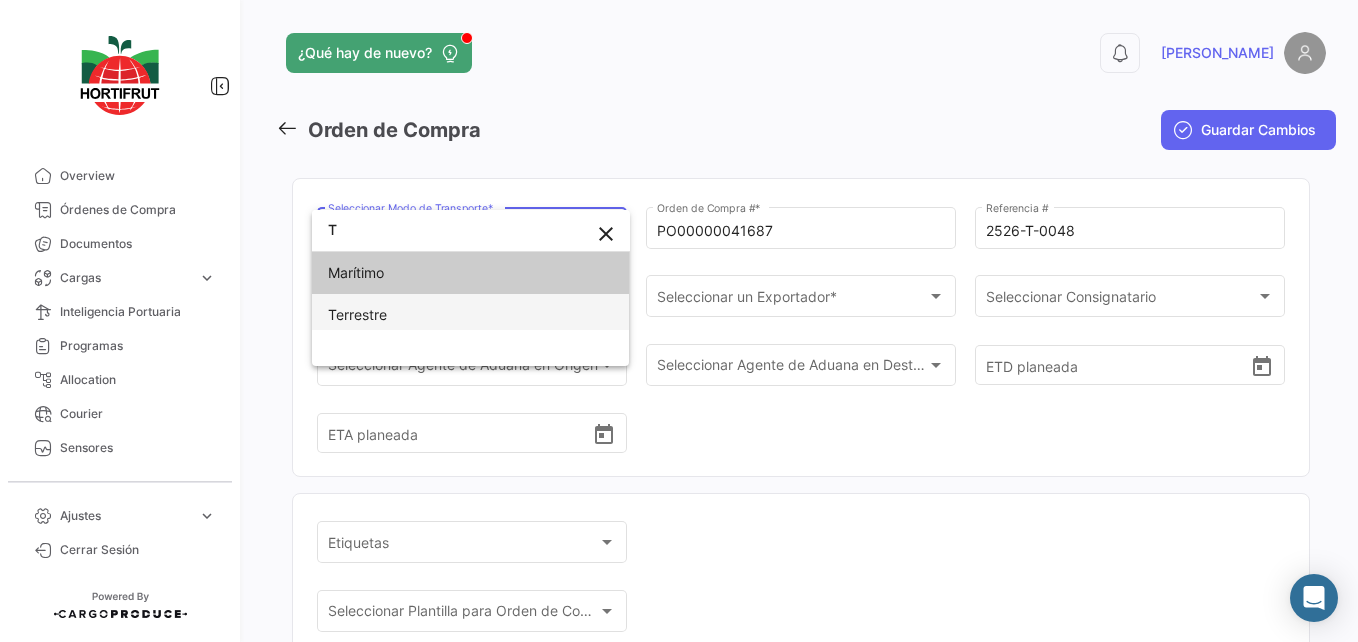 click on "Terrestre" at bounding box center [357, 314] 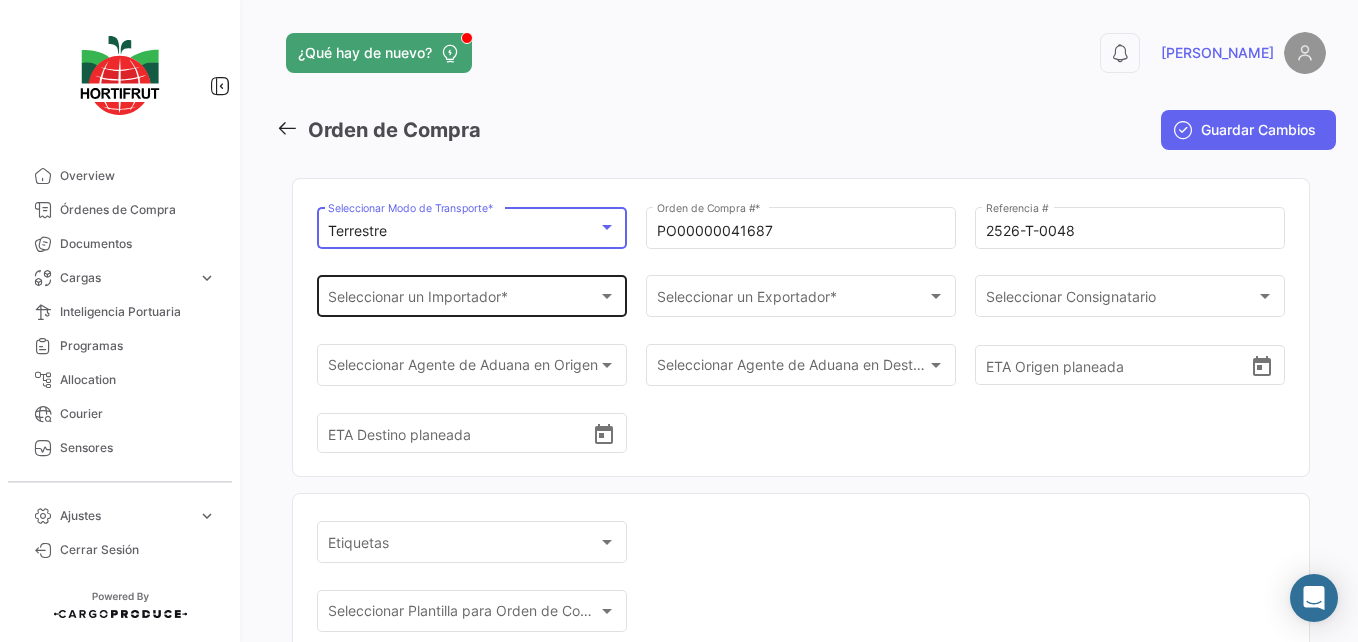 click on "Seleccionar un Importador *" at bounding box center (463, 300) 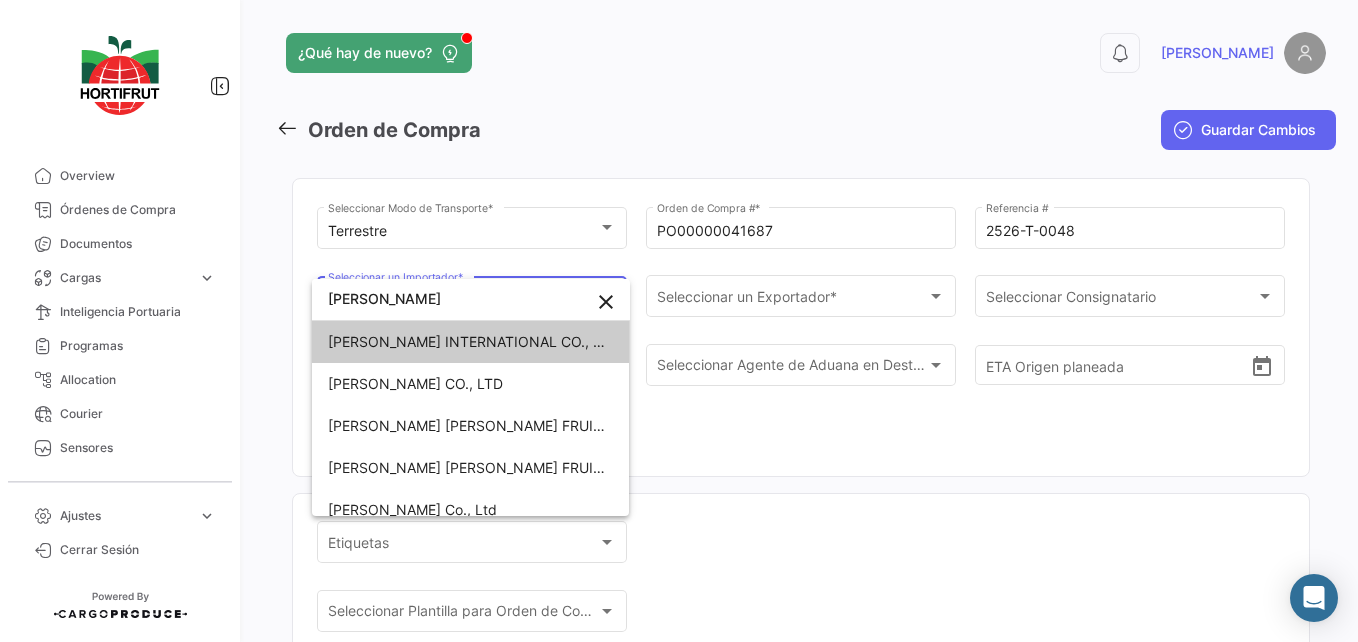 type on "J" 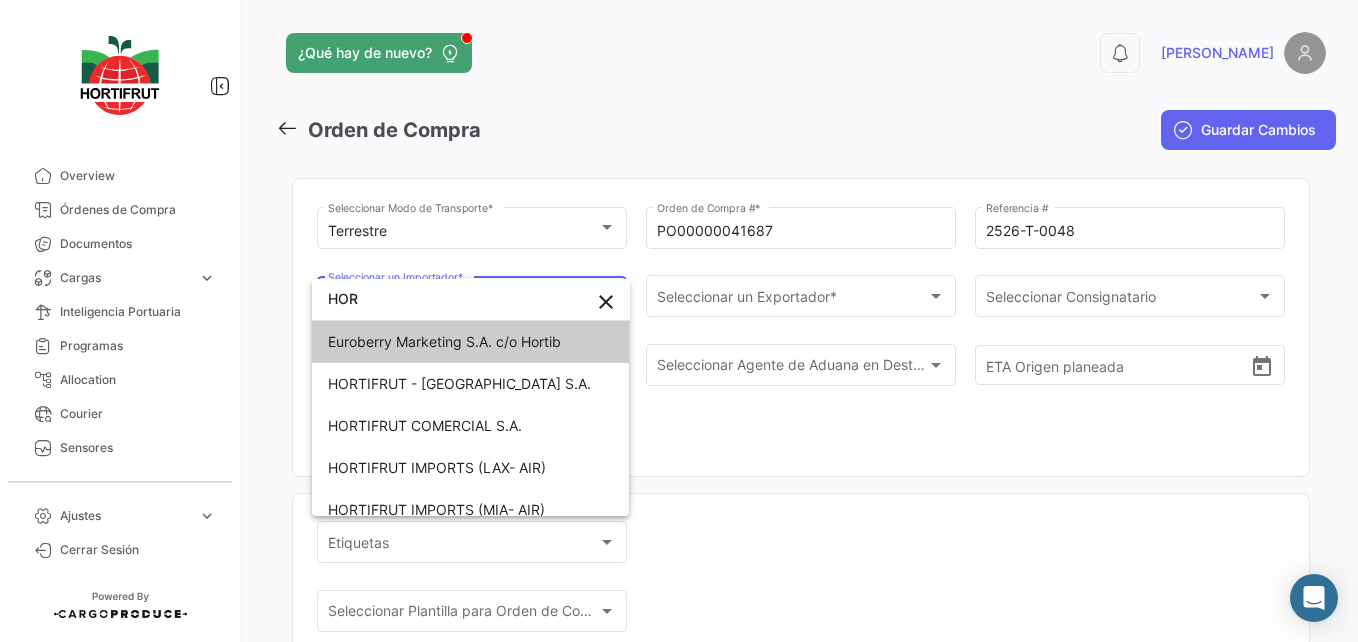 type on "Hortifrut" 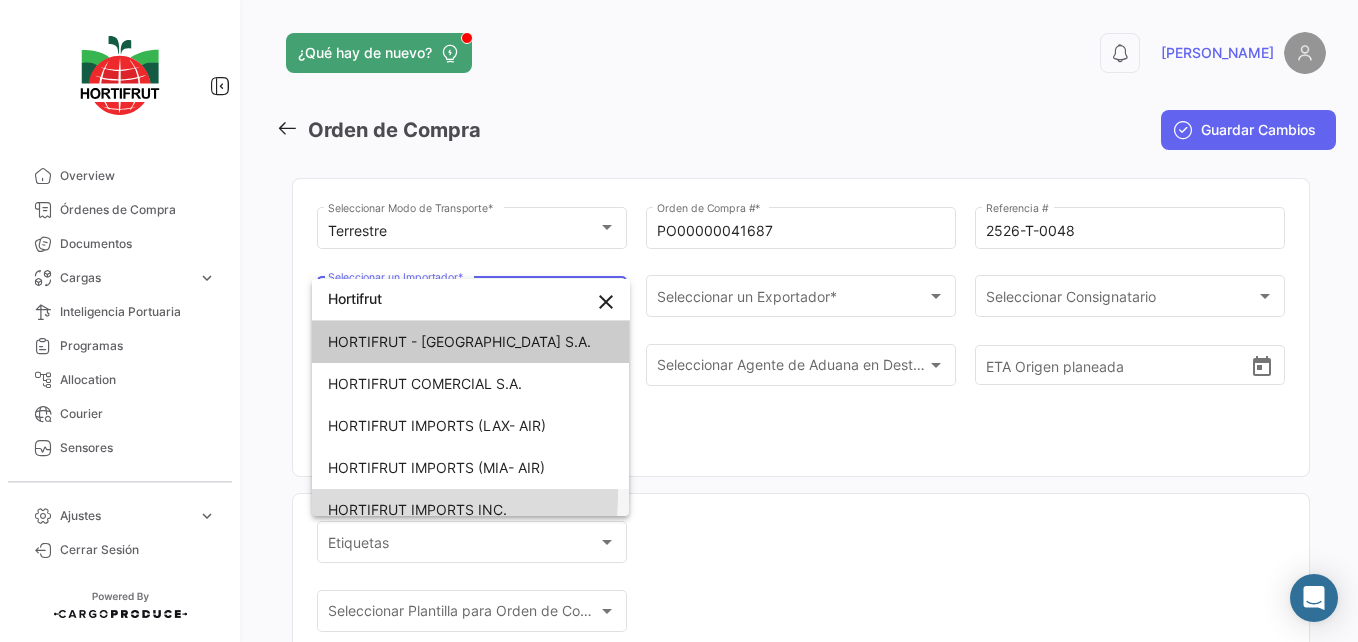 click on "HORTIFRUT IMPORTS INC." at bounding box center (468, 510) 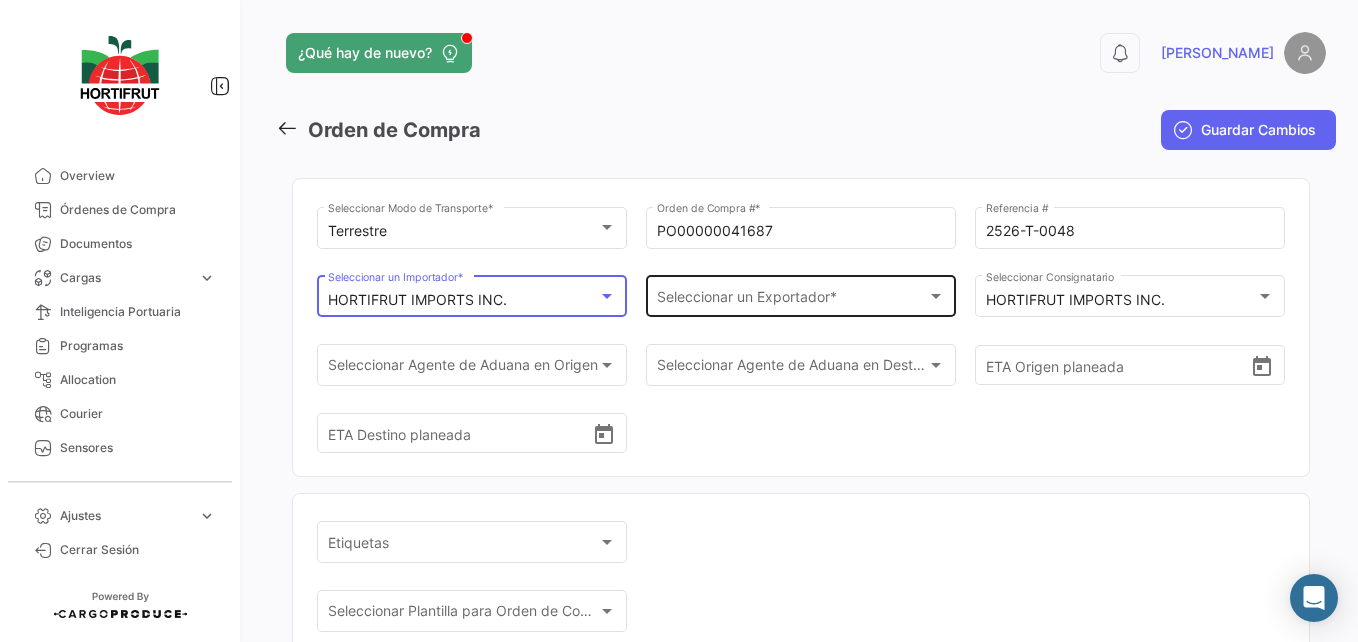 click on "Seleccionar un Exportador *" at bounding box center [792, 300] 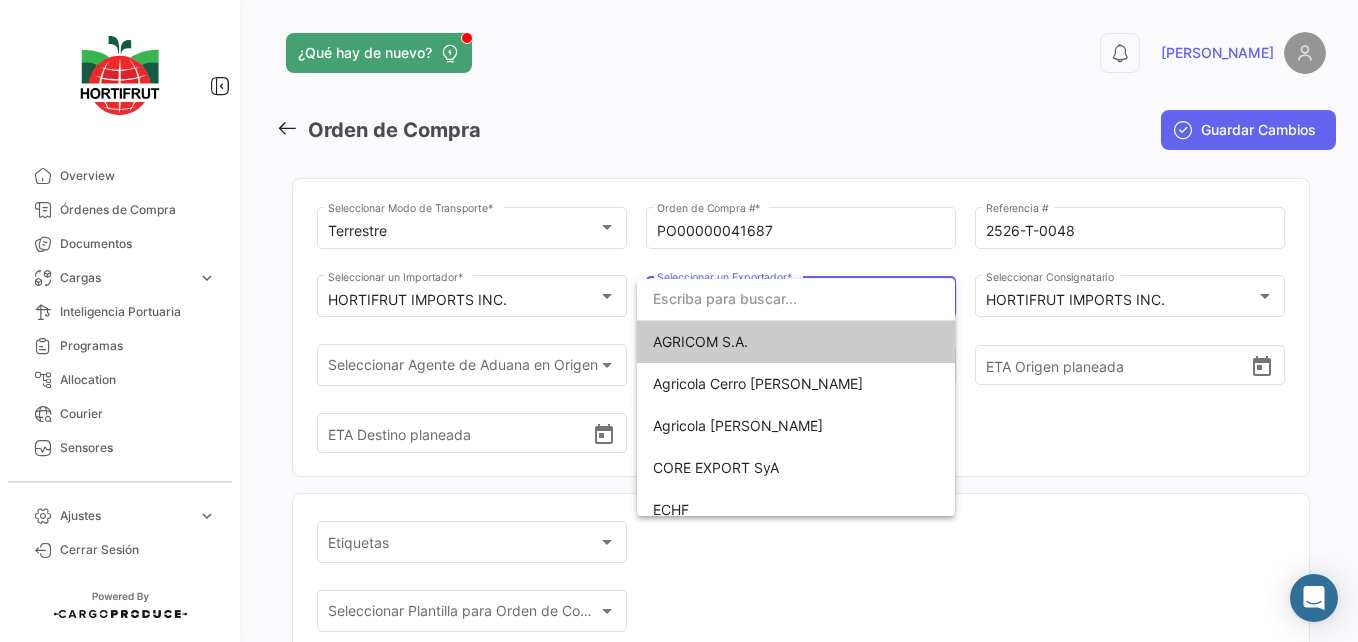 type on "L" 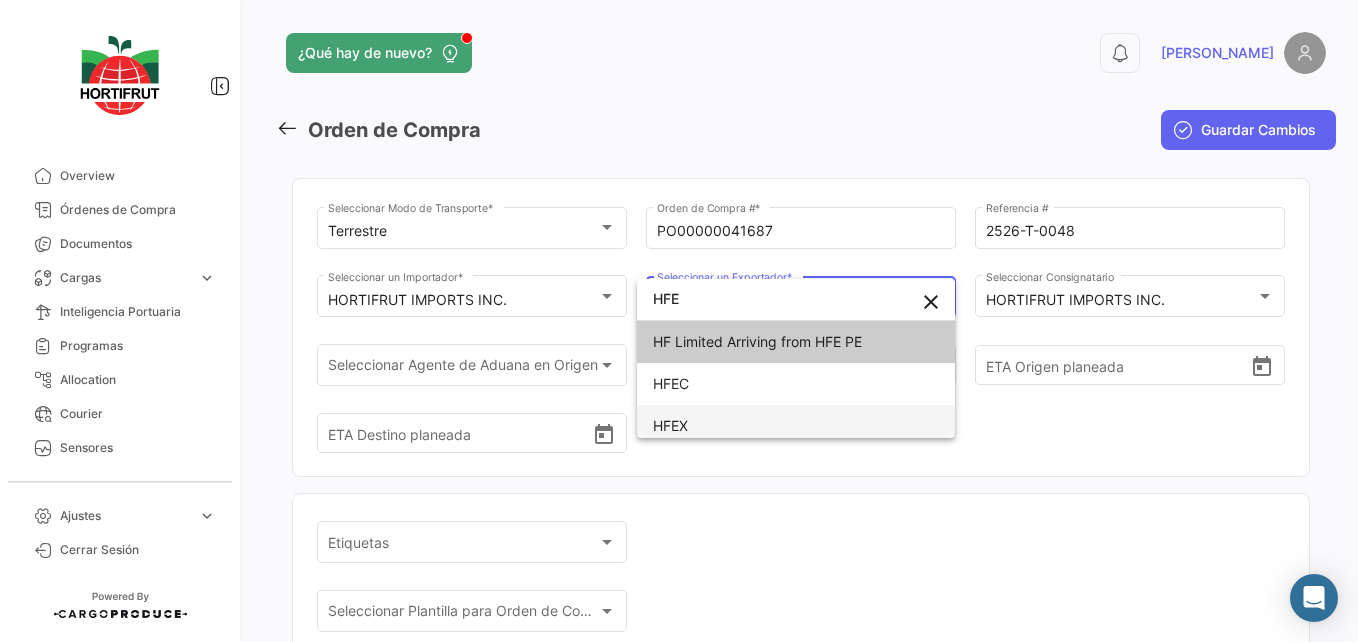 type on "HFE" 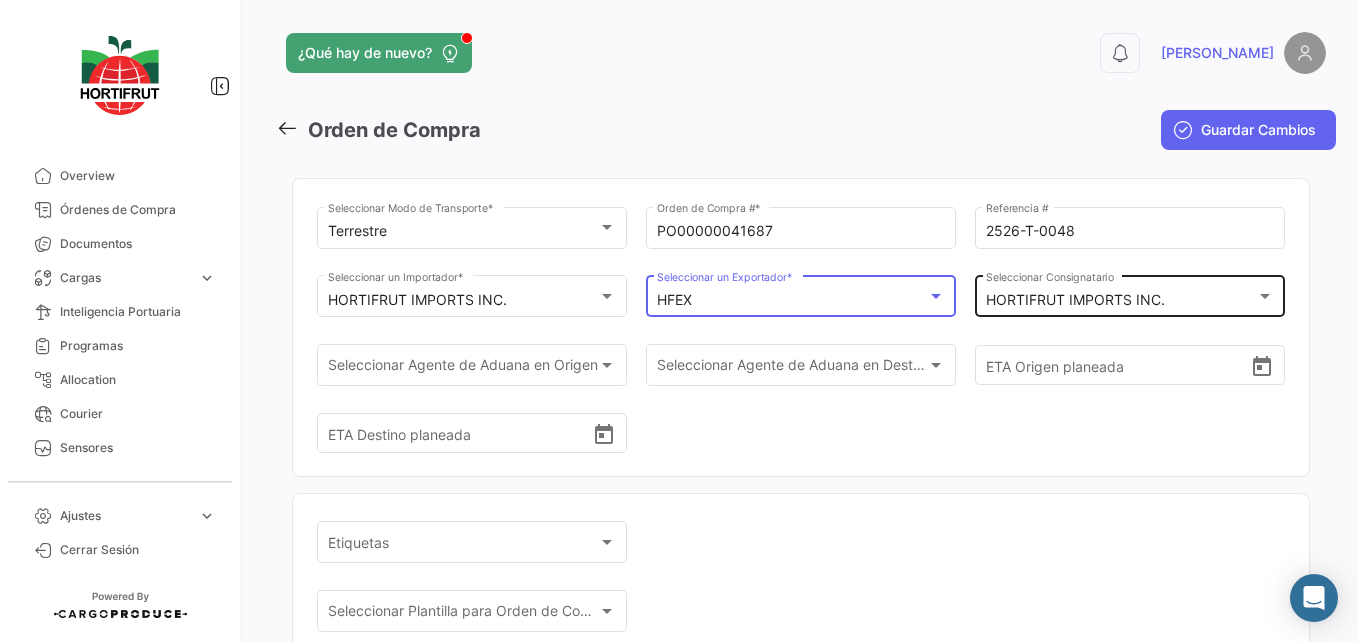click on "HORTIFRUT IMPORTS INC. Seleccionar
Consignatario" 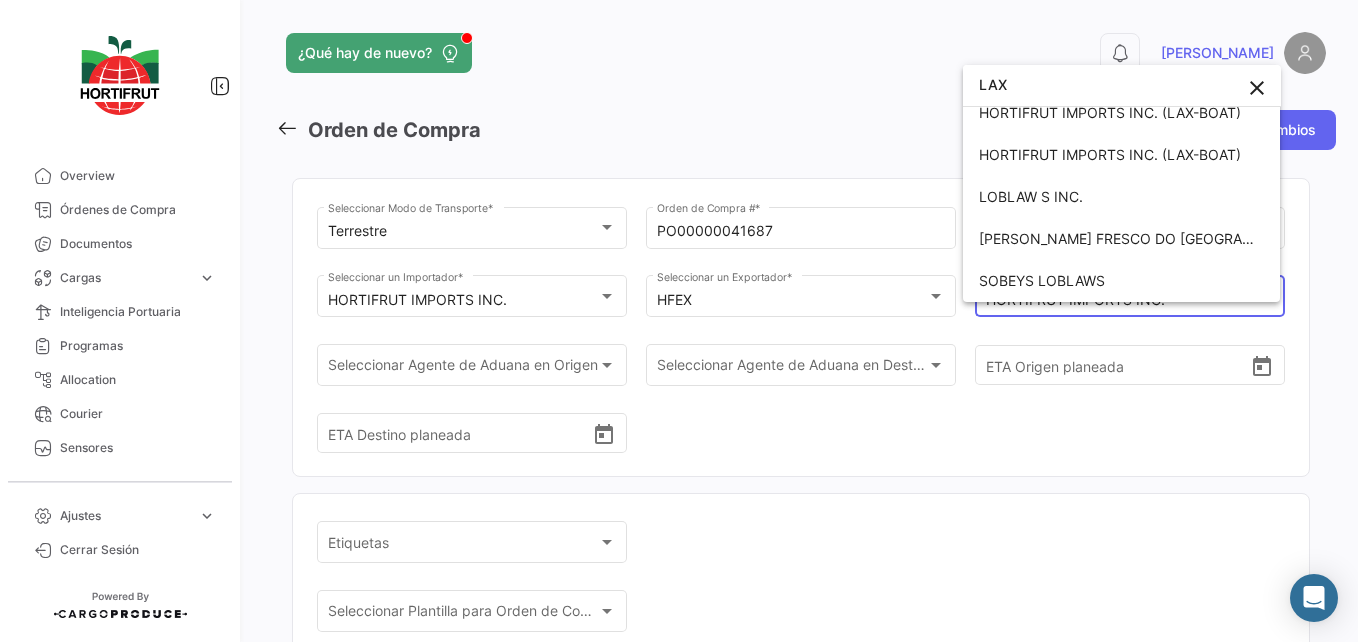 scroll, scrollTop: 12, scrollLeft: 0, axis: vertical 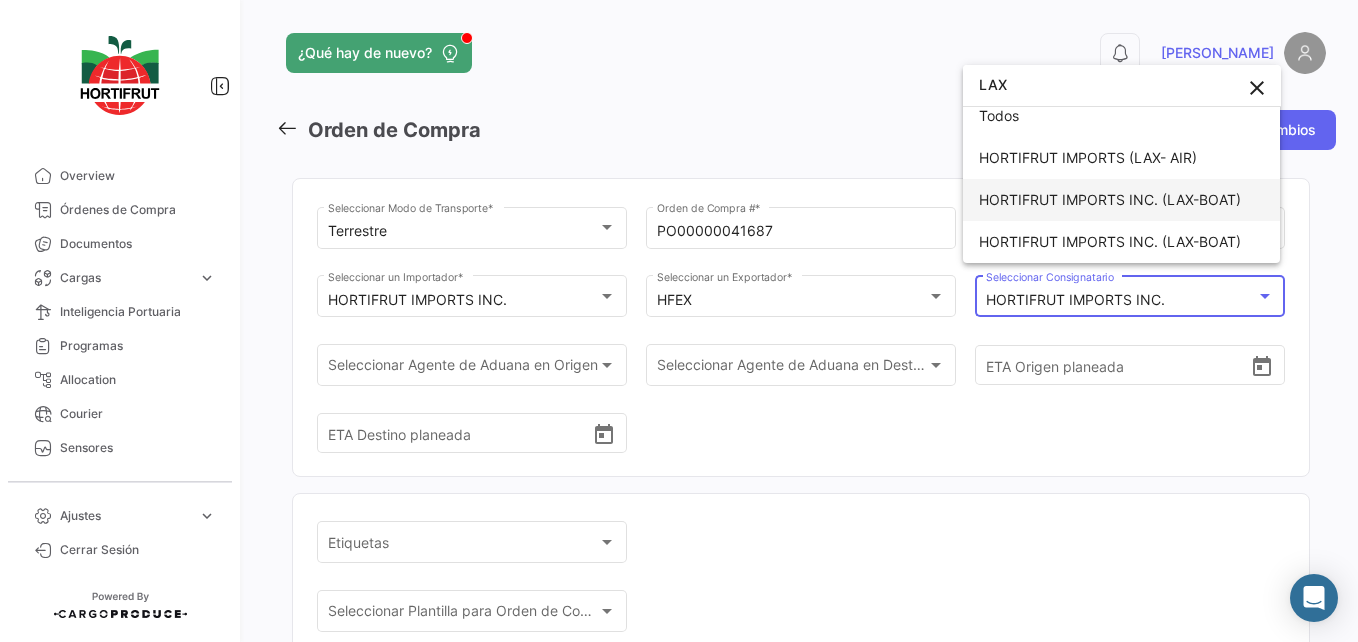 type on "LAX" 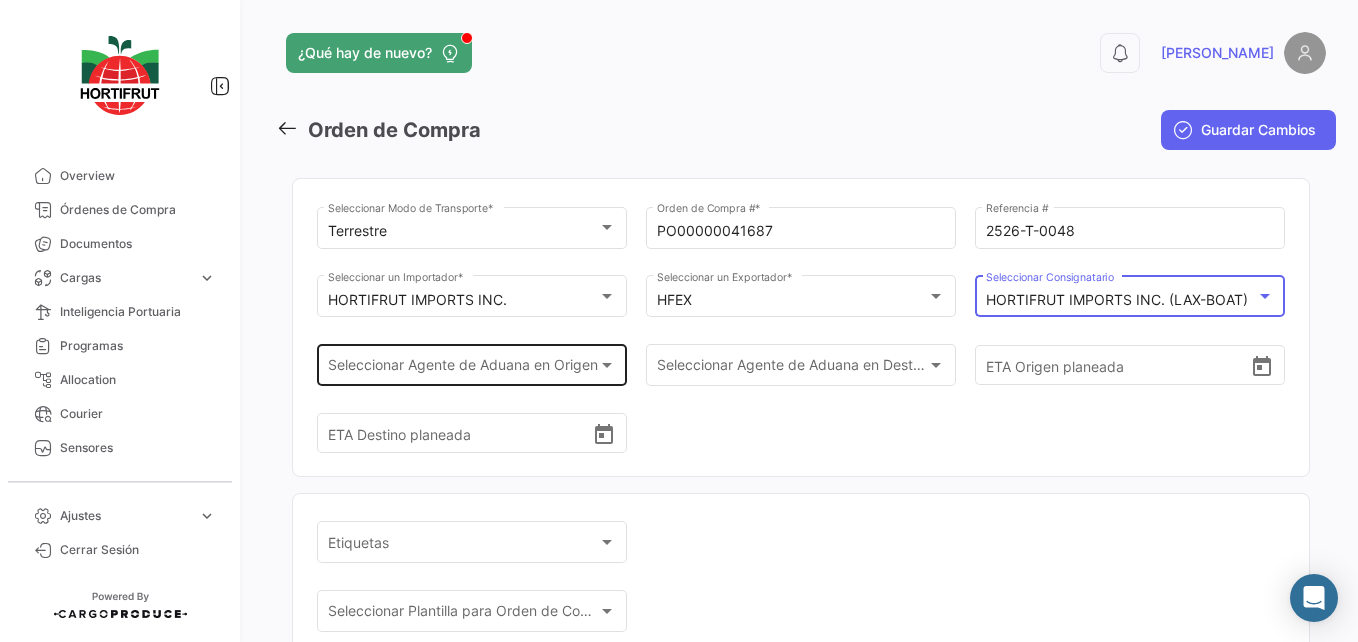 click on "Seleccionar
Agente de Aduana en Origen" at bounding box center [463, 369] 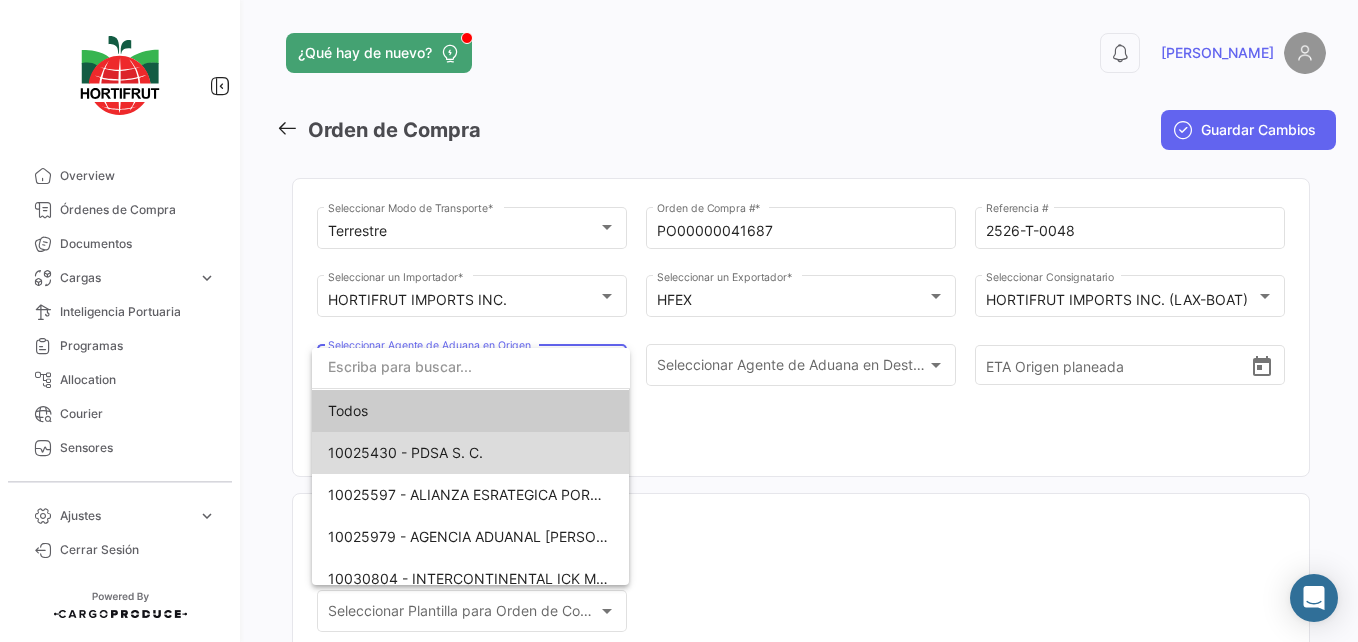 click on "10025430 - PDSA S. C." at bounding box center [405, 452] 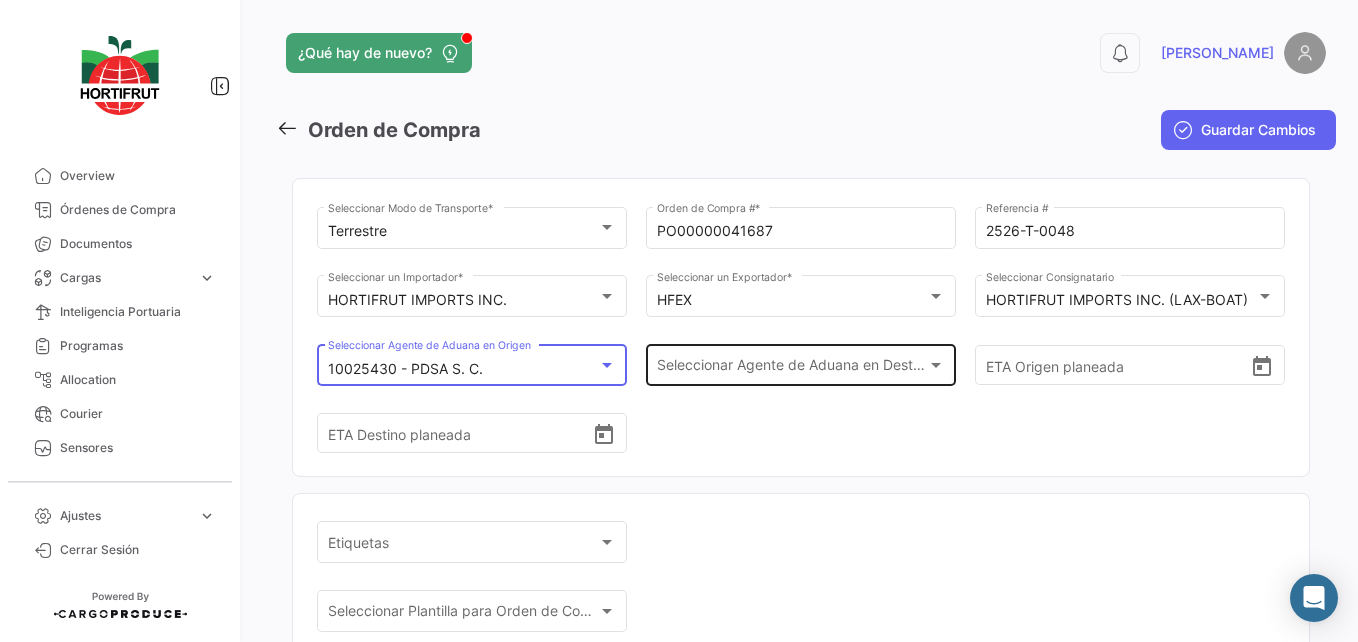 click on "Seleccionar
Agente de Aduana en Destino" at bounding box center (792, 369) 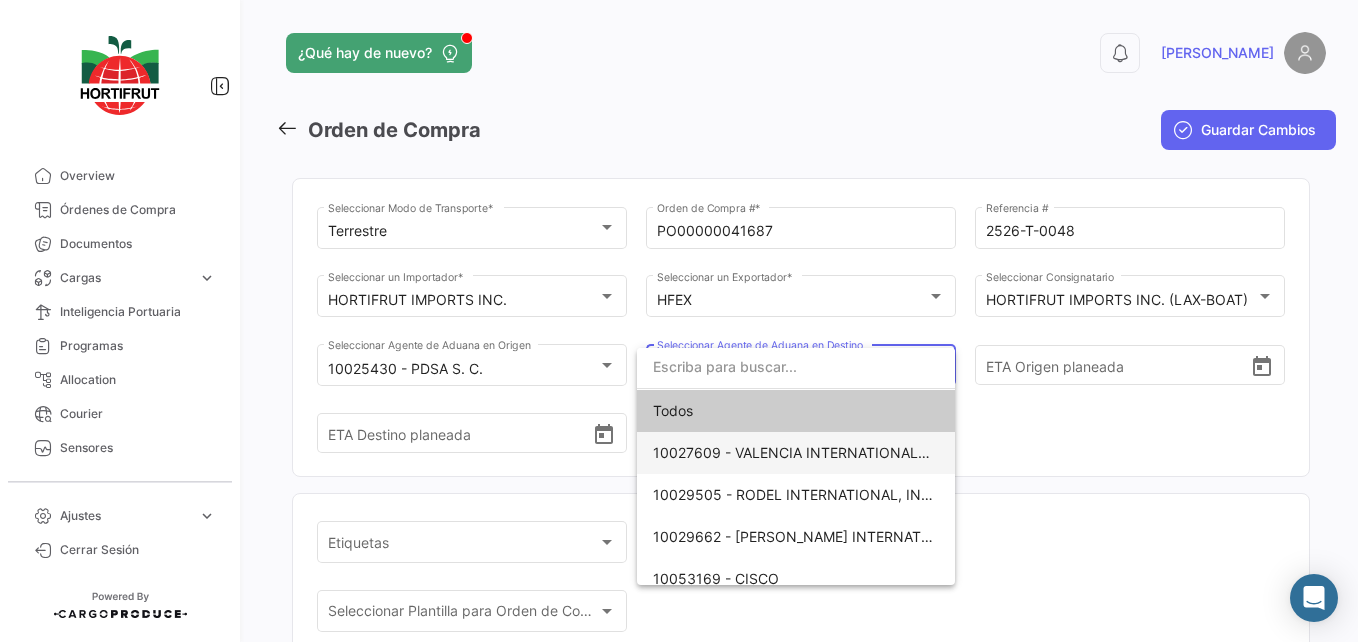 click on "10027609 - VALENCIA INTERNATIONAL INC" at bounding box center [800, 452] 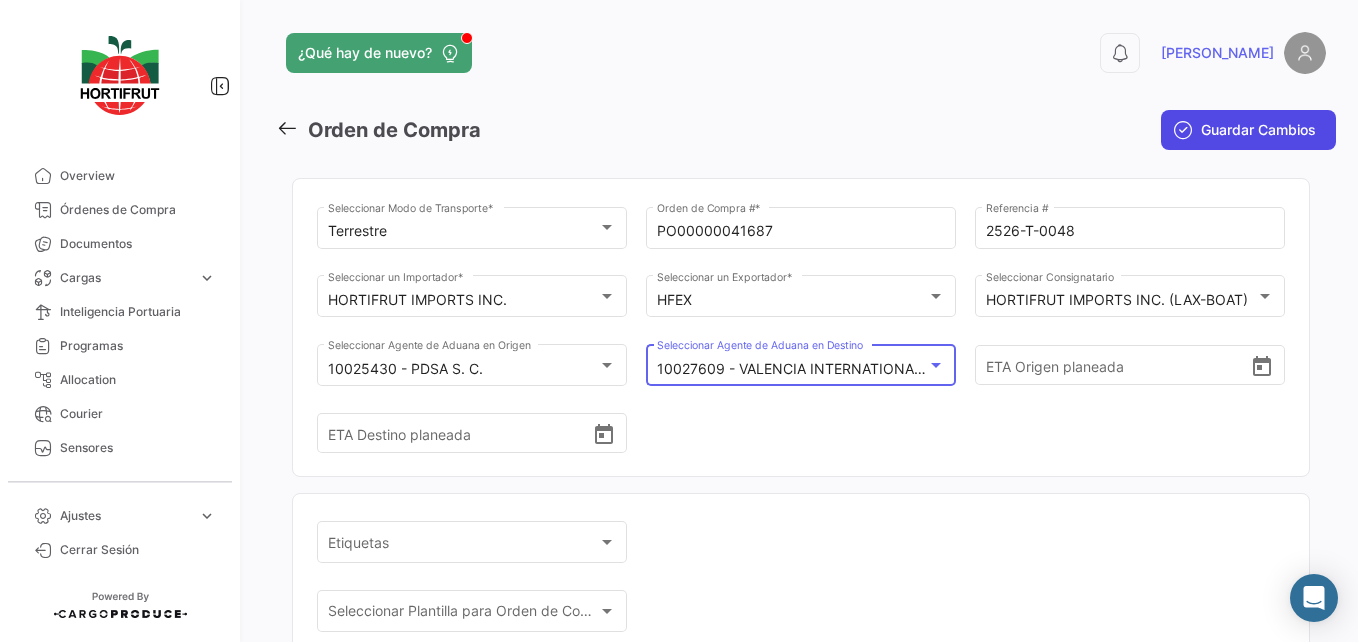 click 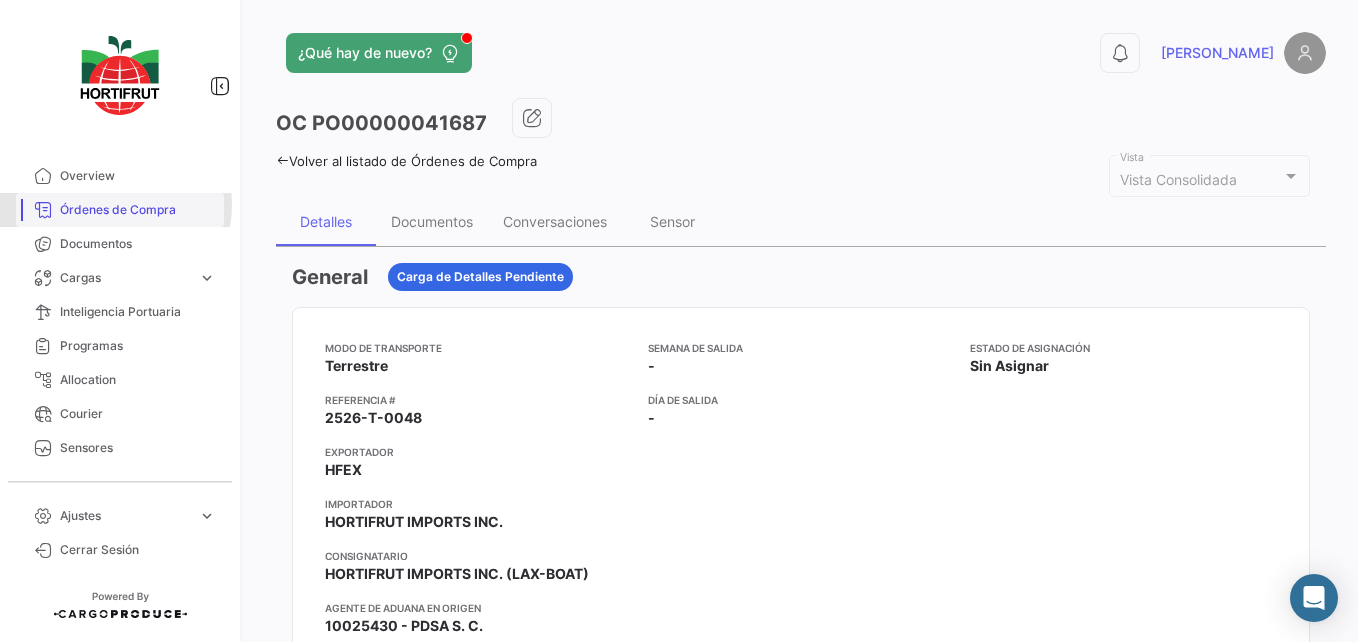 click on "Órdenes de Compra" at bounding box center [138, 210] 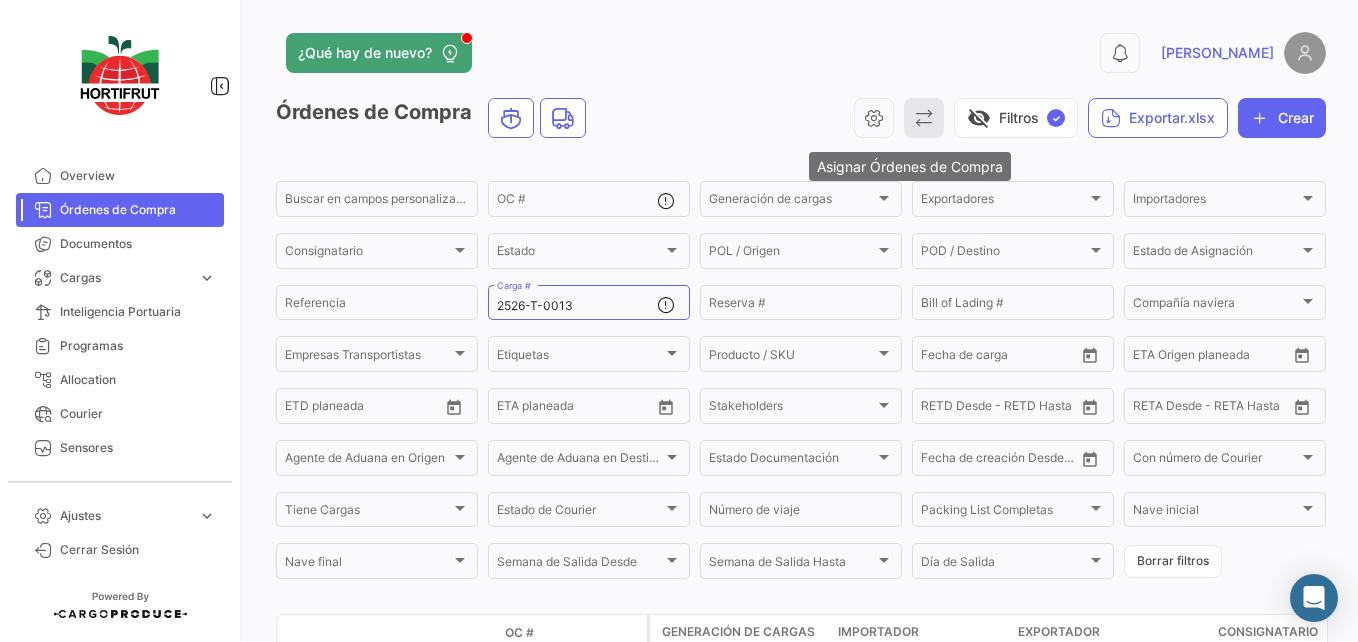 click 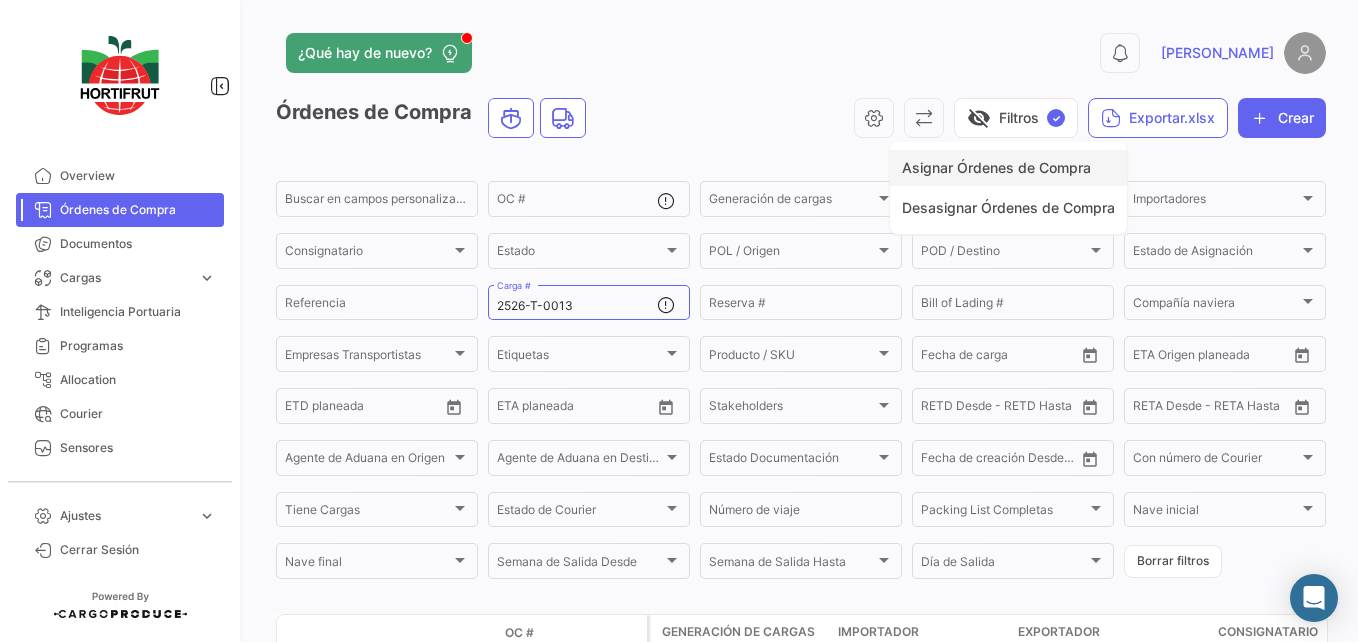 click on "Asignar Órdenes de Compra" at bounding box center (996, 167) 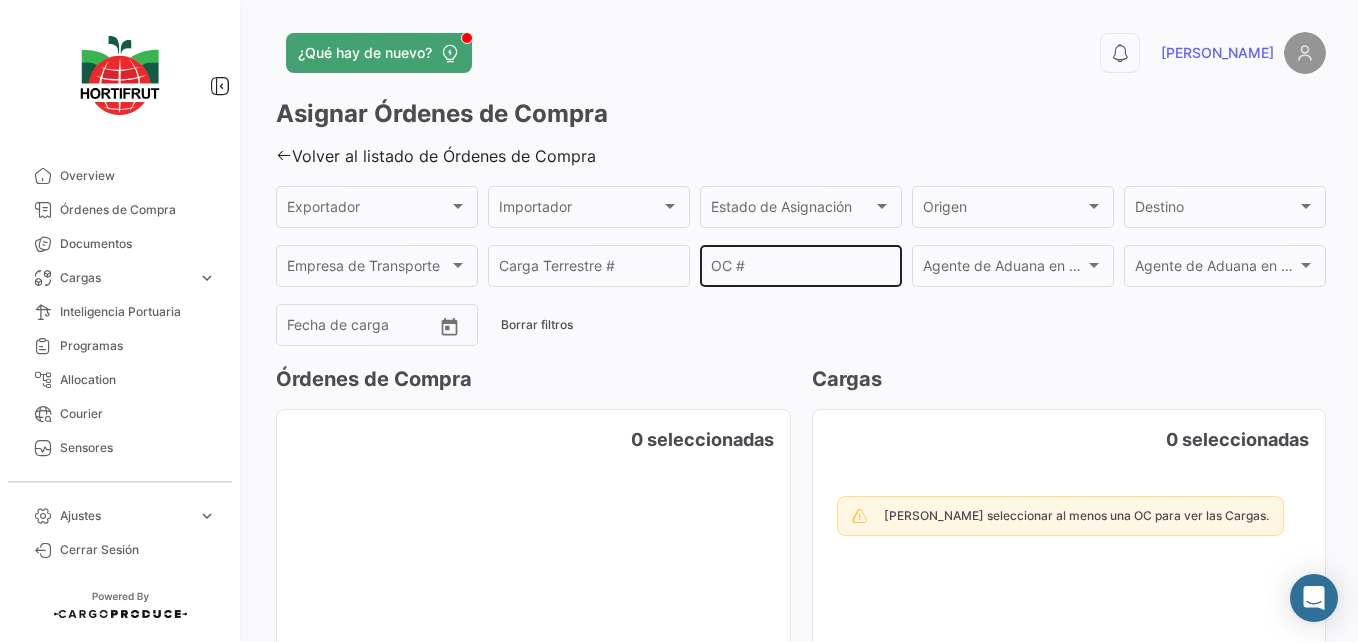 click on "OC #" at bounding box center [801, 269] 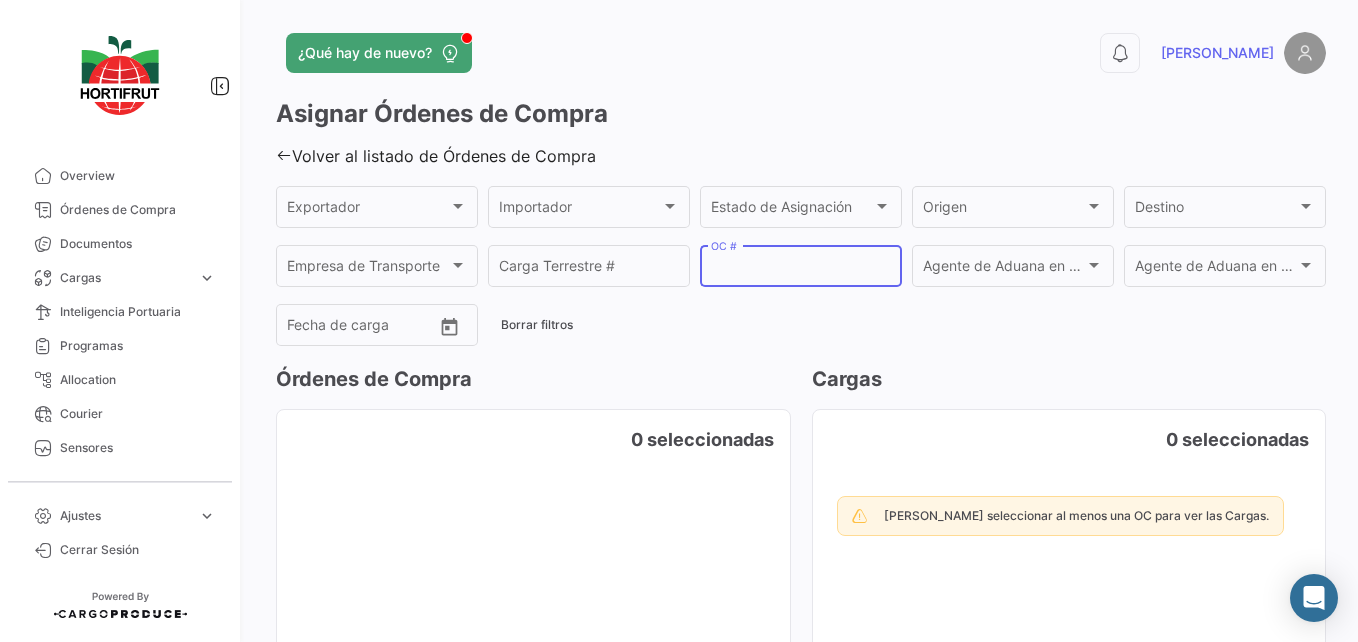 paste on "PO00000041687" 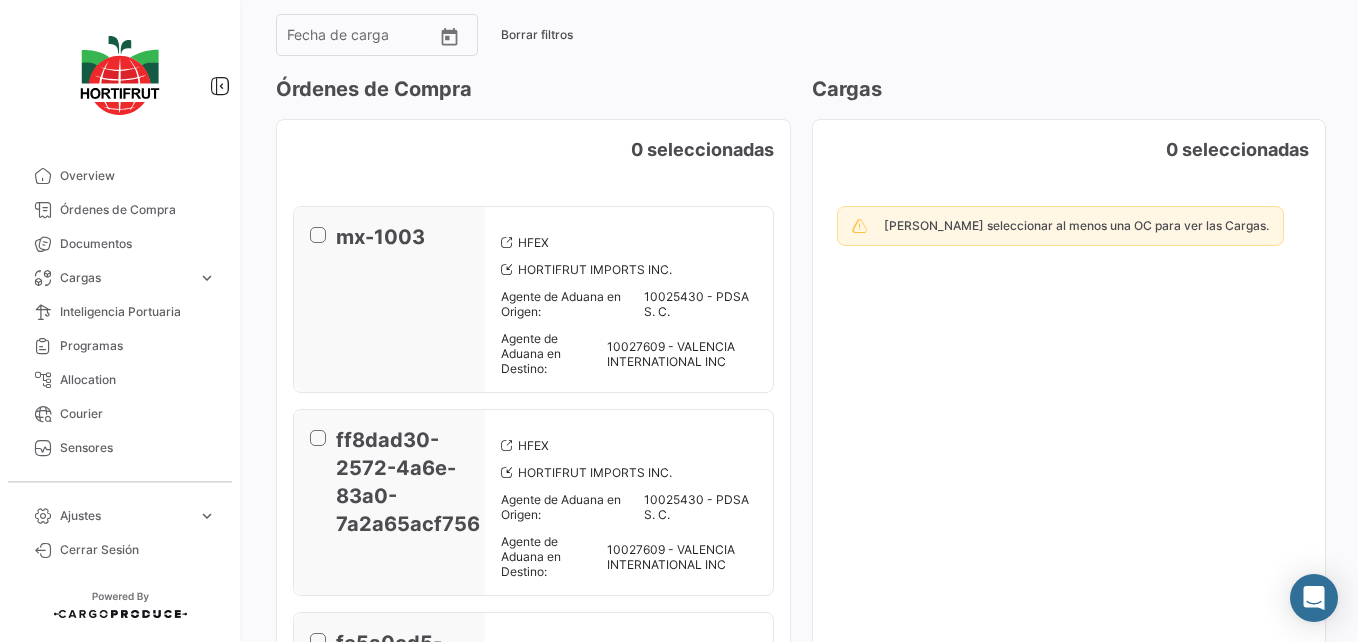 scroll, scrollTop: 300, scrollLeft: 0, axis: vertical 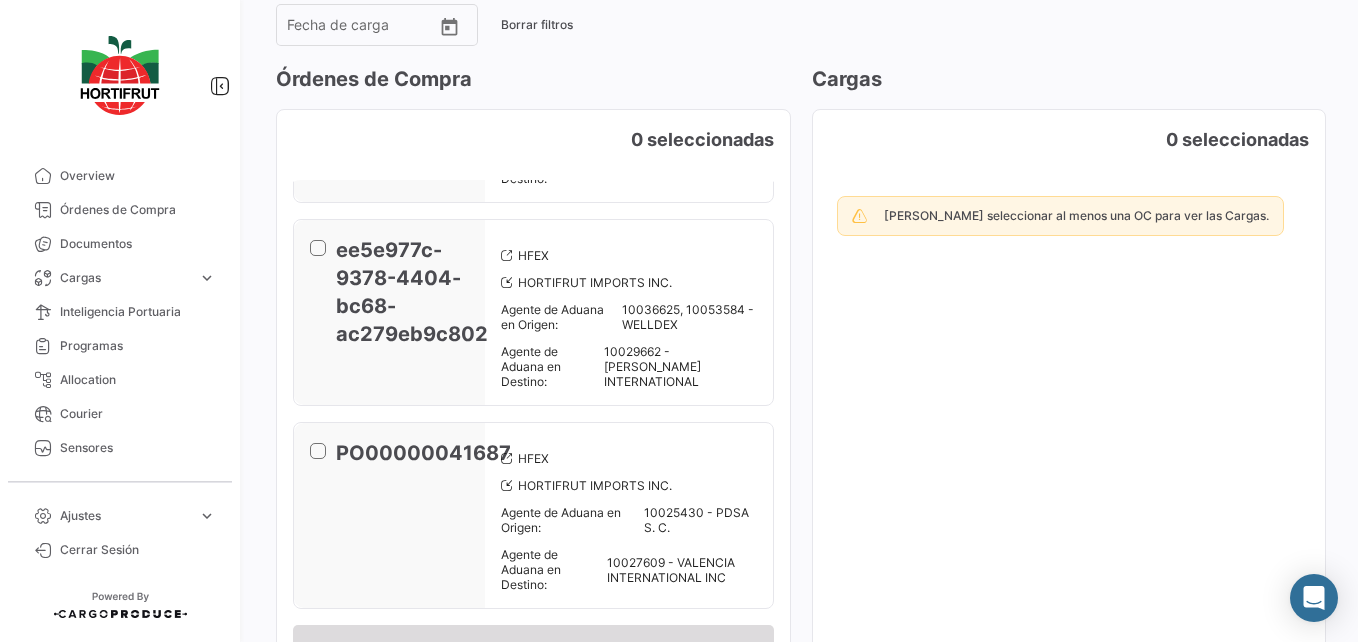 type on "PO00000041687" 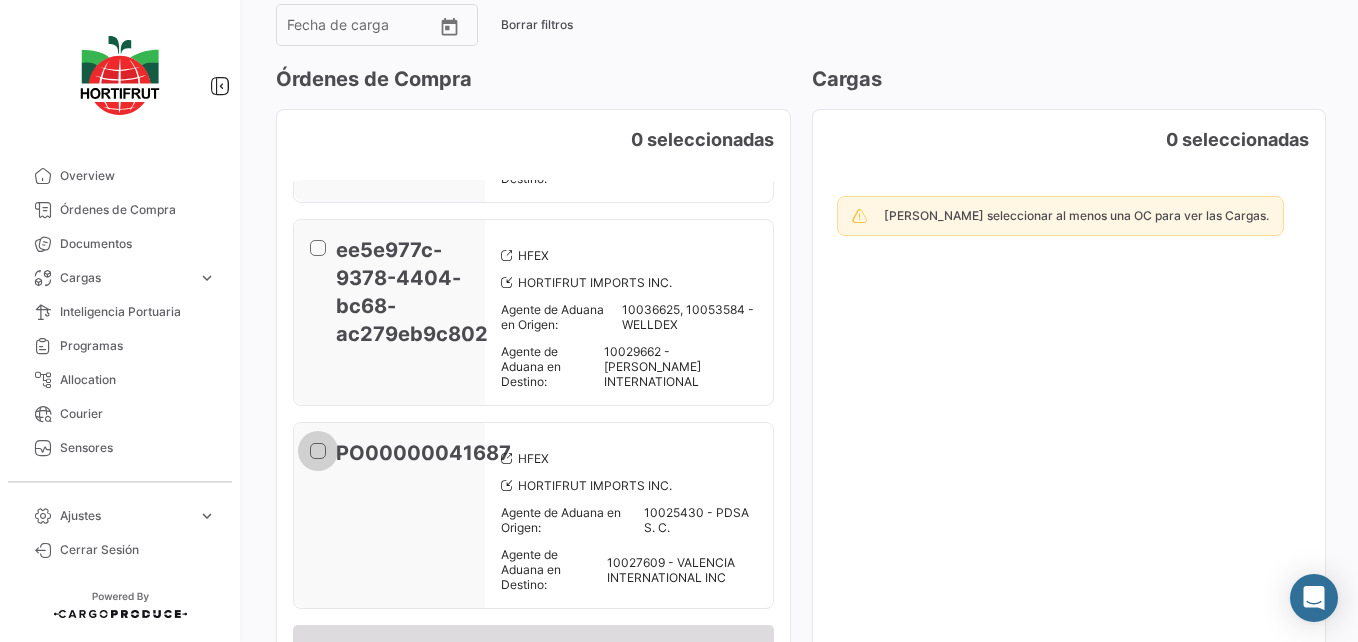 click at bounding box center [318, 451] 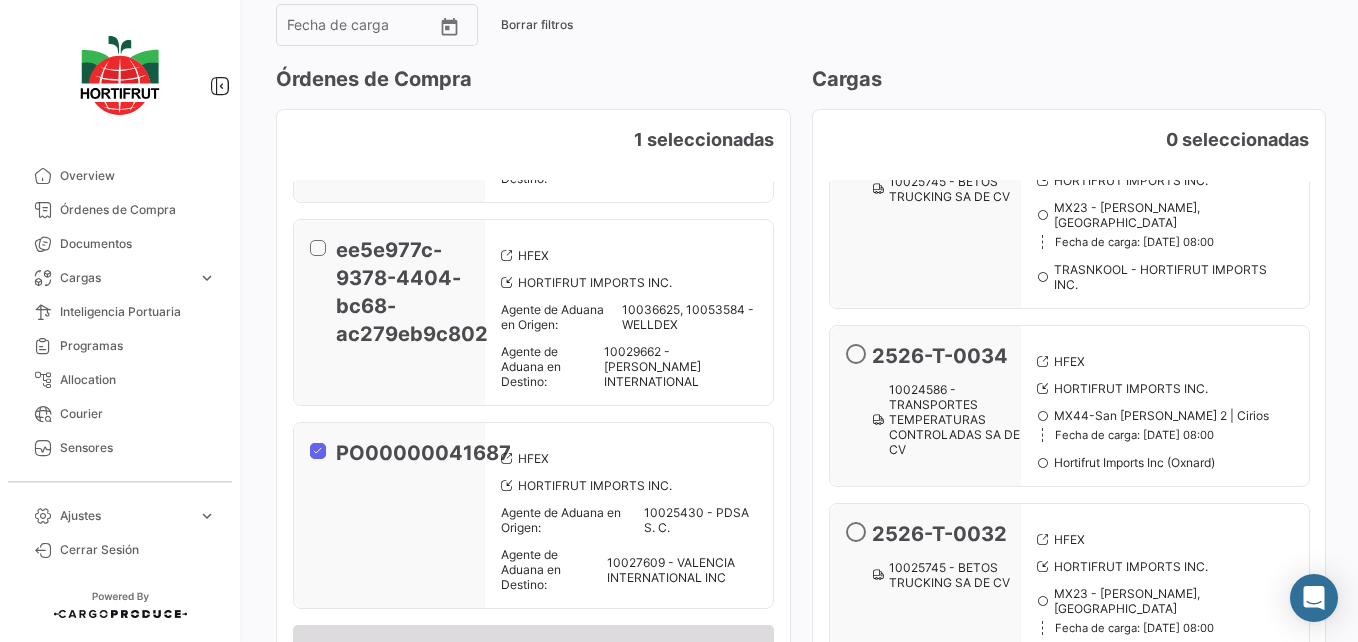 scroll, scrollTop: 300, scrollLeft: 0, axis: vertical 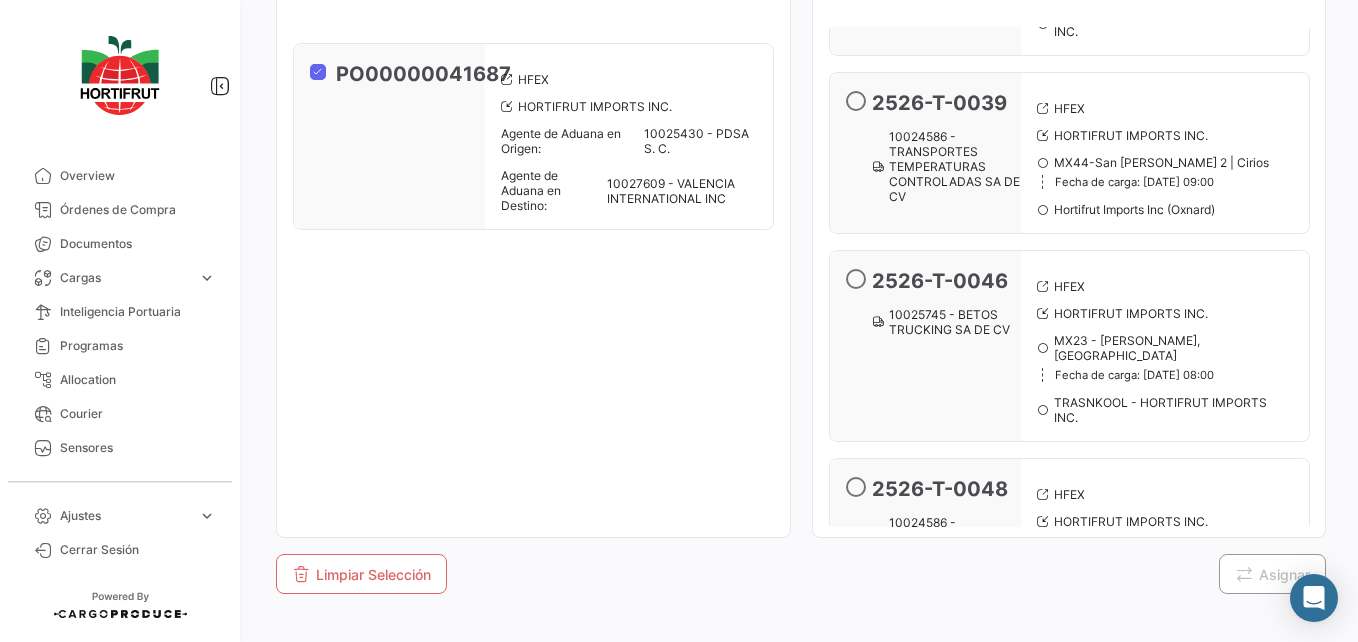 click at bounding box center (856, 487) 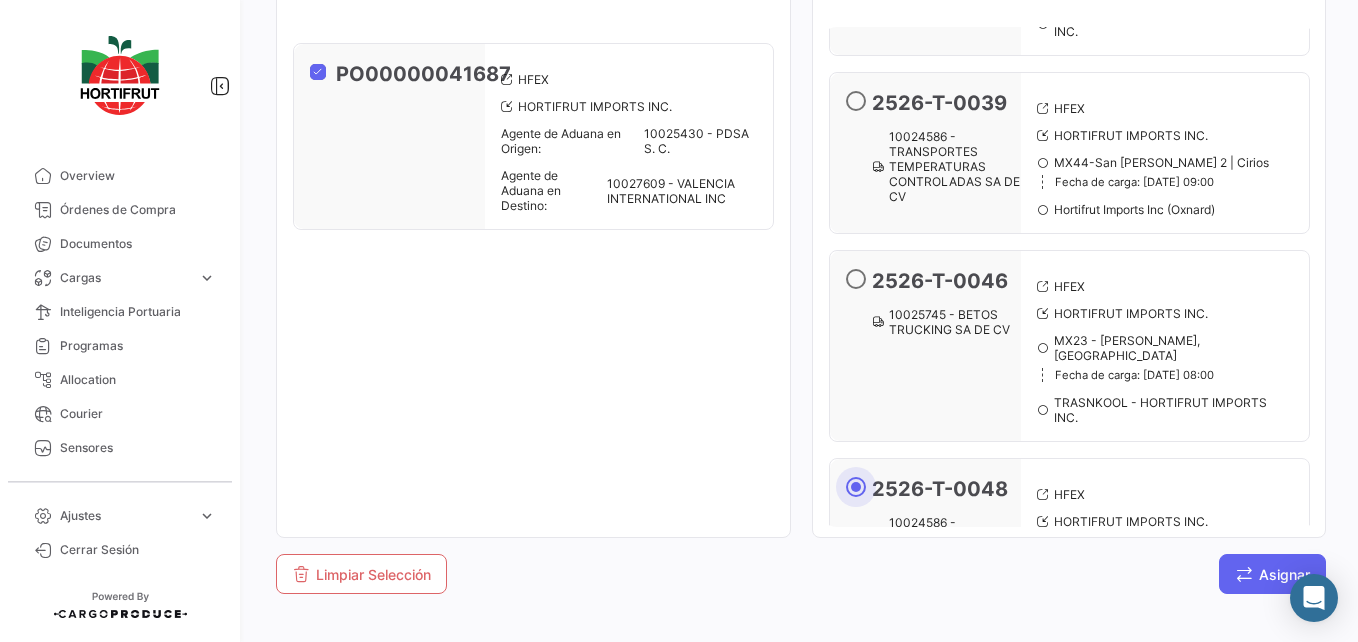 click on "Asignar" 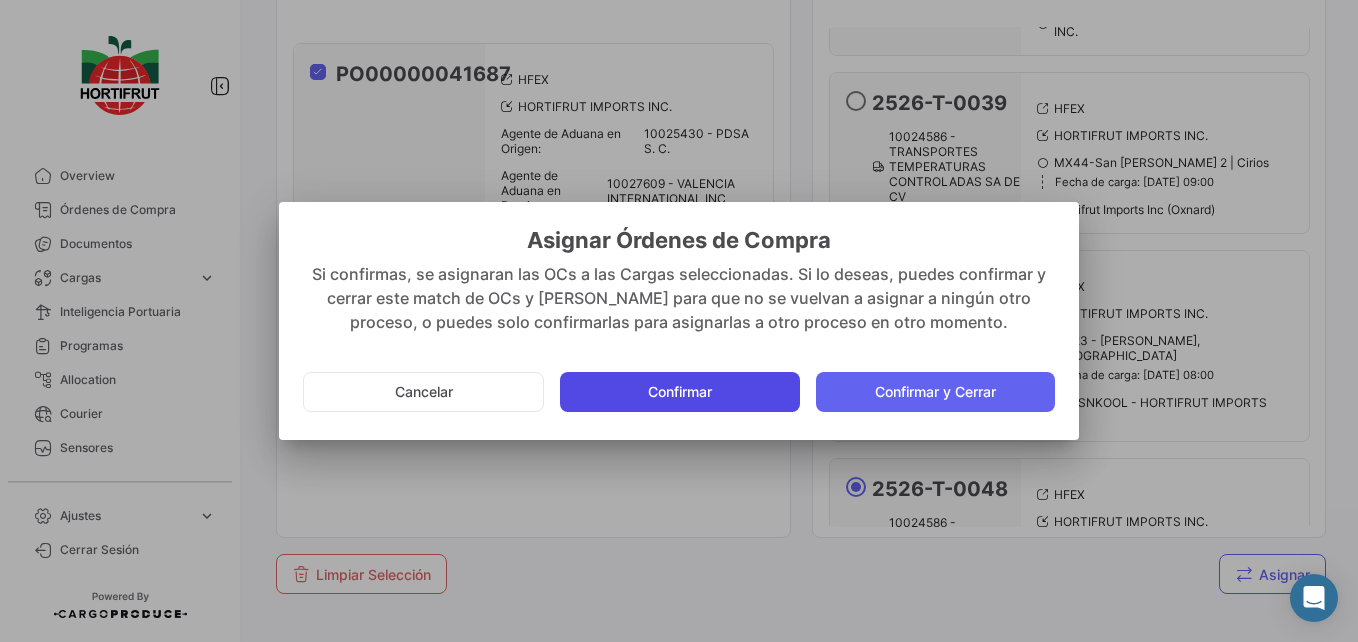 click on "Confirmar" 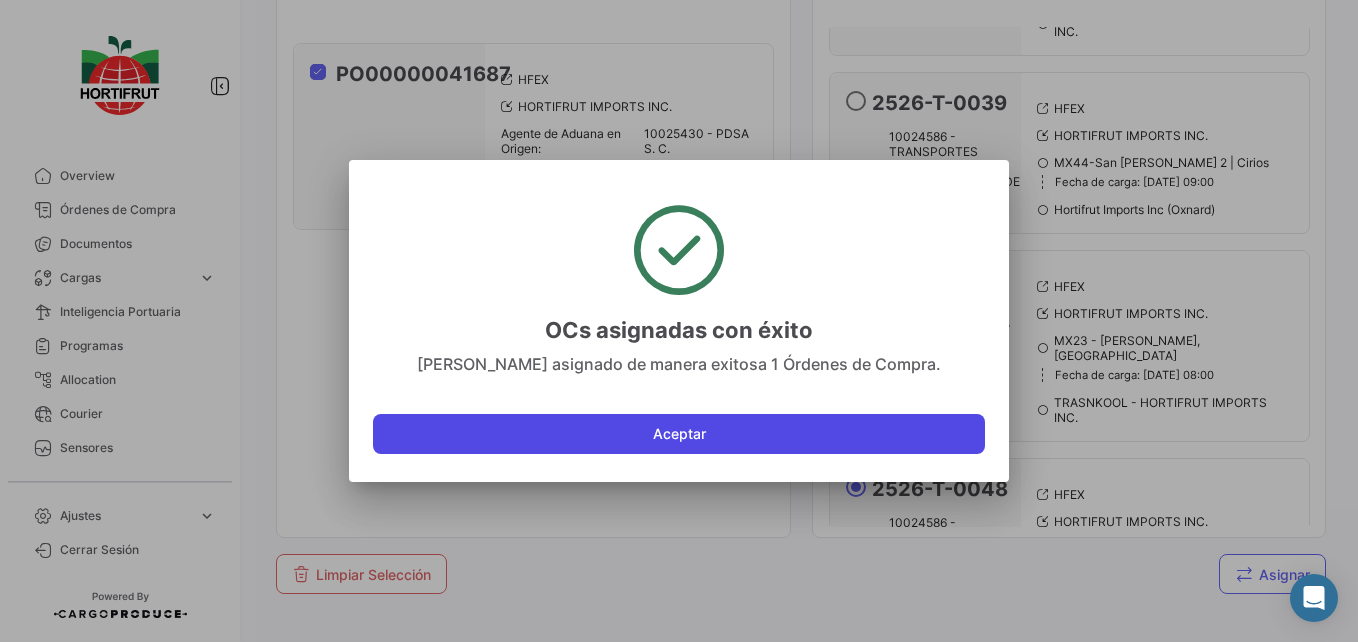 click on "Aceptar" 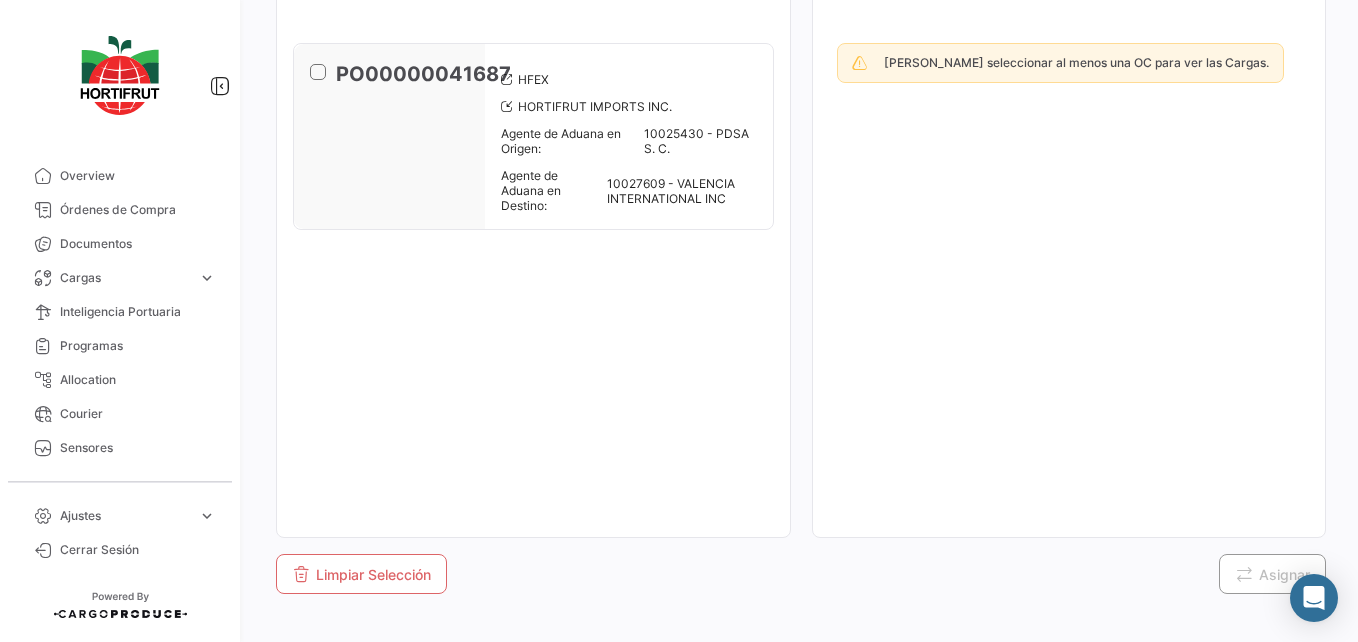 scroll, scrollTop: 0, scrollLeft: 0, axis: both 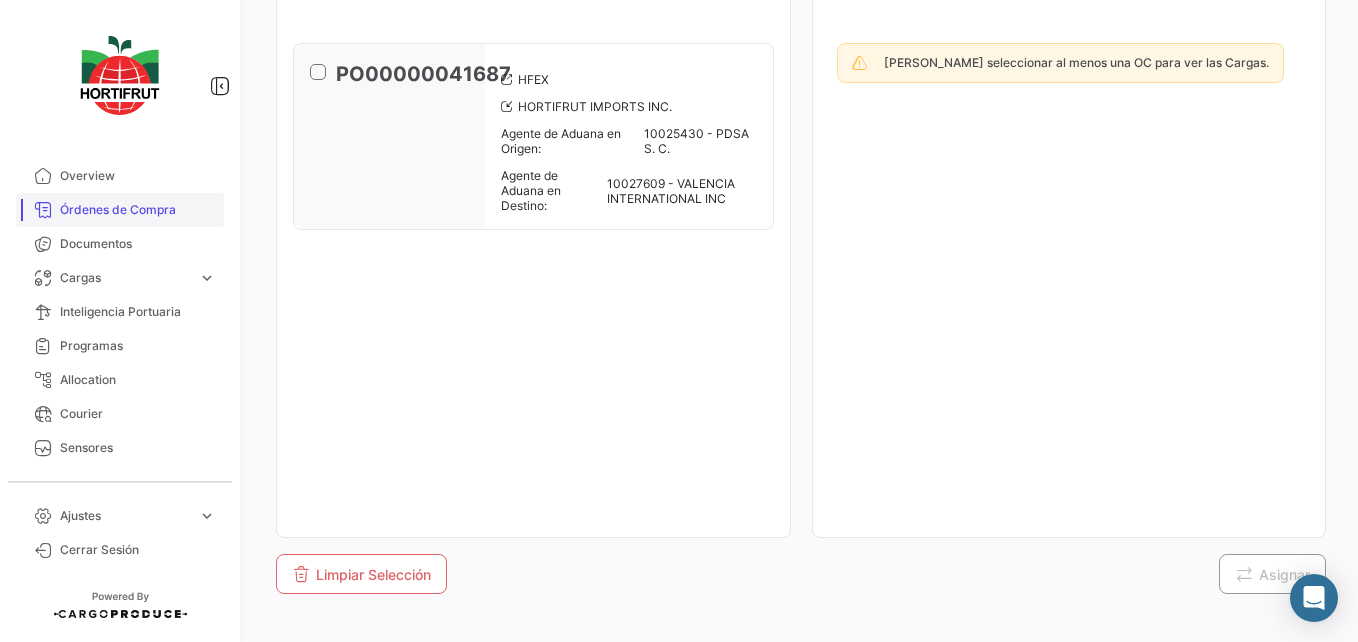 click on "Órdenes de Compra" at bounding box center (138, 210) 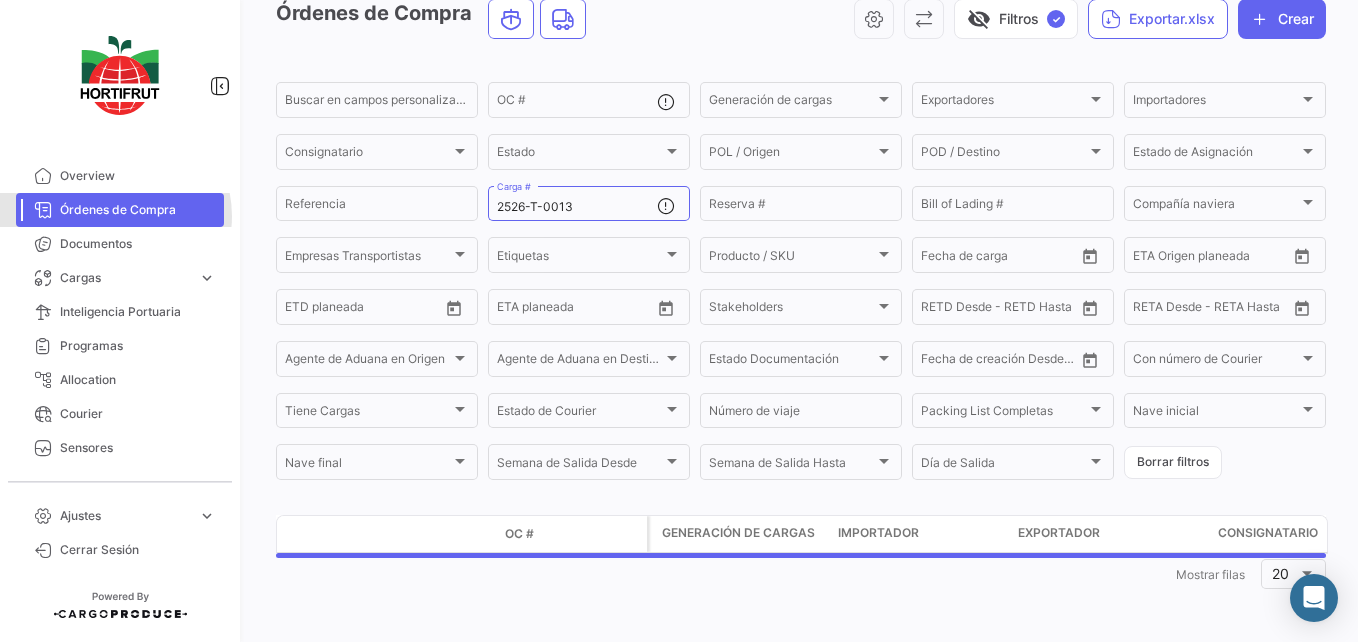 scroll, scrollTop: 0, scrollLeft: 0, axis: both 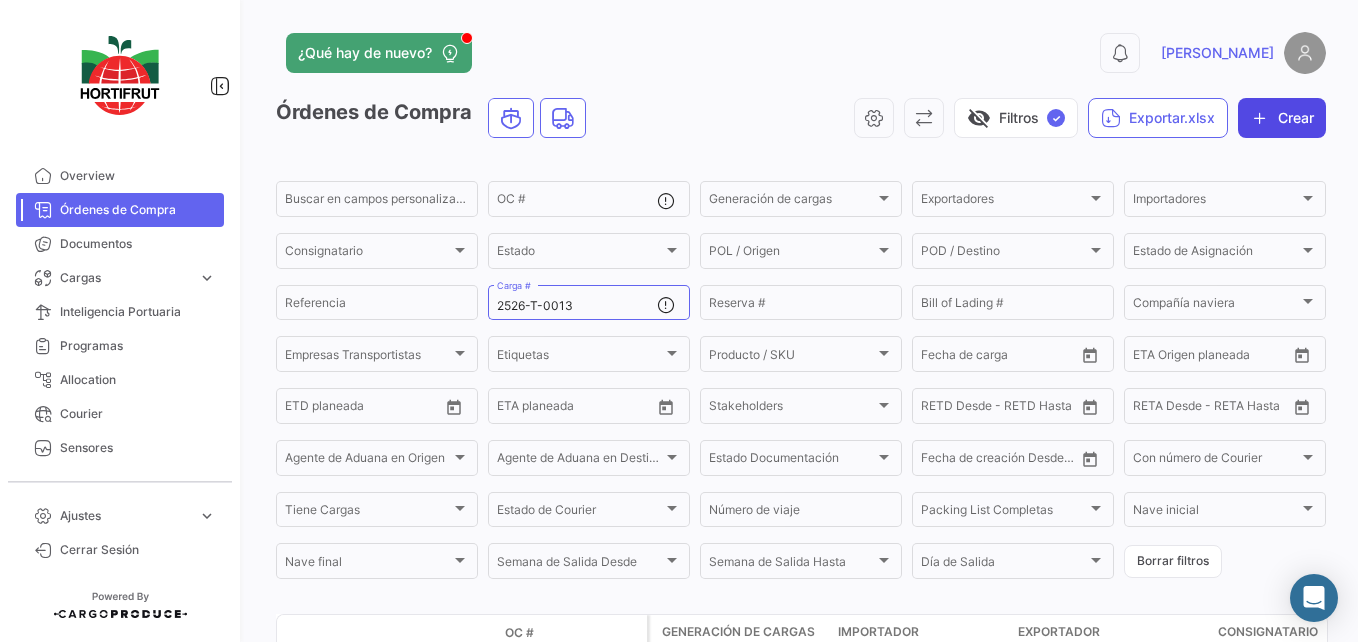 click on "Crear" 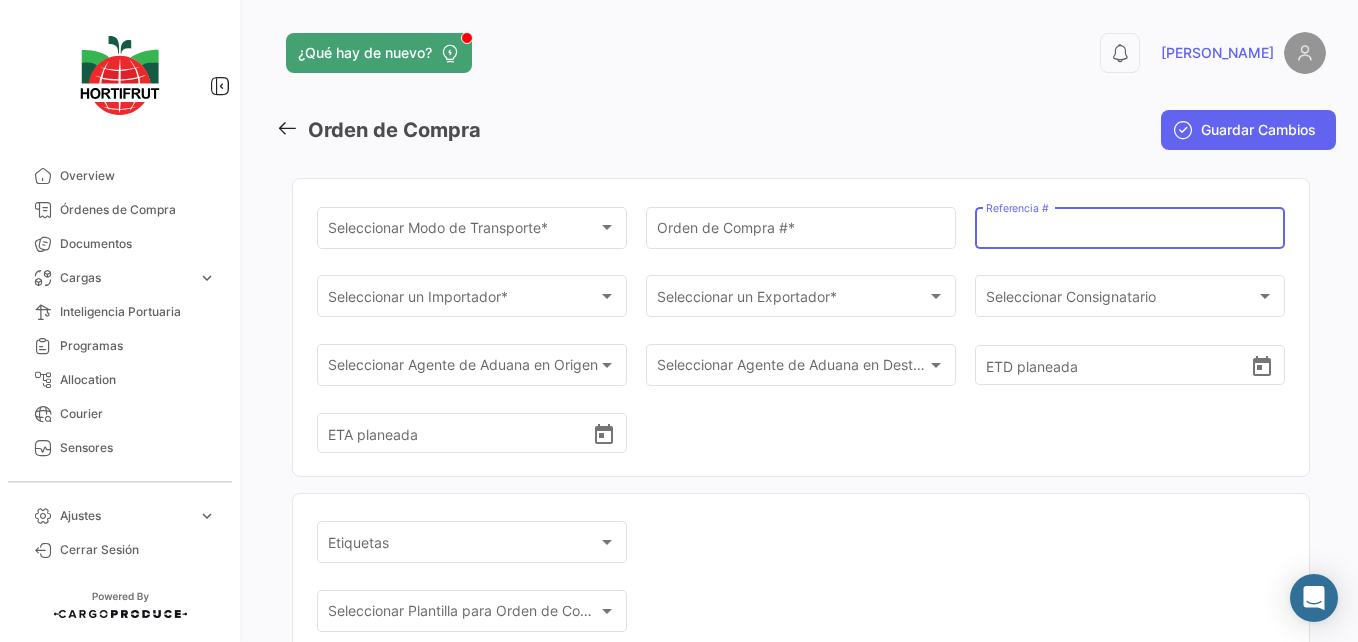 click on "Referencia #" at bounding box center [1130, 231] 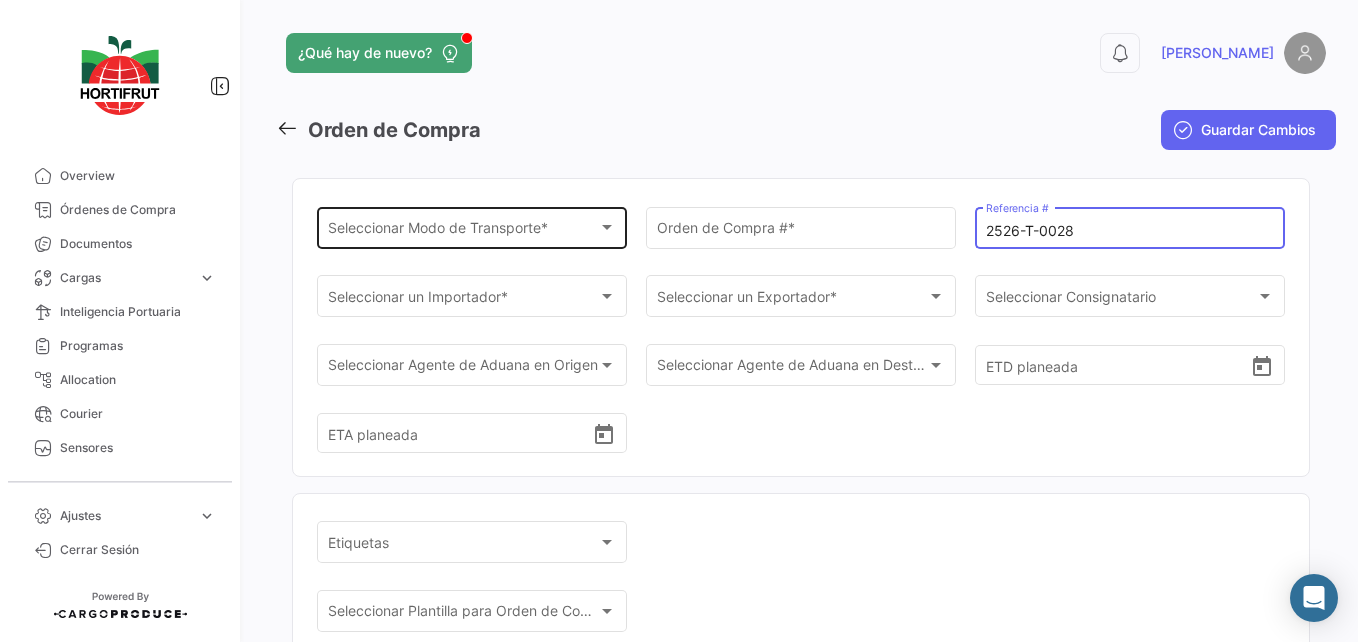 type on "2526-T-0028" 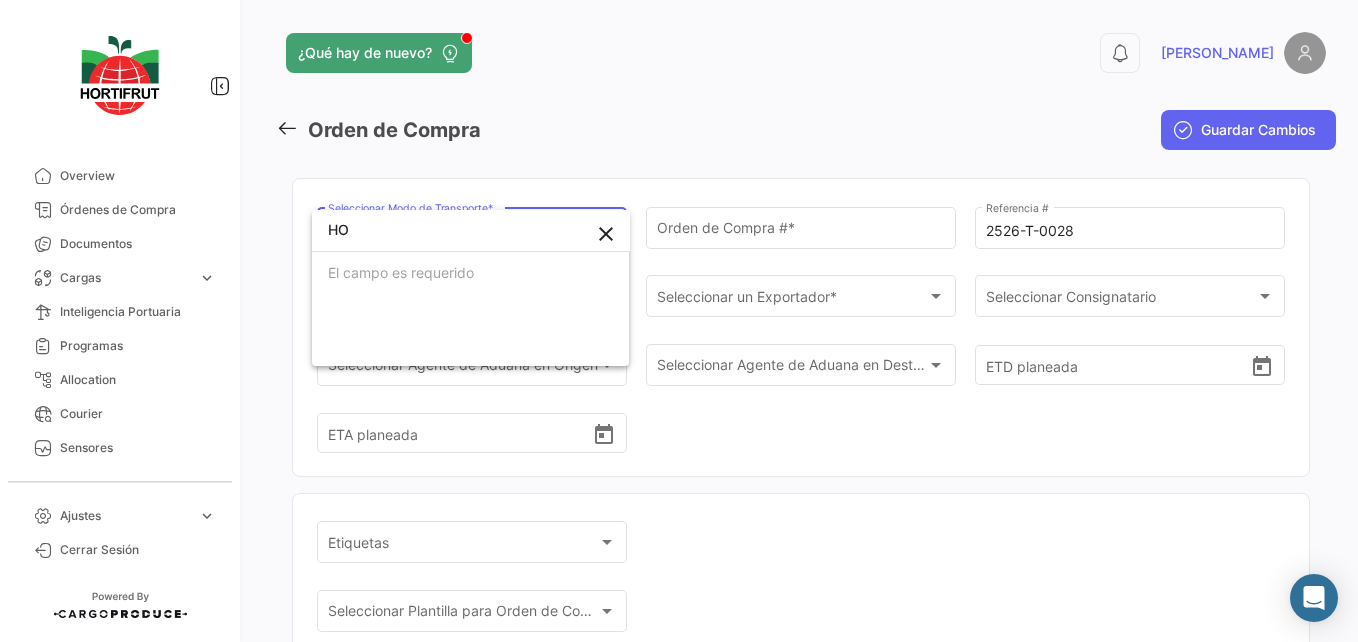 type on "H" 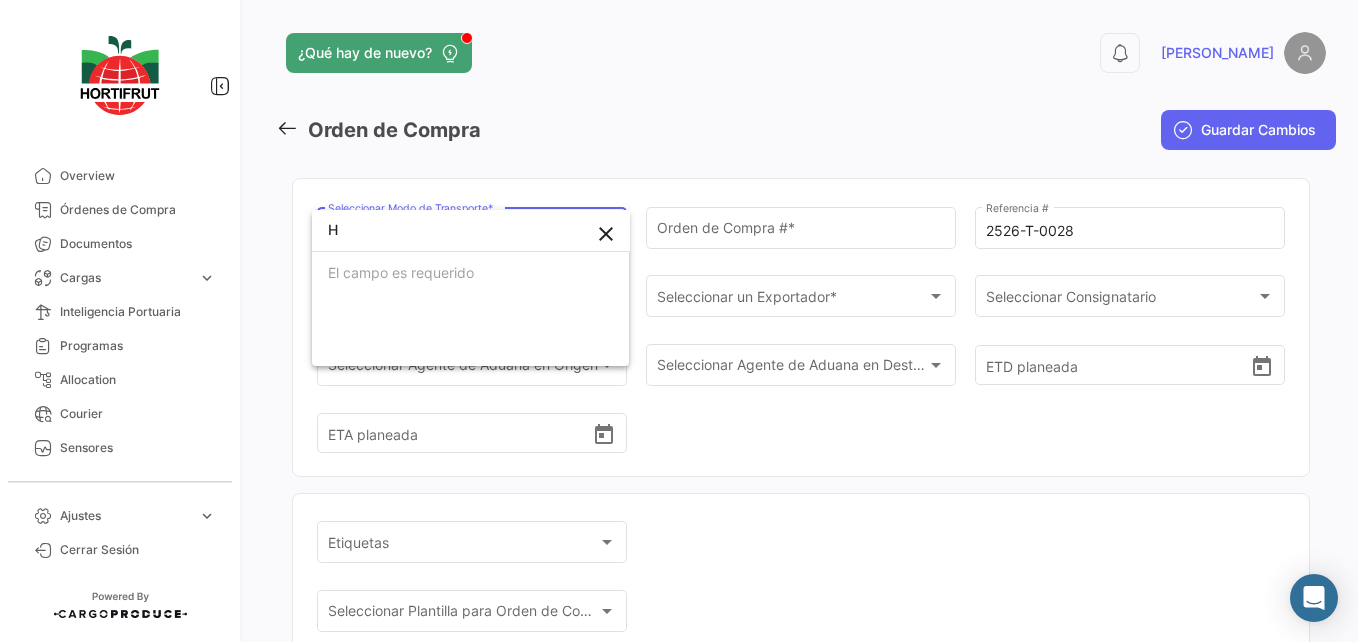 type 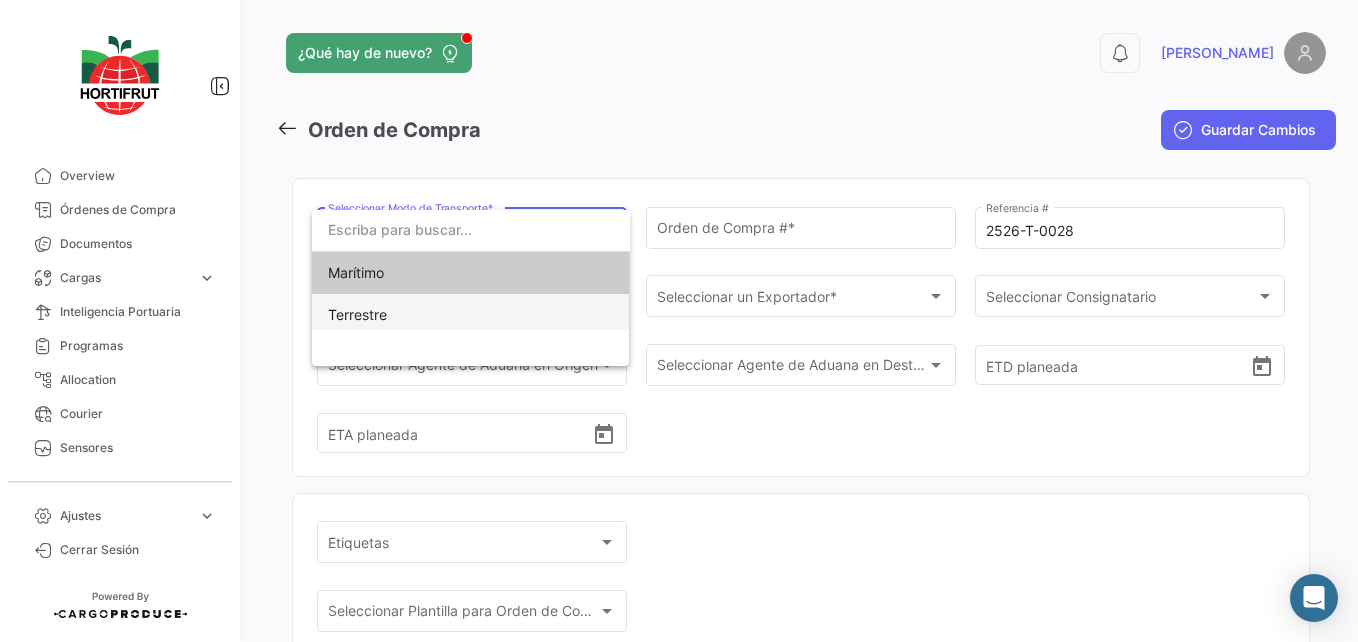 click on "Terrestre" at bounding box center [468, 315] 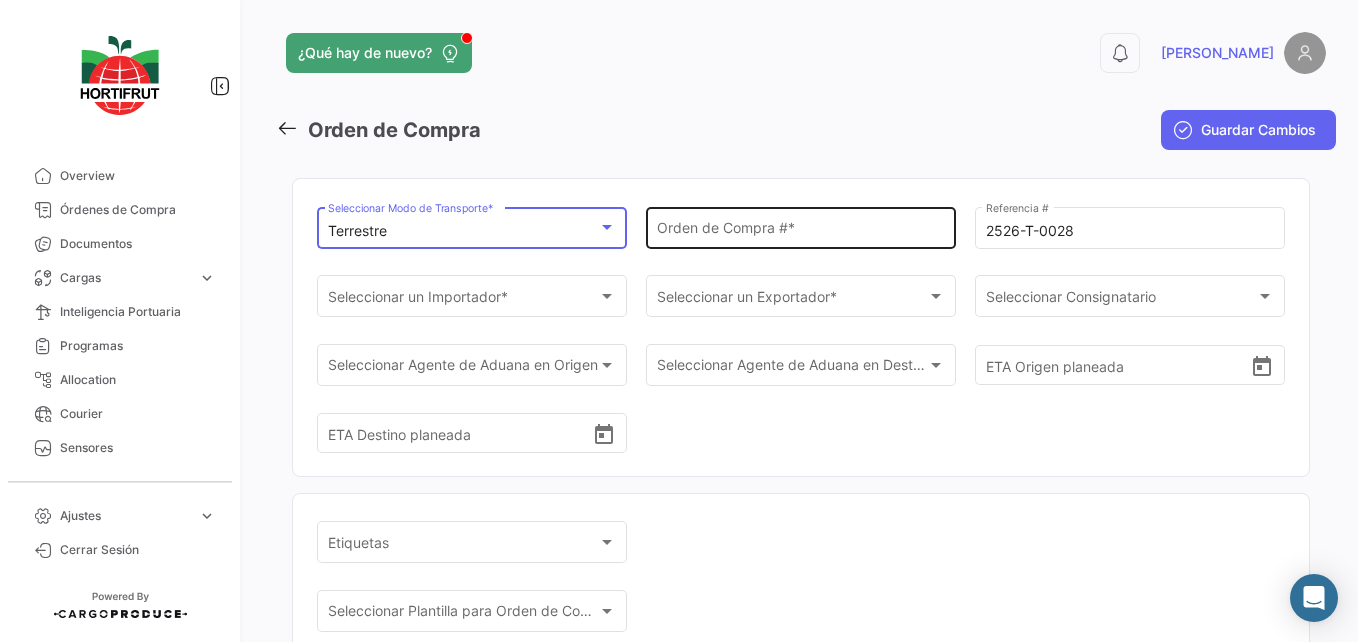 click on "Orden de Compra #  *" at bounding box center (801, 231) 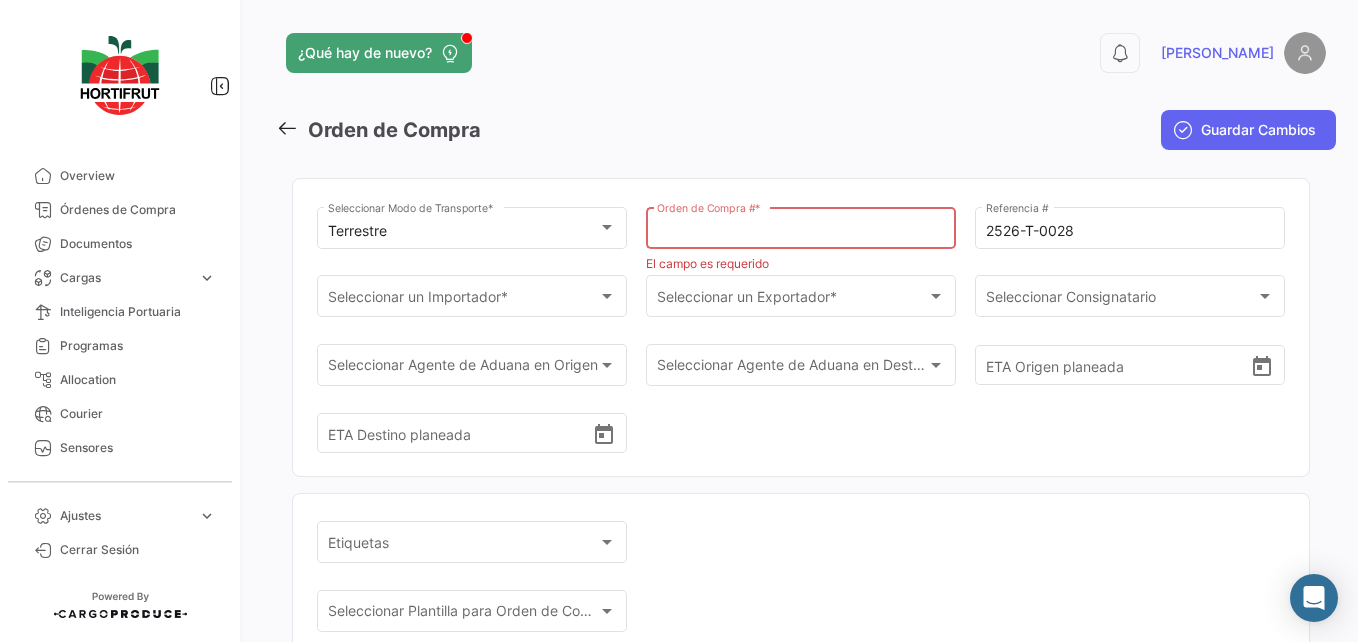 paste on "PO00000041683" 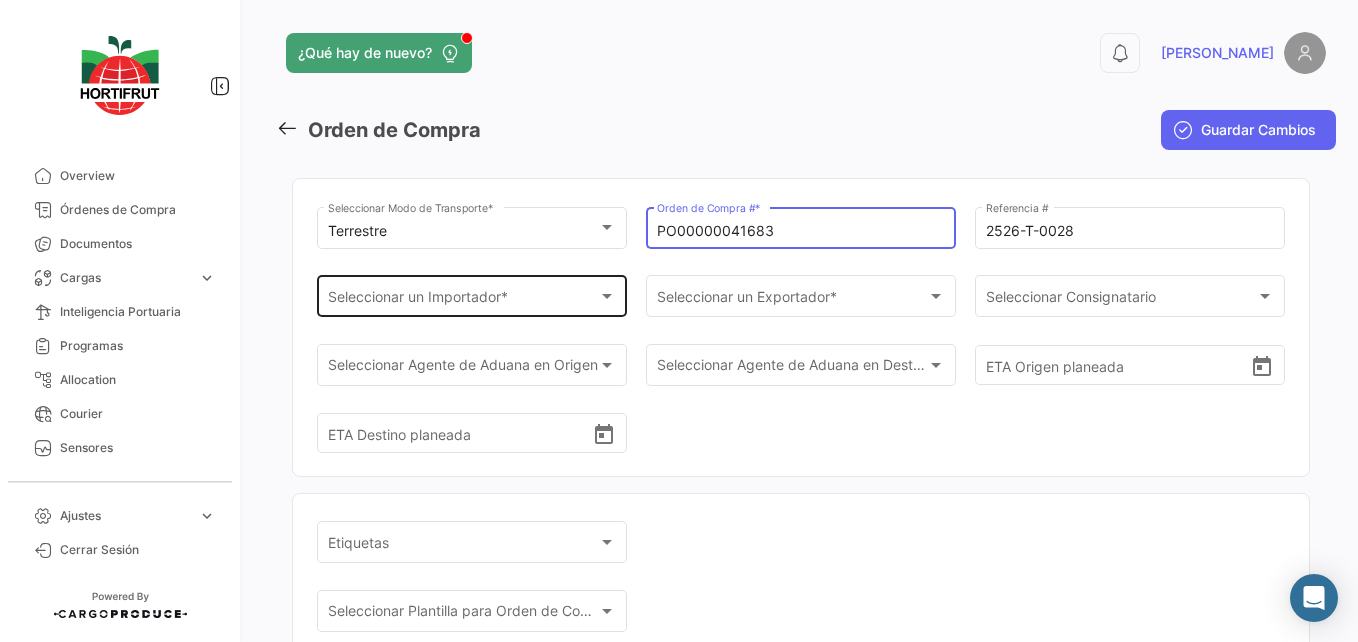 type on "PO00000041683" 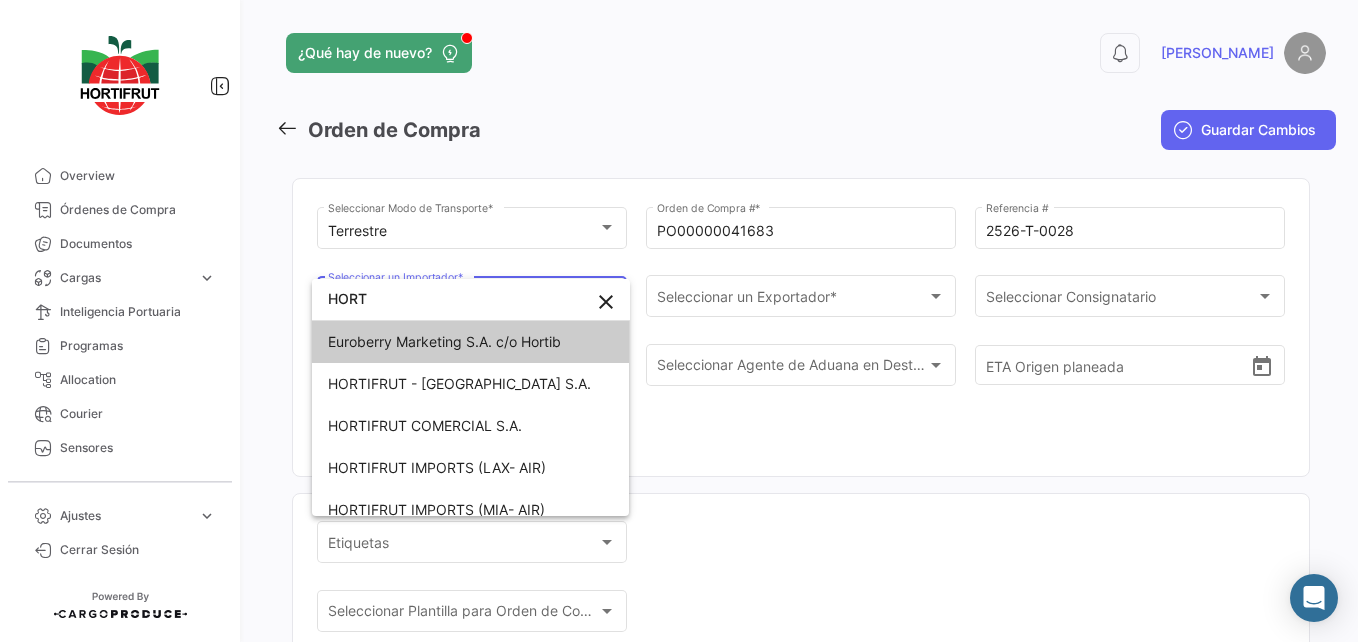 type on "Hortifrut" 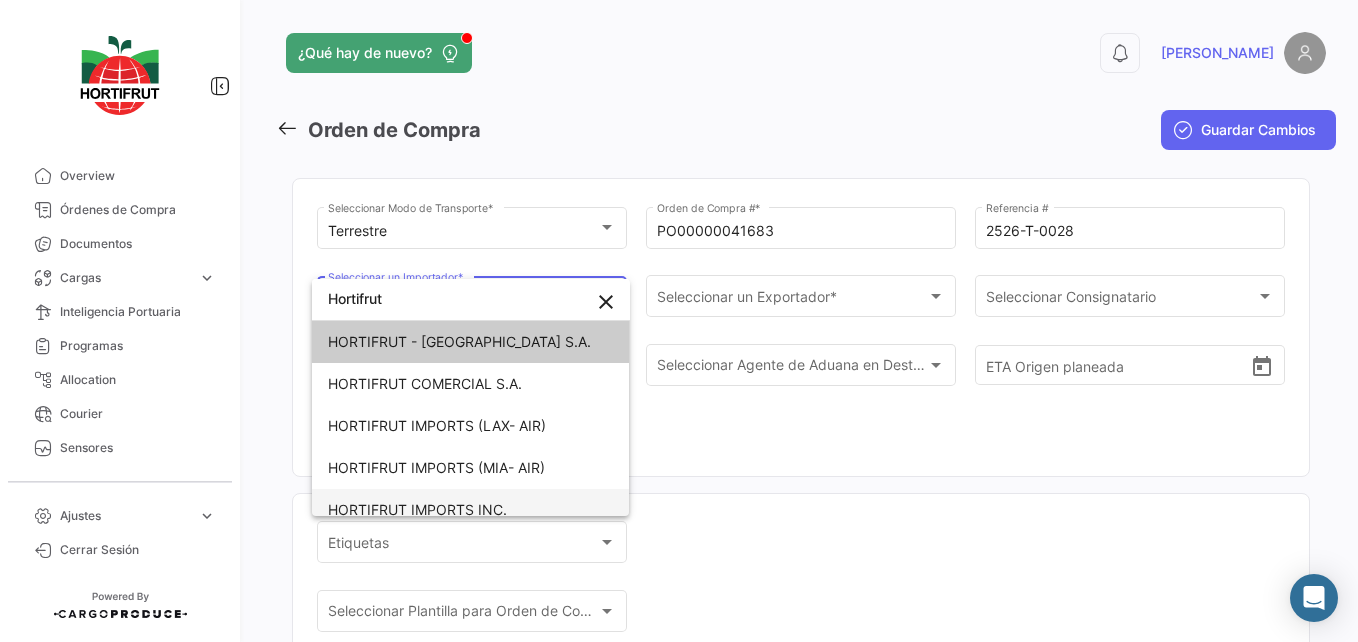 click on "HORTIFRUT IMPORTS INC." at bounding box center [468, 510] 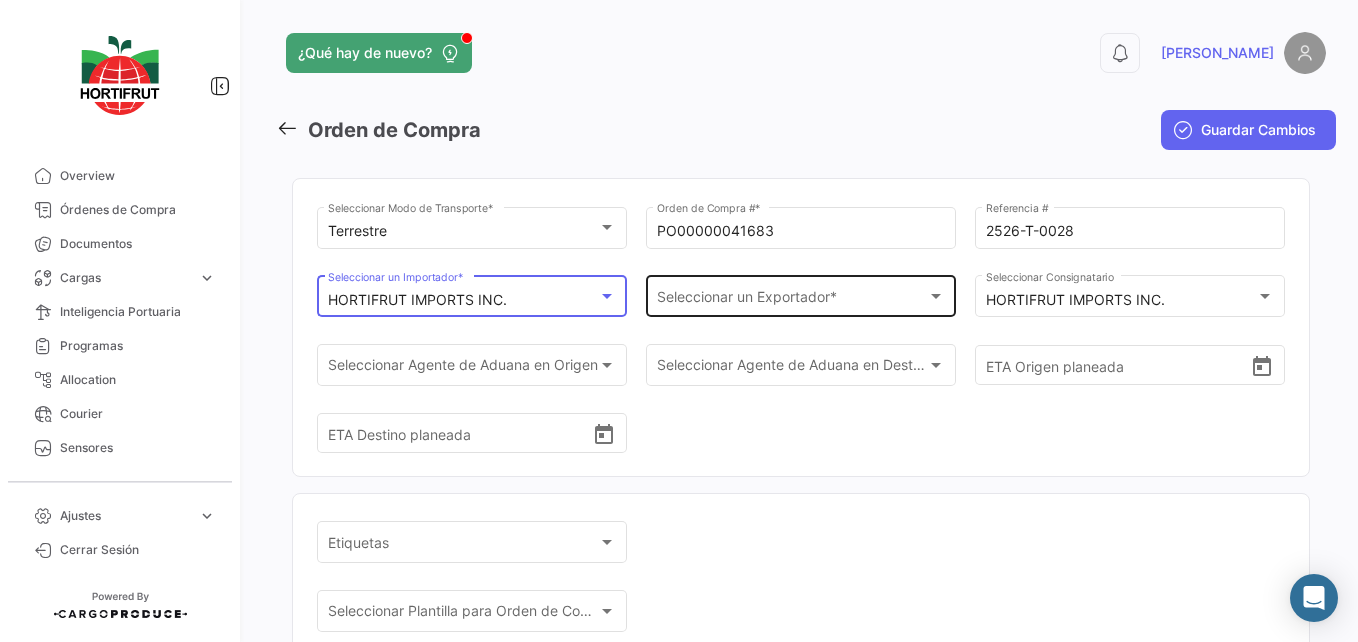 click on "Seleccionar un Exportador *" at bounding box center (792, 300) 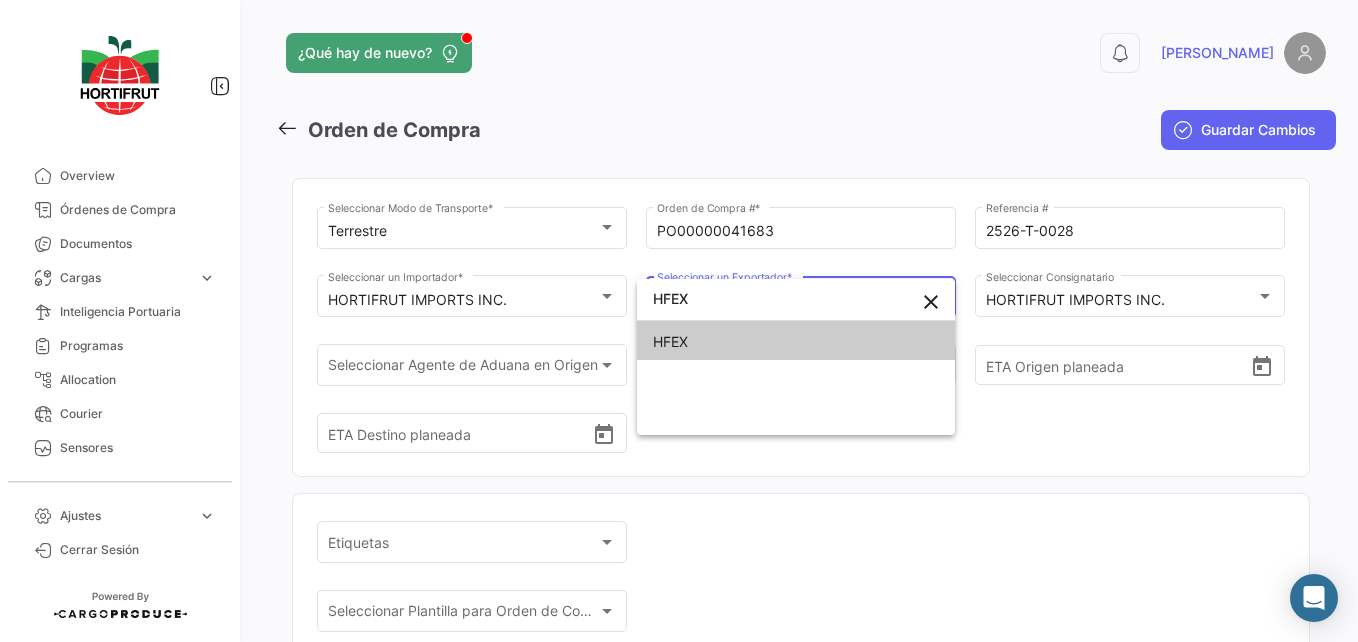 type on "HFEX" 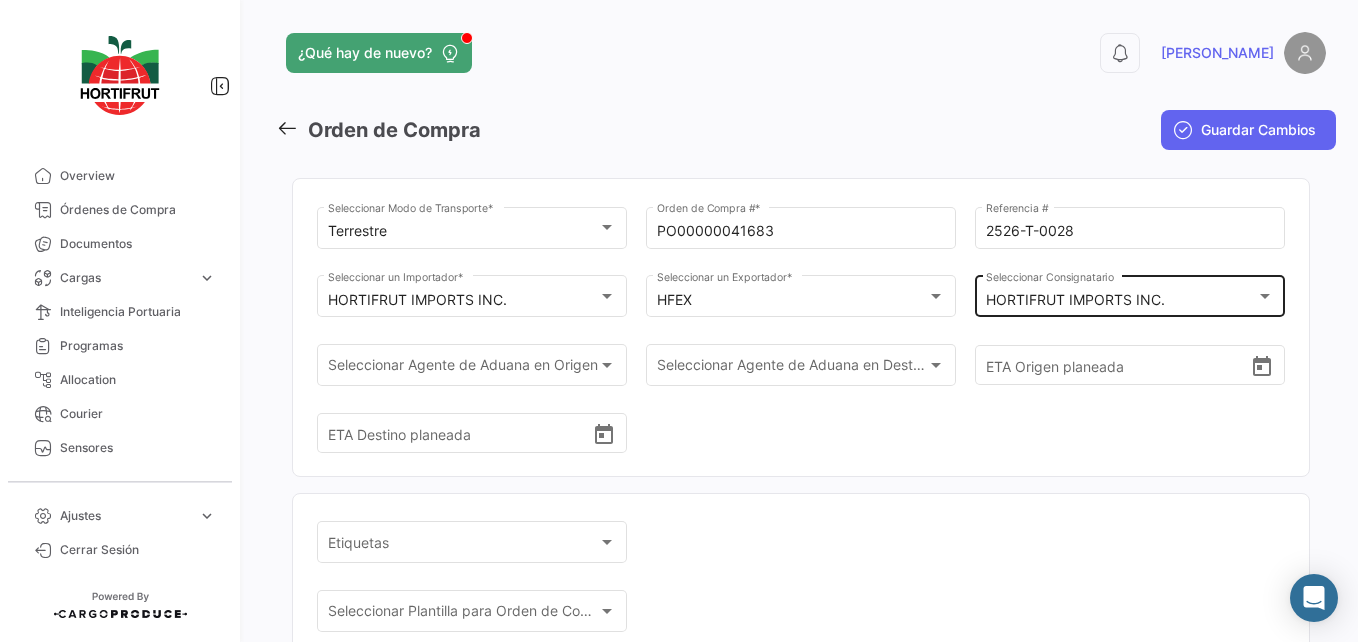 click on "HORTIFRUT IMPORTS INC. Seleccionar
Consignatario" 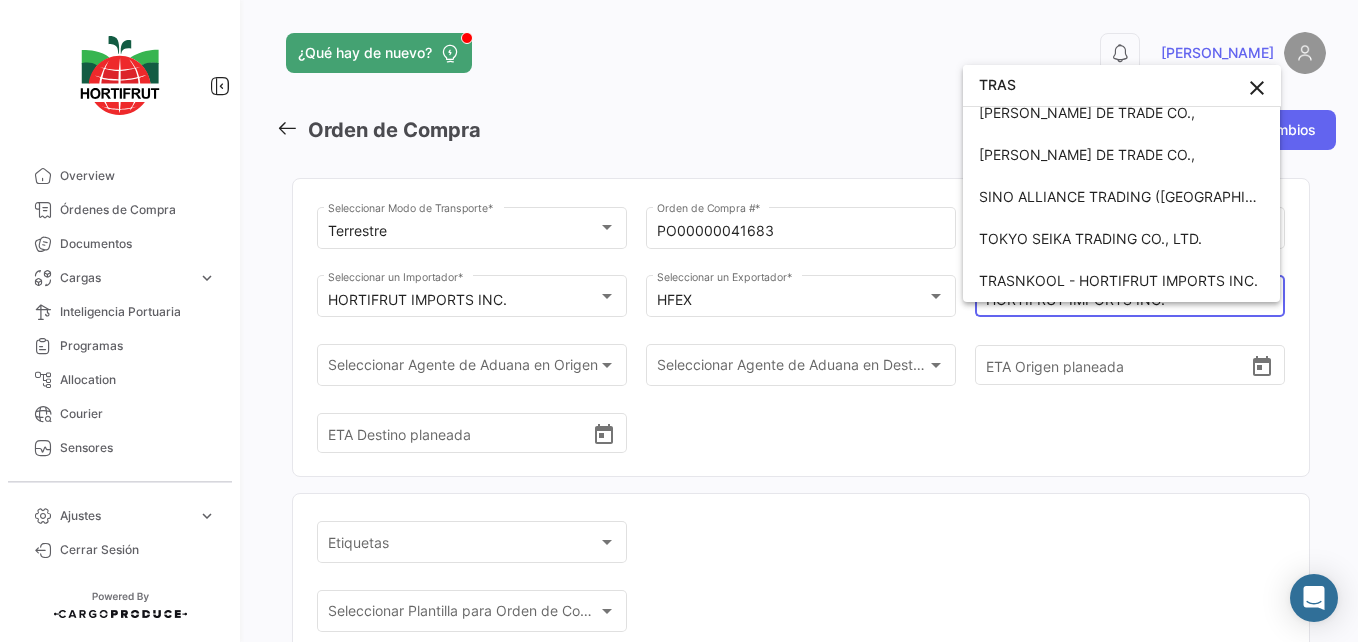 scroll, scrollTop: 6, scrollLeft: 0, axis: vertical 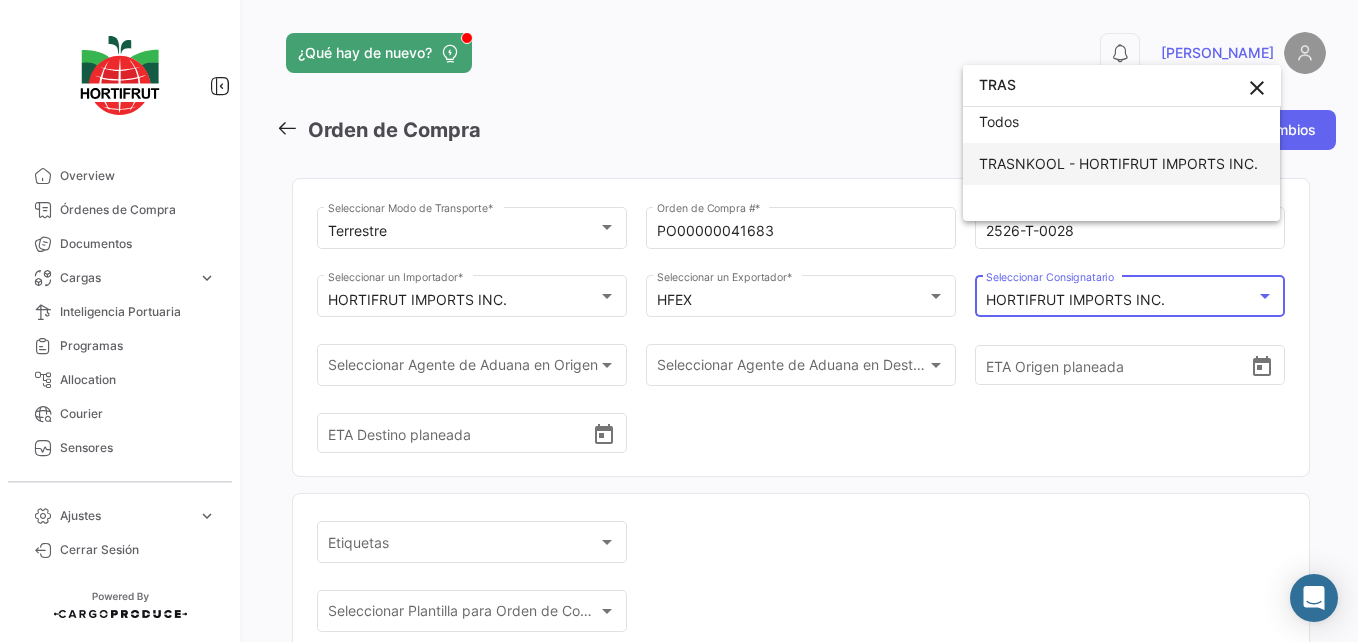 type on "TRAS" 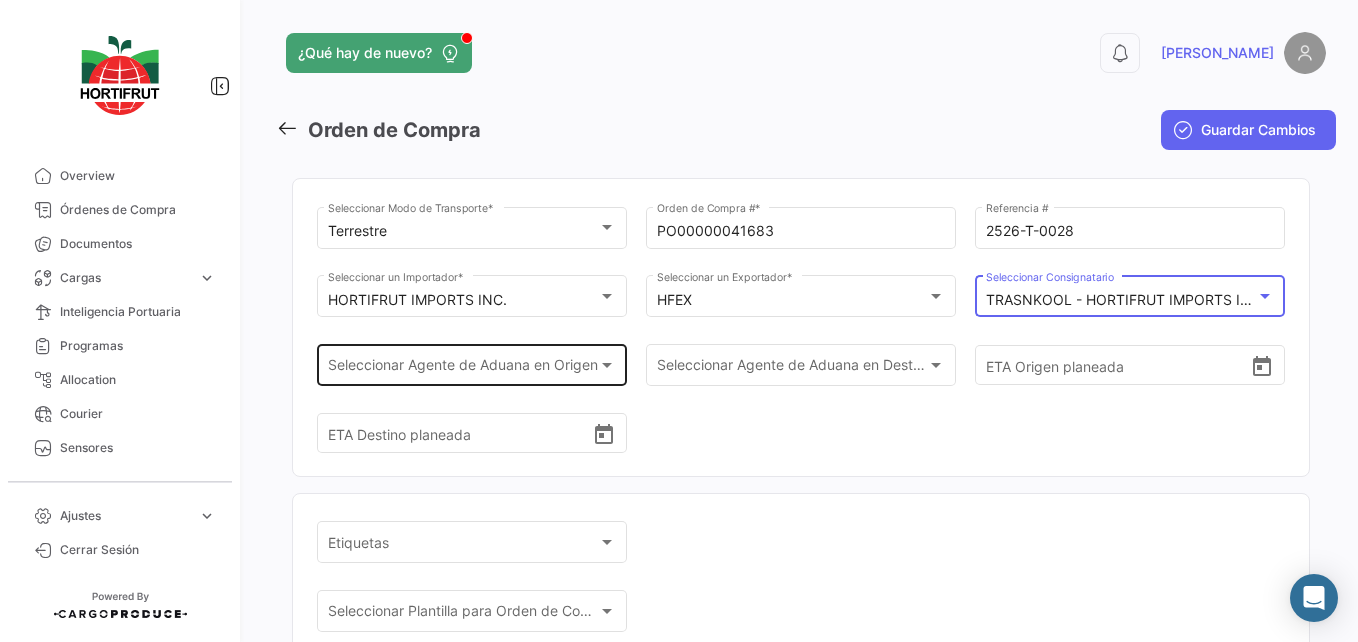 click on "Seleccionar
Agente de Aduana en Origen" at bounding box center (463, 369) 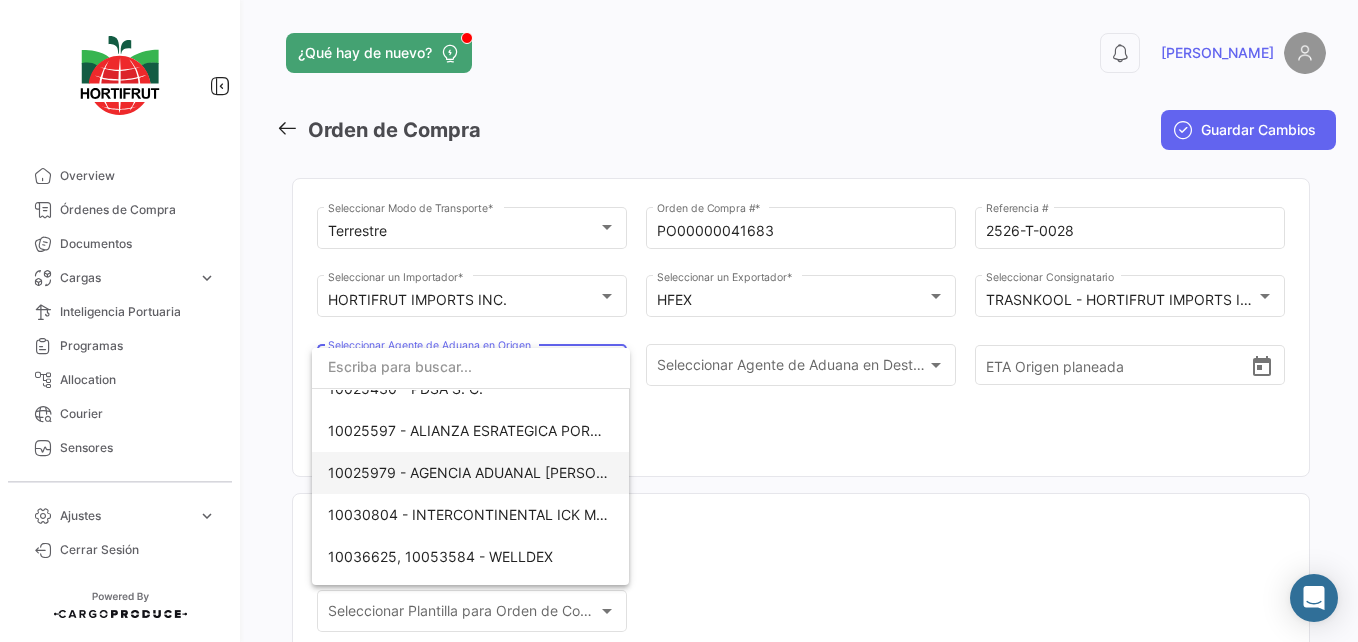 scroll, scrollTop: 99, scrollLeft: 0, axis: vertical 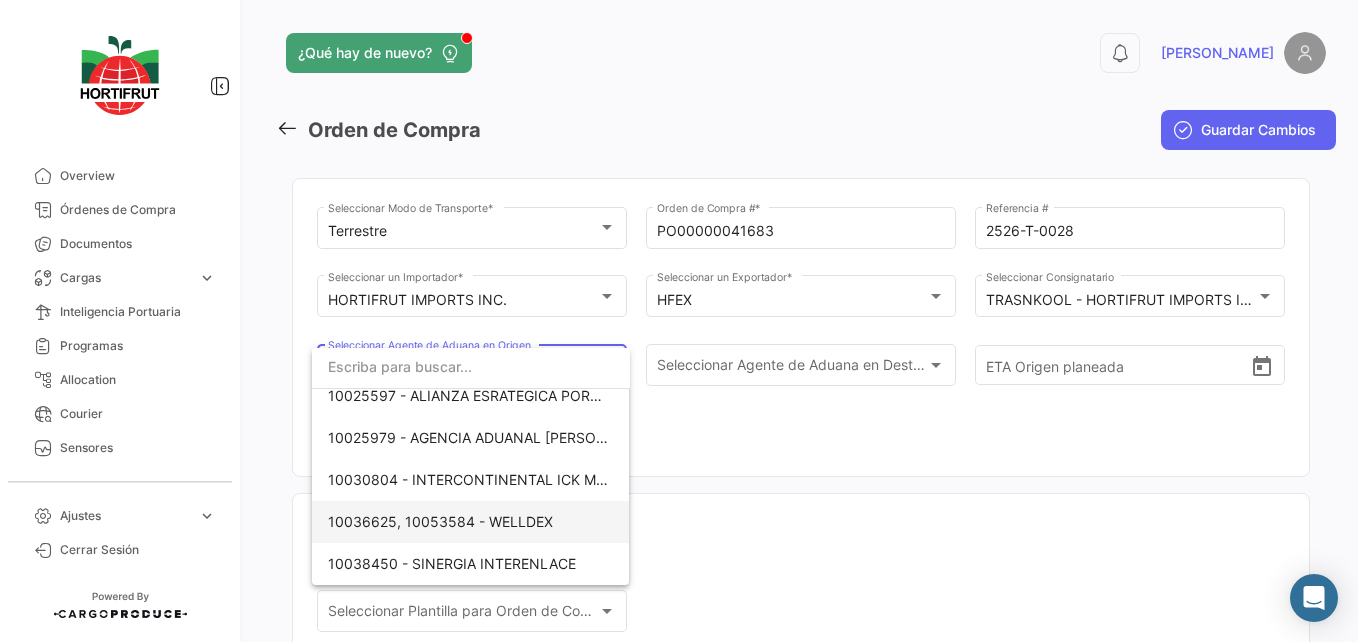 click on "10036625, 10053584 - WELLDEX" at bounding box center (468, 522) 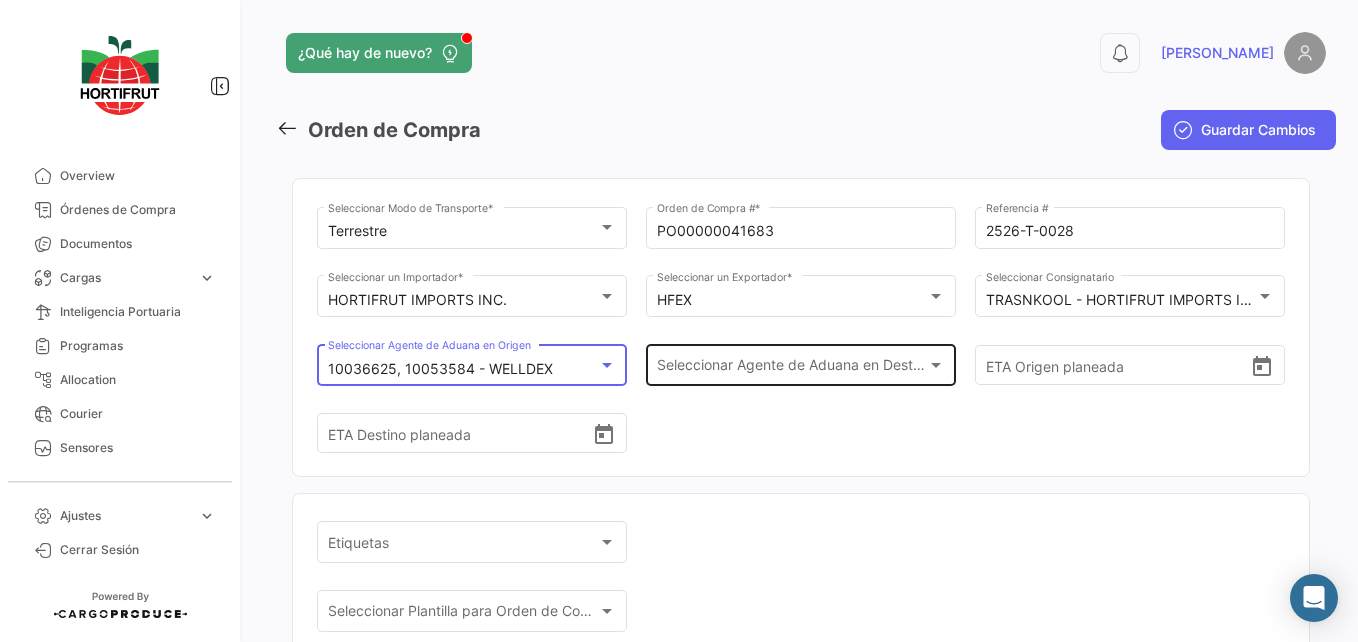 click on "Seleccionar
Agente de Aduana en Destino Seleccionar
Agente de Aduana en Destino" 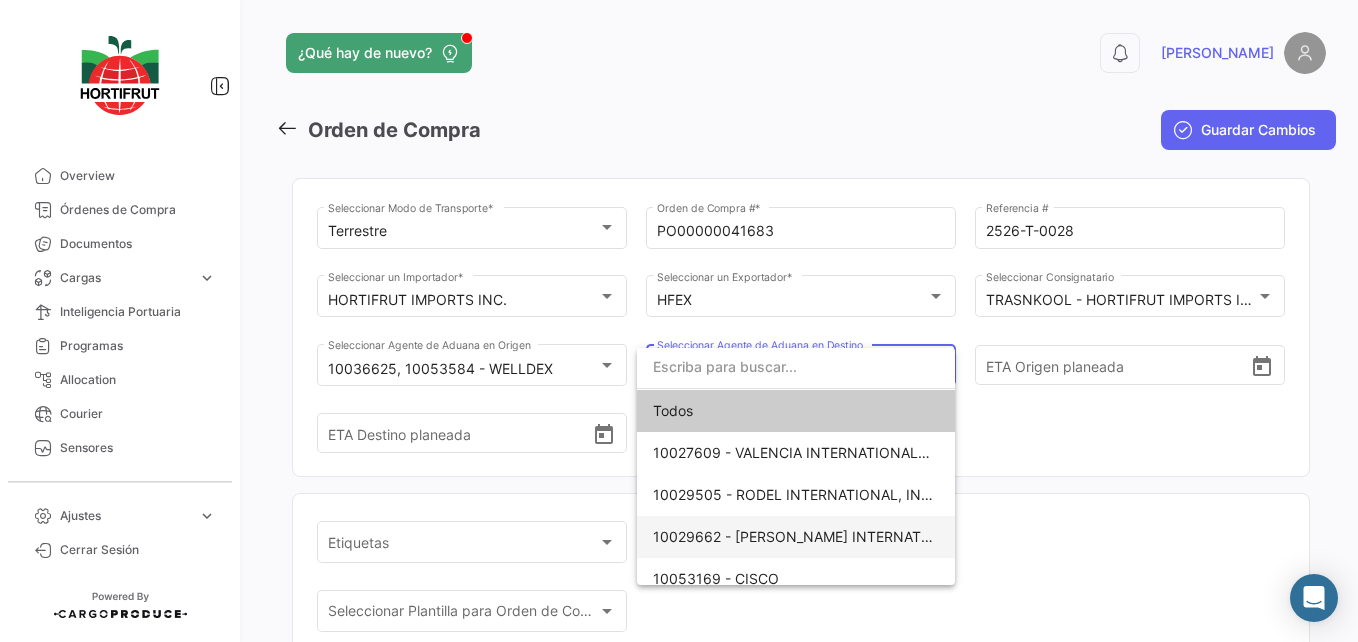 click on "10029662 - [PERSON_NAME] INTERNATIONAL" at bounding box center (808, 536) 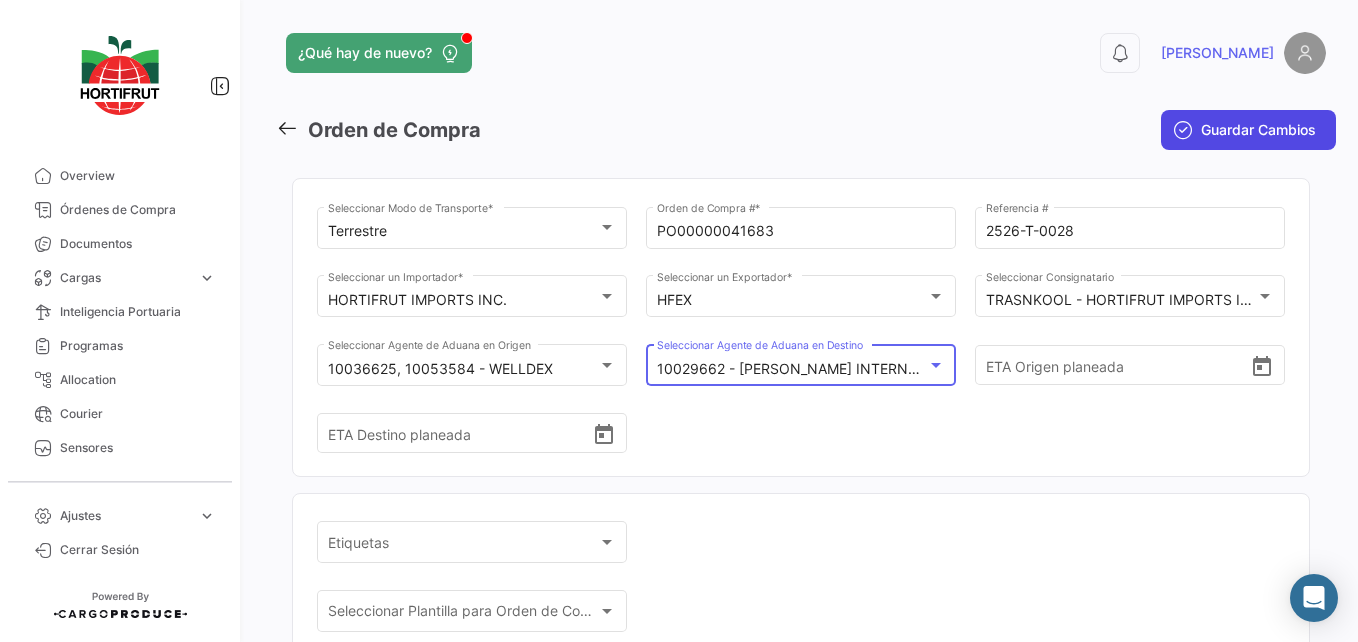click on "Guardar Cambios" 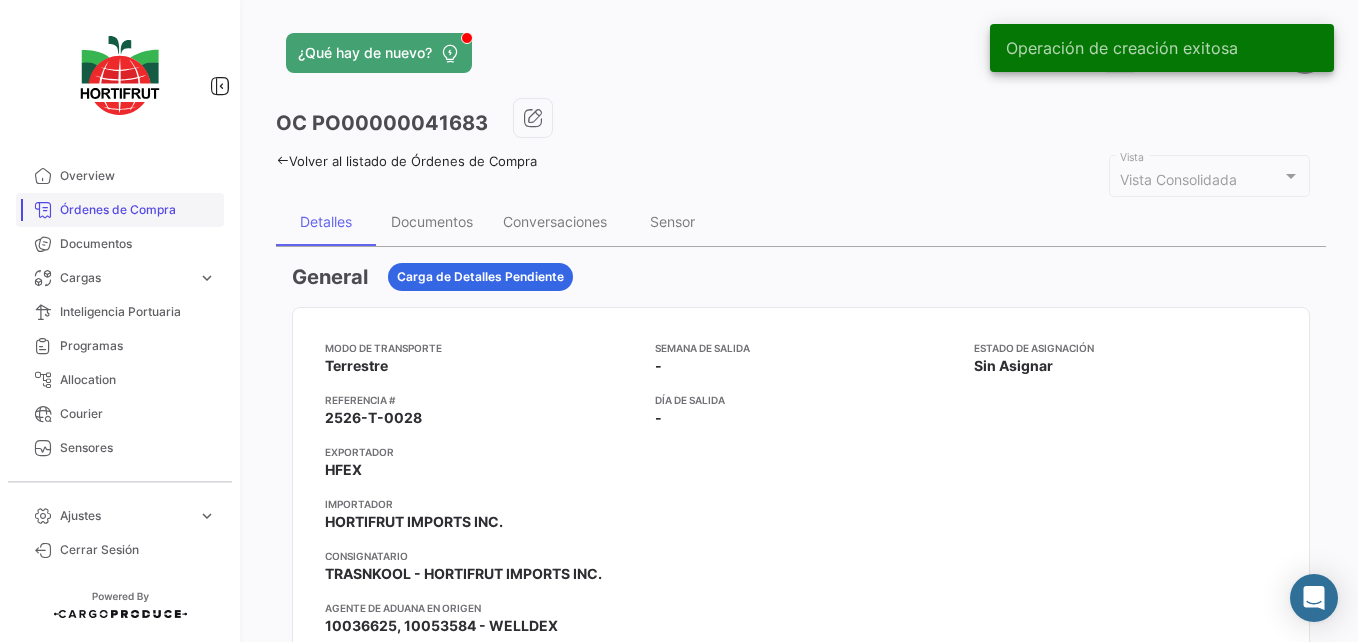 click on "Órdenes de Compra" at bounding box center [120, 210] 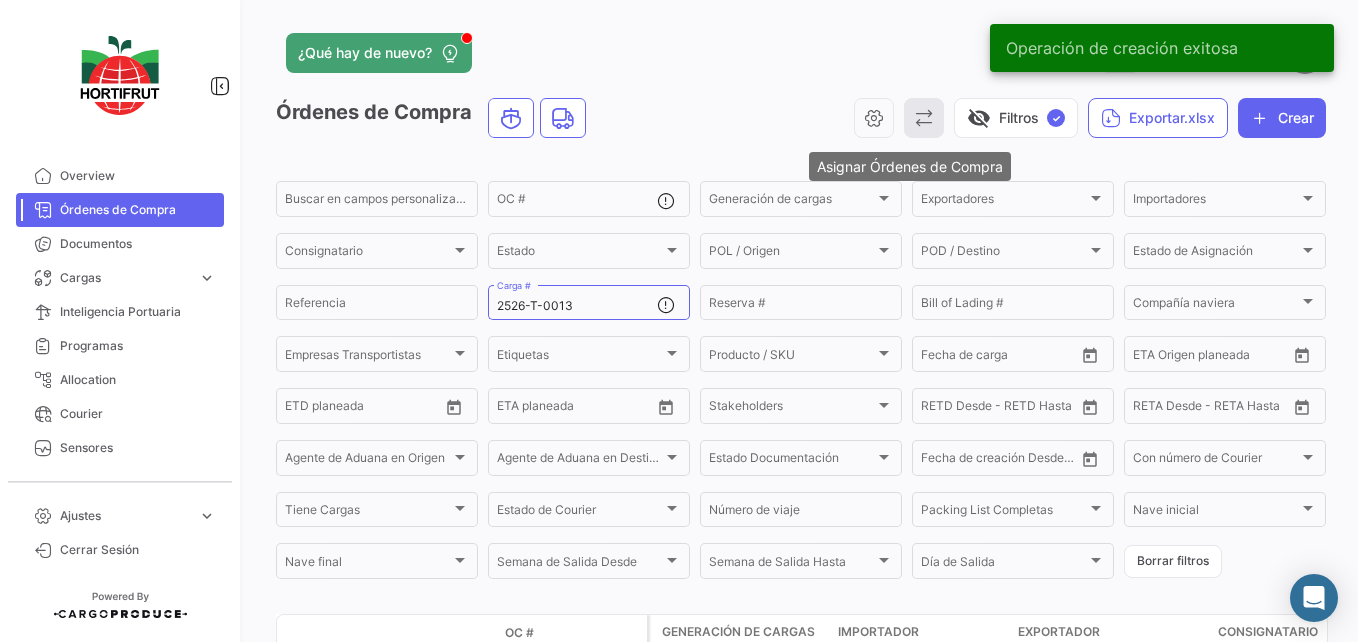 click 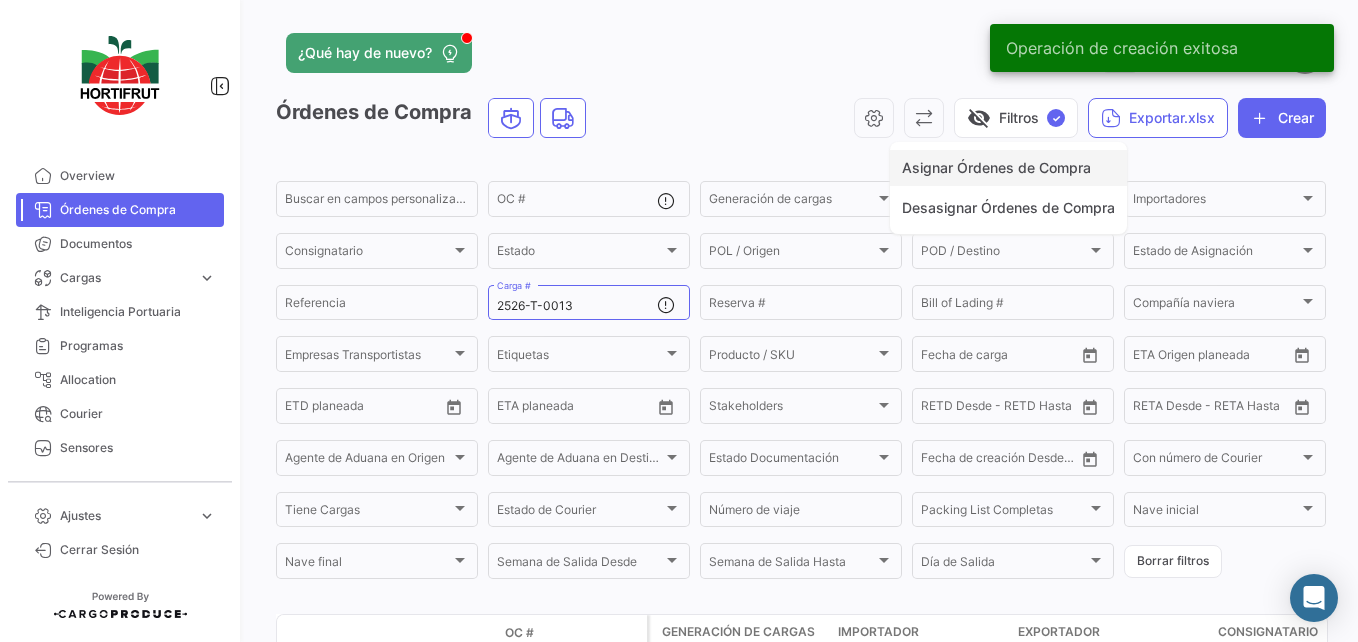 click on "Asignar Órdenes de Compra" at bounding box center [1008, 168] 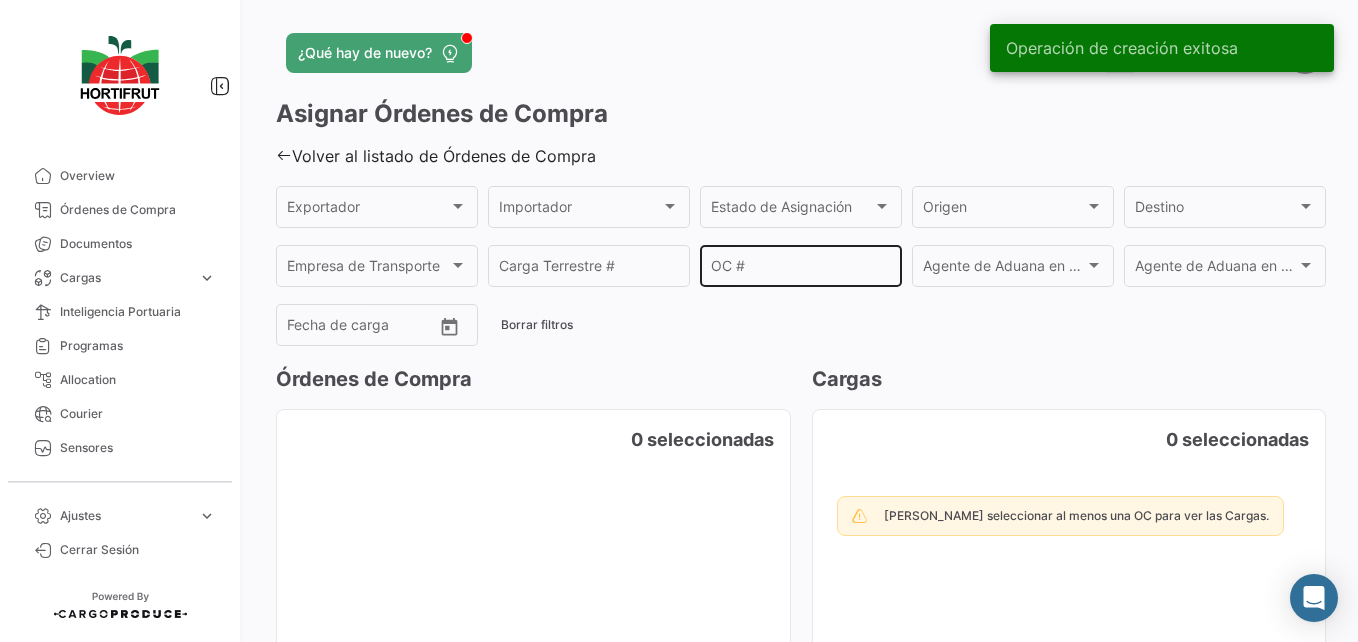 click on "OC #" at bounding box center [801, 269] 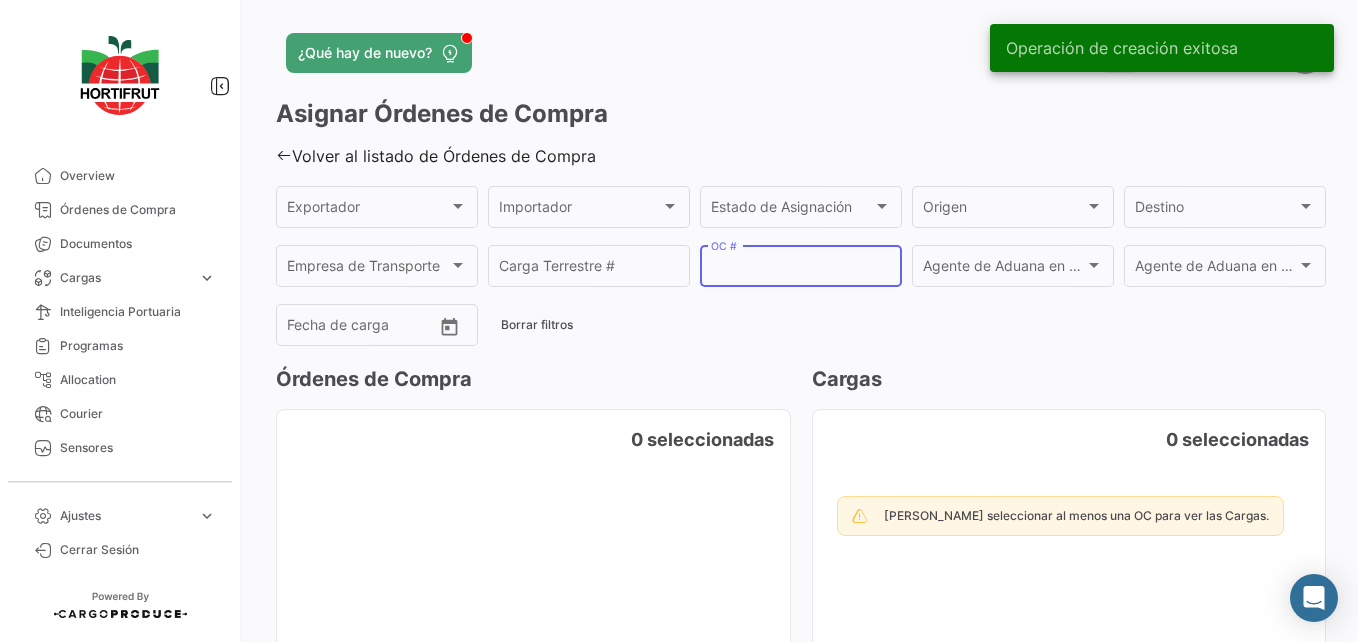 paste on "PO00000041683" 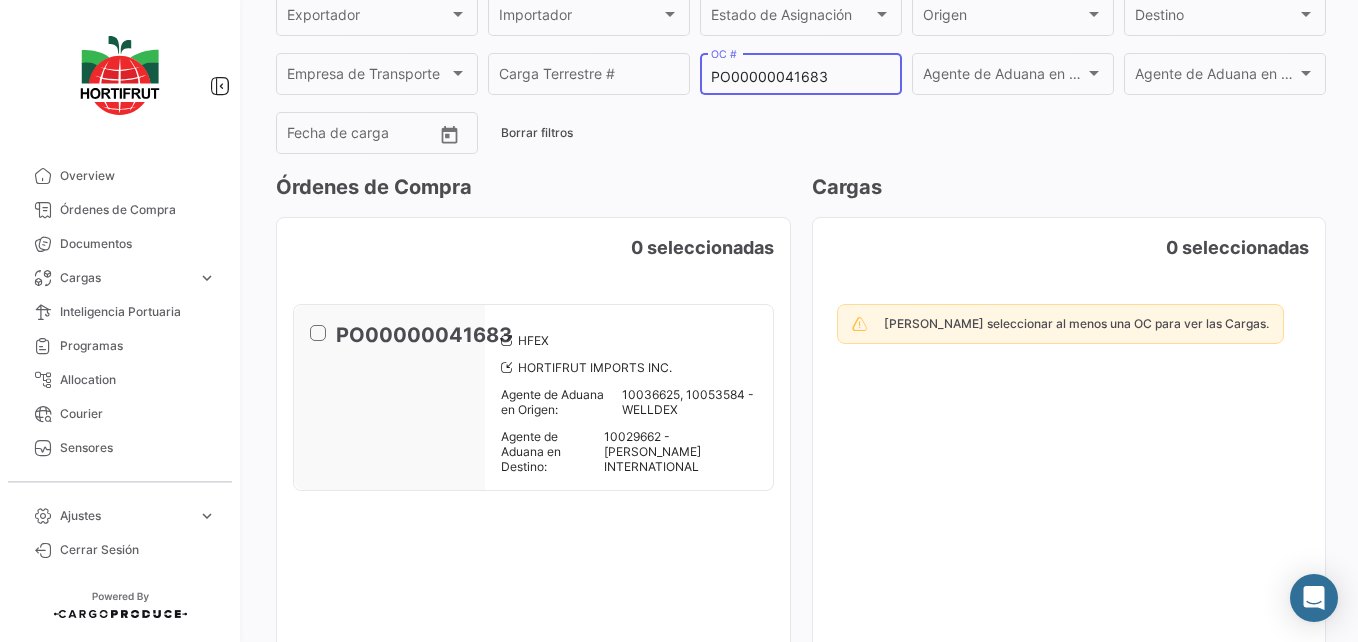 scroll, scrollTop: 200, scrollLeft: 0, axis: vertical 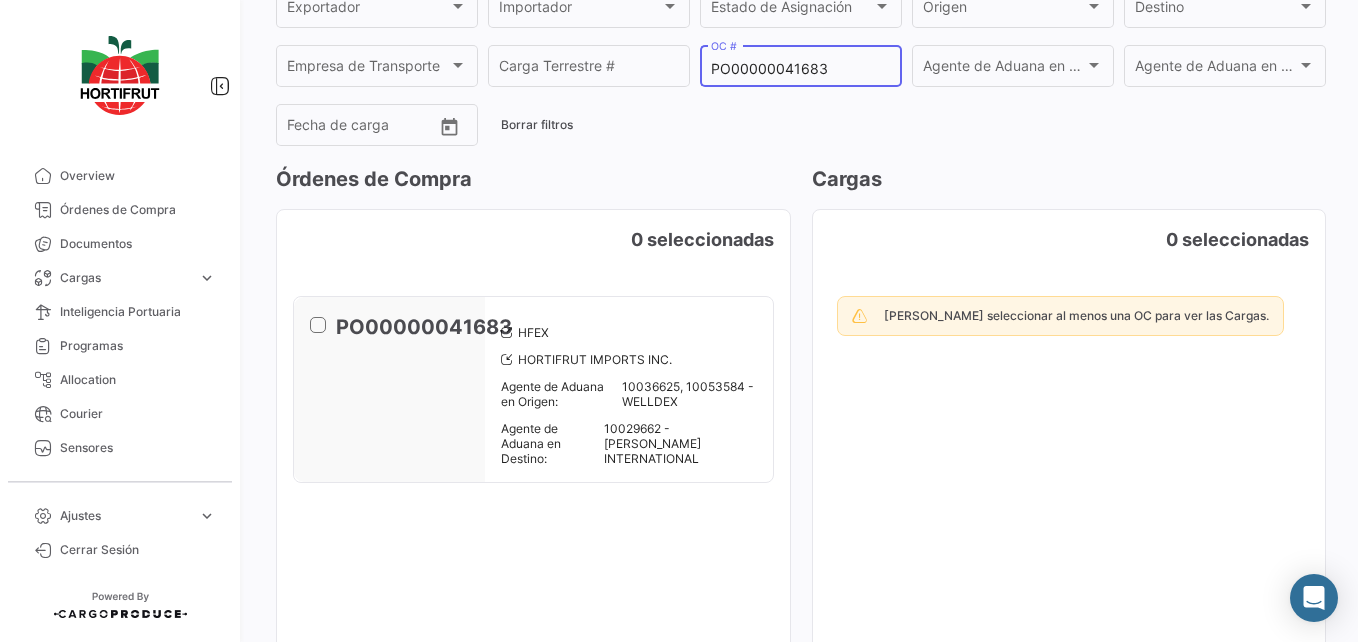 type on "PO00000041683" 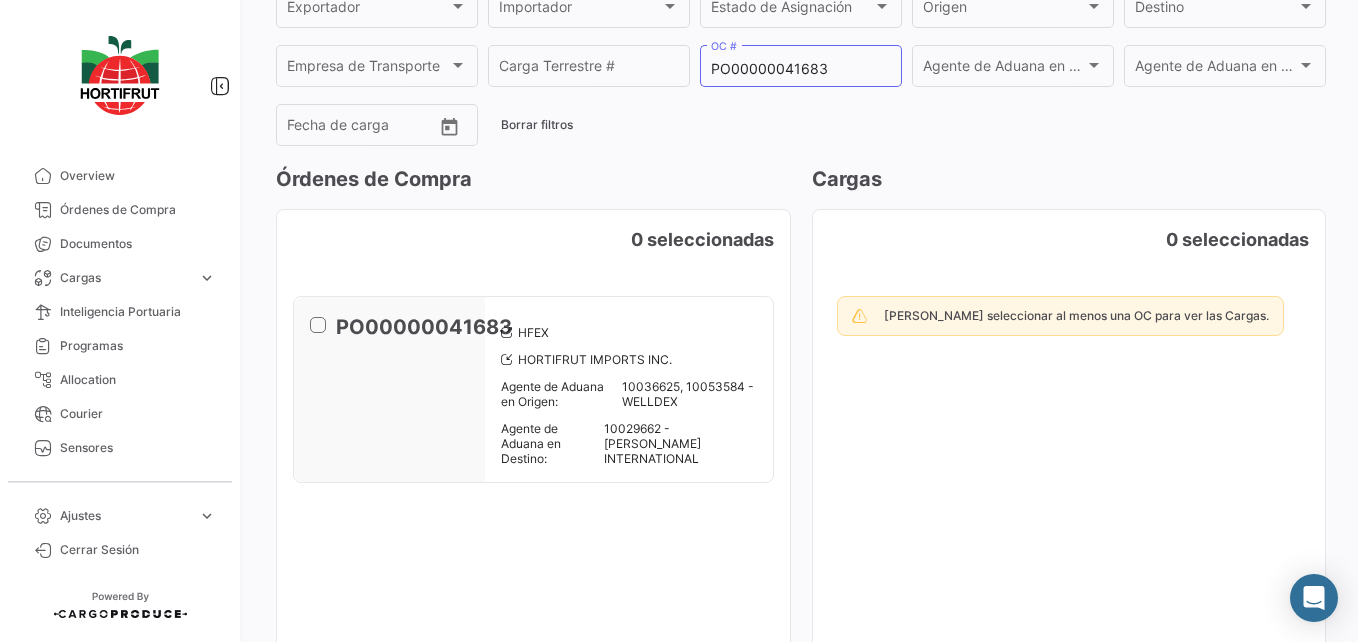 click at bounding box center (318, 325) 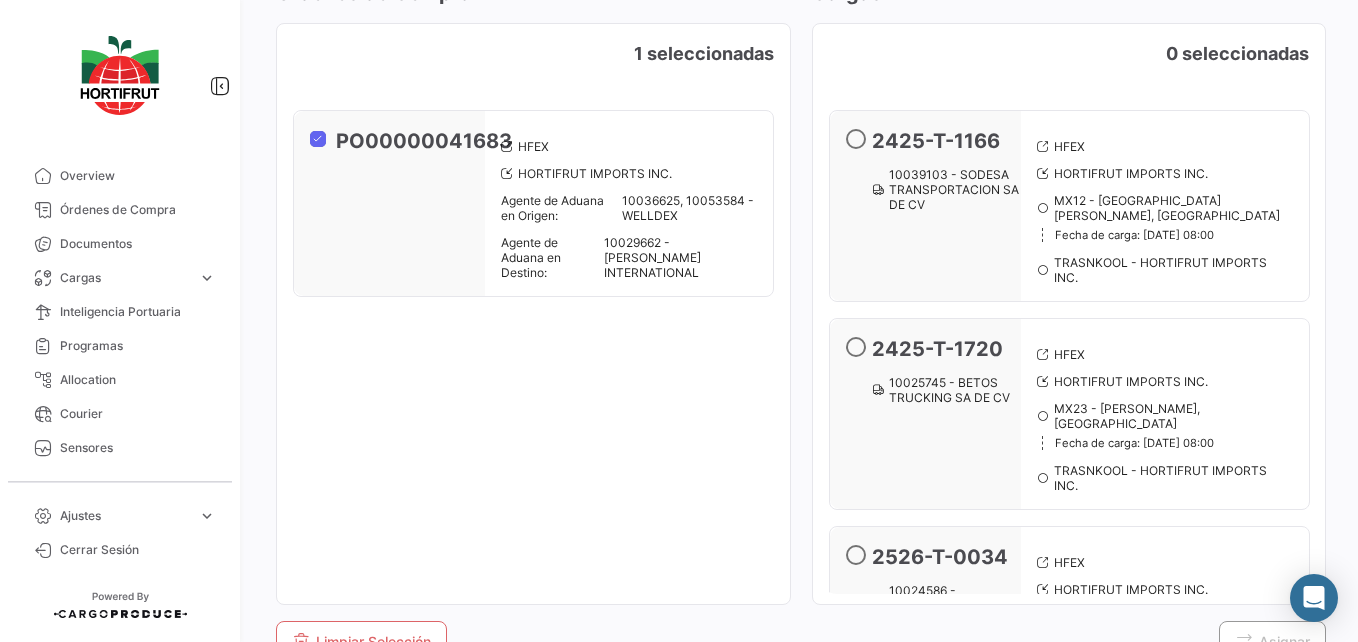 scroll, scrollTop: 453, scrollLeft: 0, axis: vertical 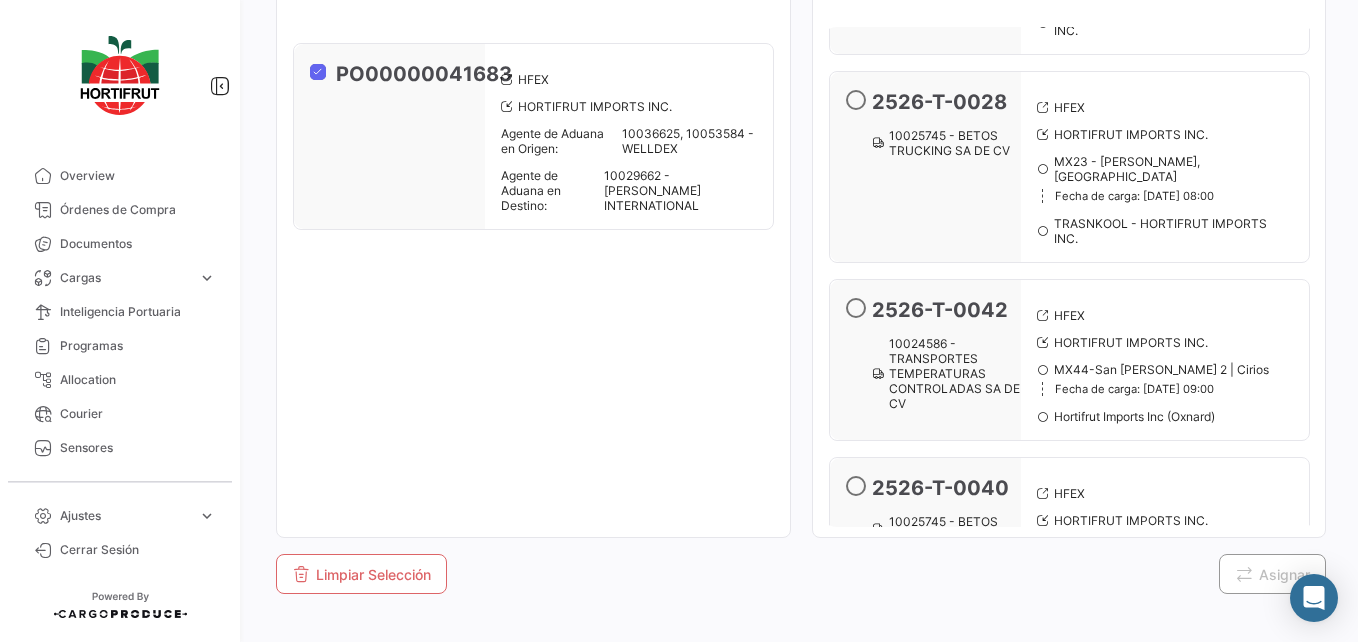 click at bounding box center (856, 100) 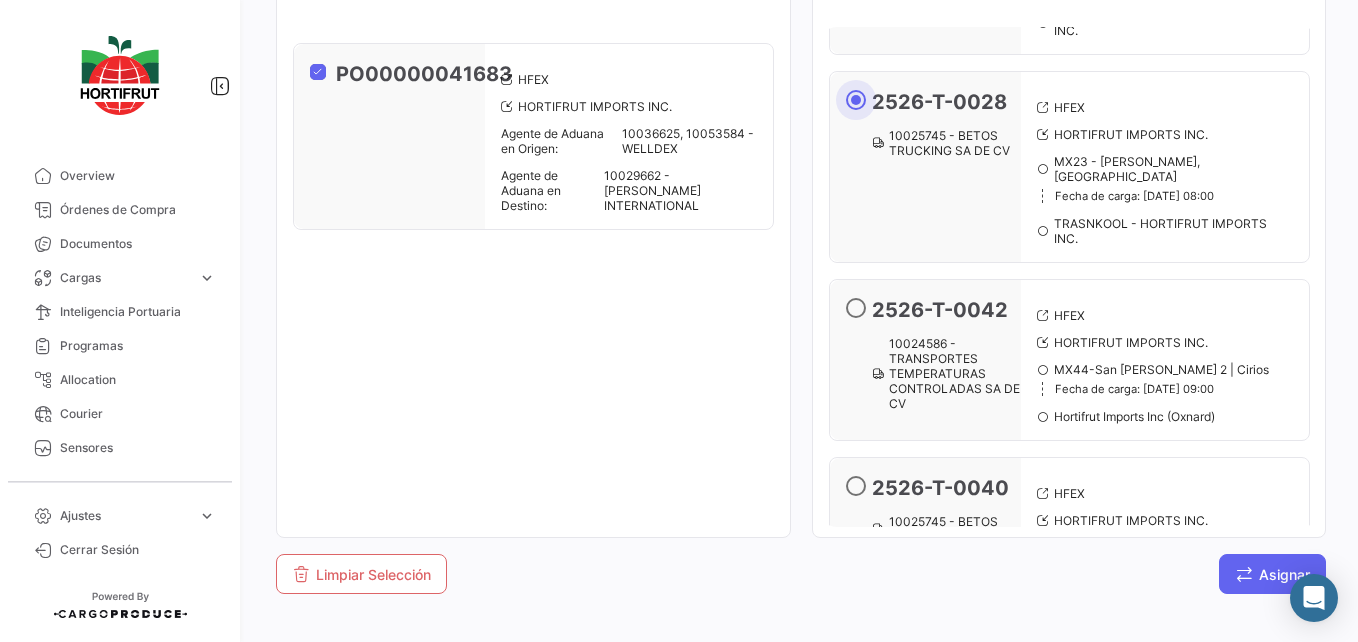 click on "Asignar" 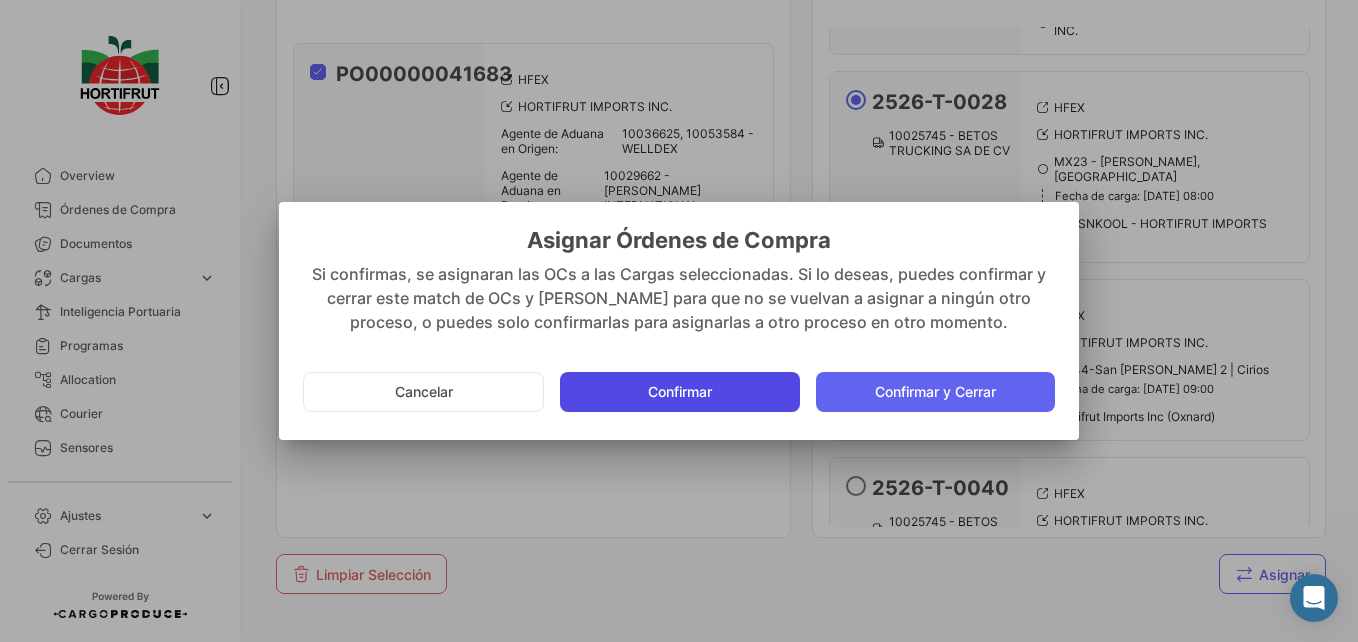 click on "Confirmar" 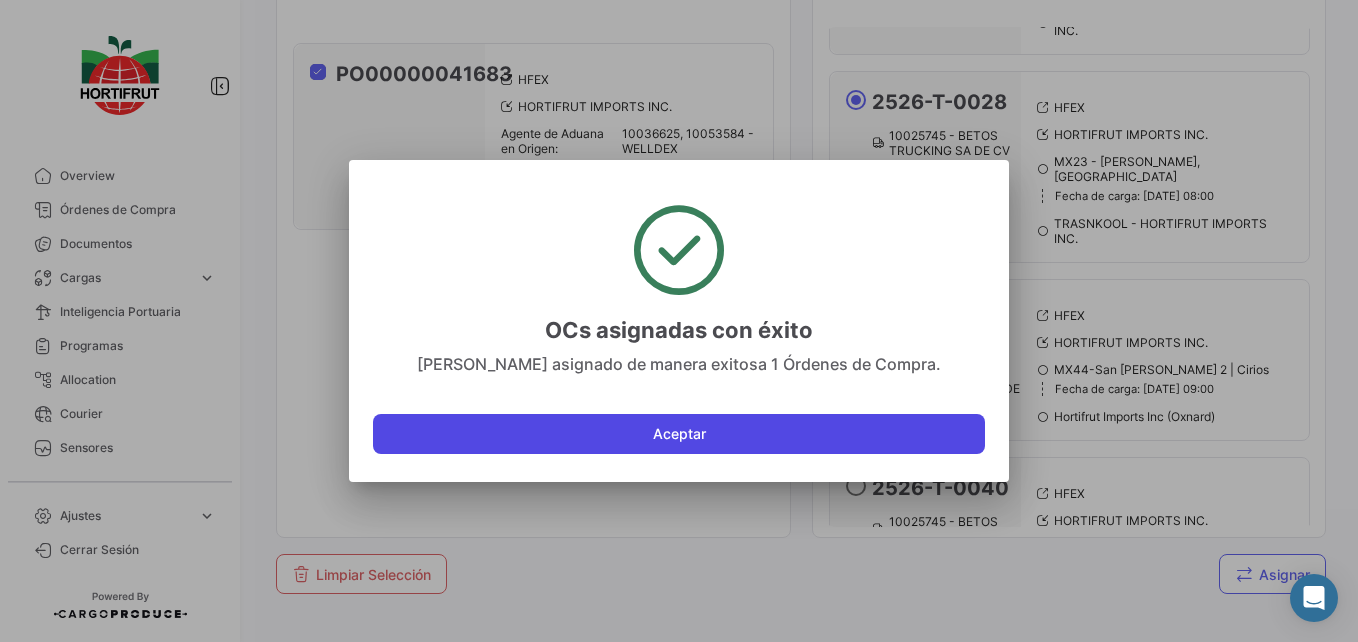 click on "Aceptar" 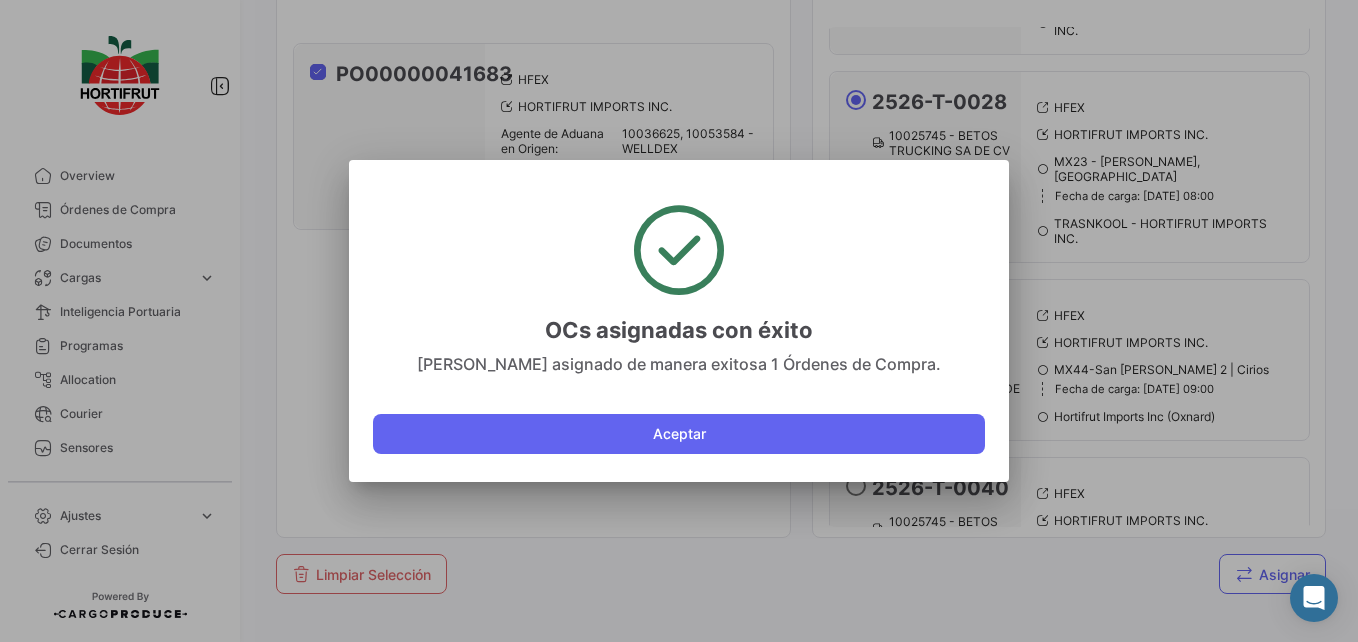 type 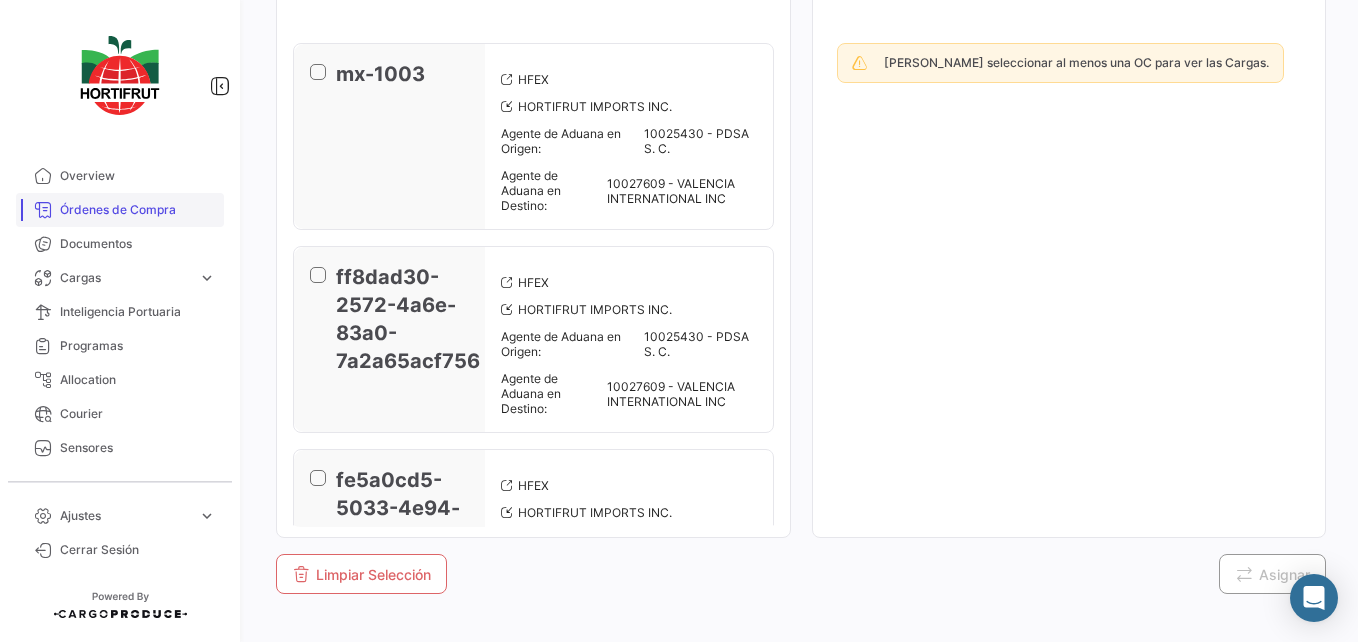 click on "Órdenes de Compra" at bounding box center [138, 210] 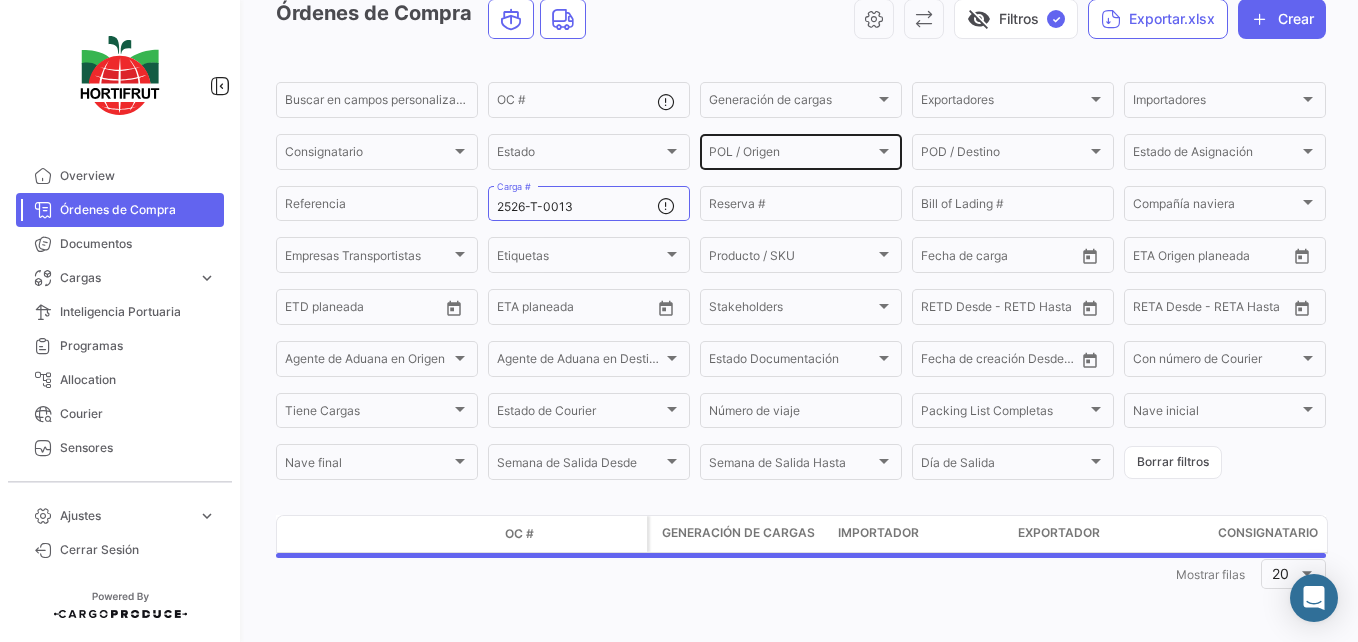 scroll, scrollTop: 0, scrollLeft: 0, axis: both 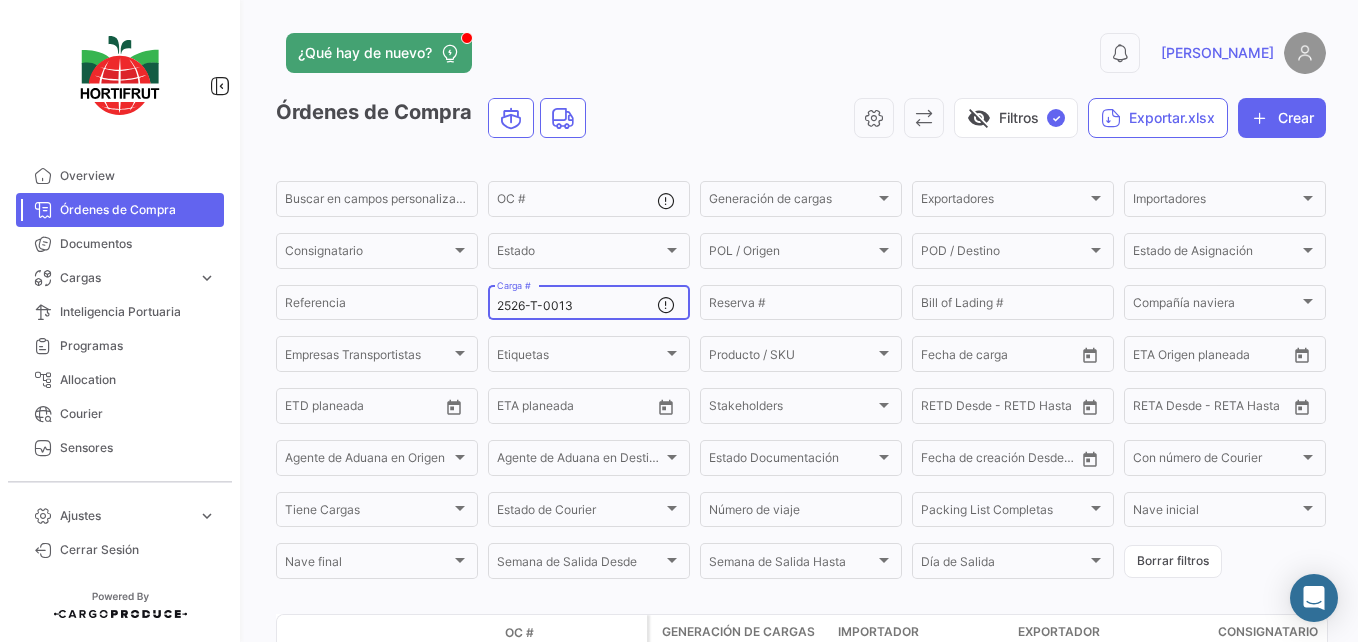 click on "2526-T-0013" at bounding box center (577, 306) 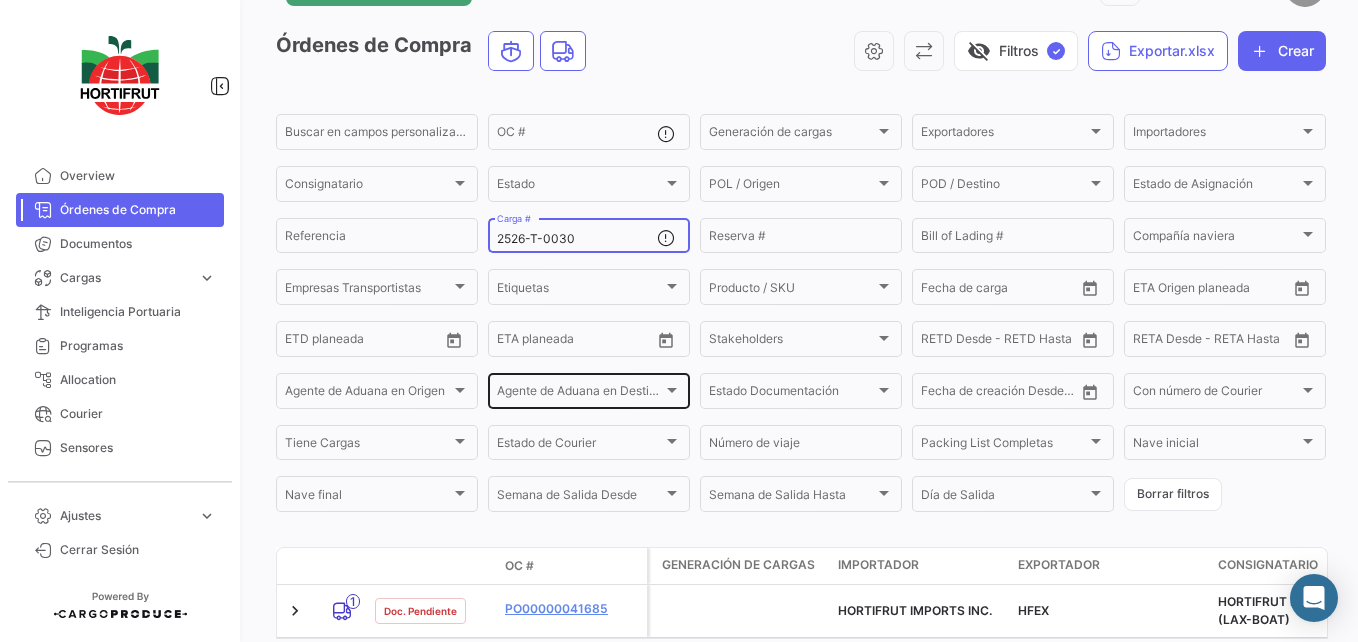 scroll, scrollTop: 100, scrollLeft: 0, axis: vertical 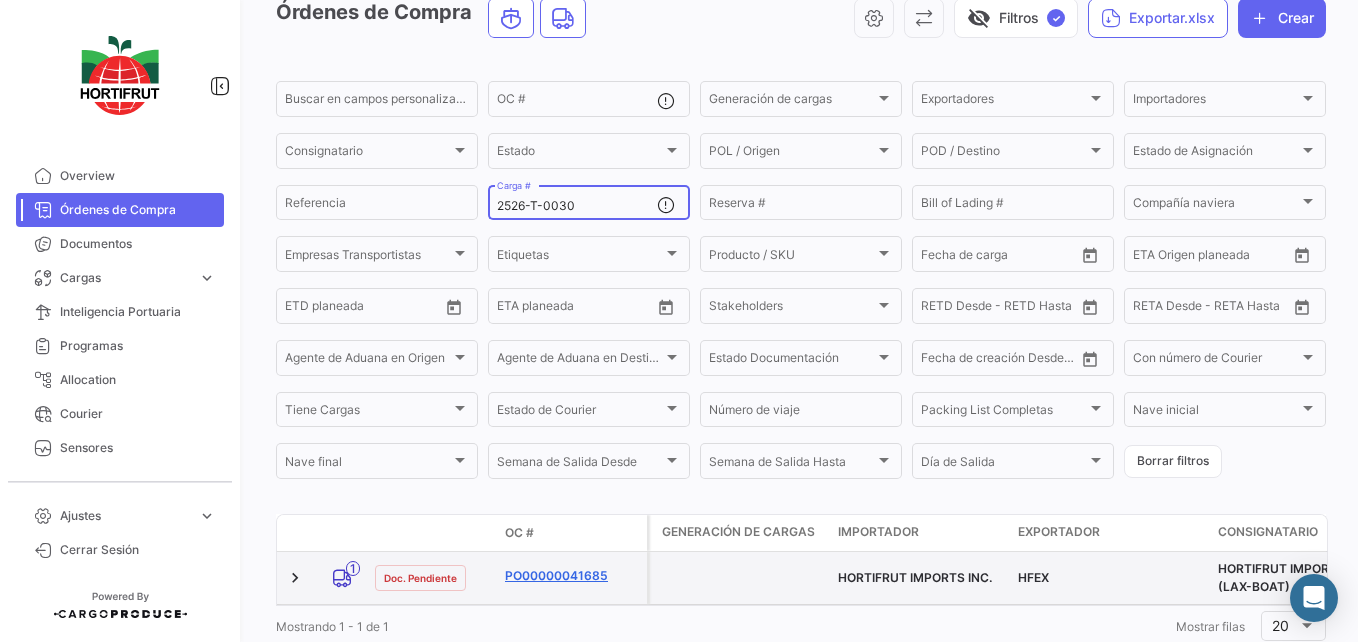 type on "2526-T-0030" 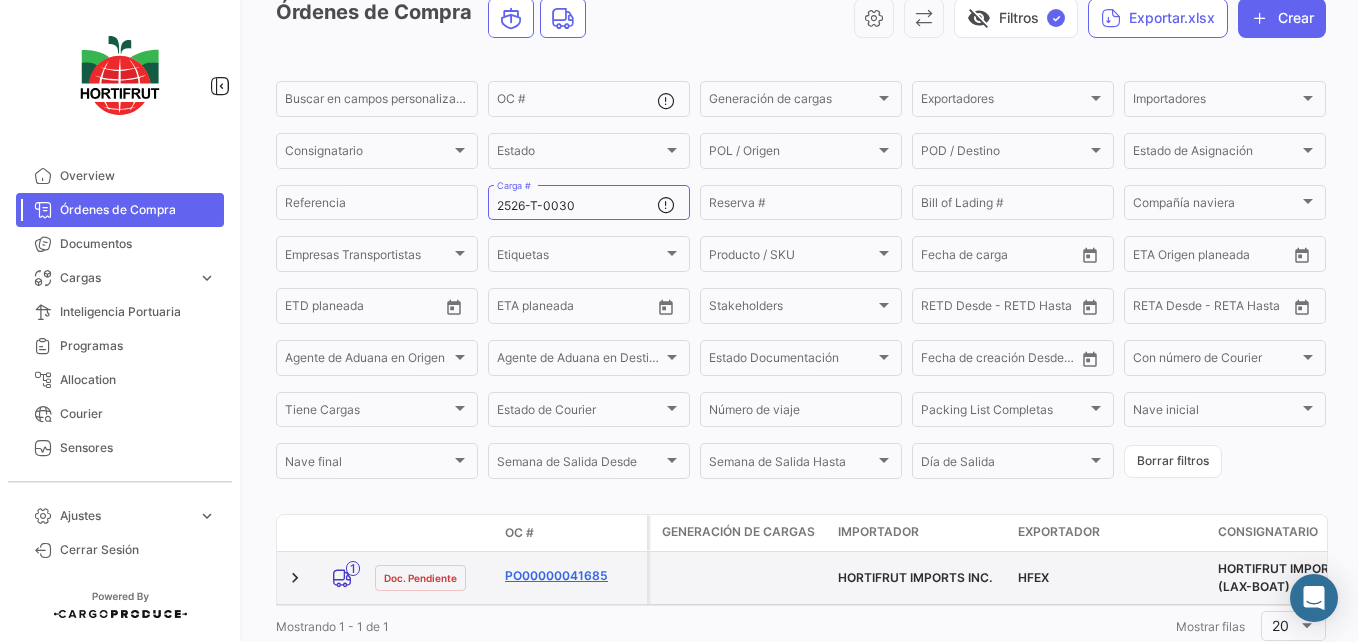 click on "PO00000041685" 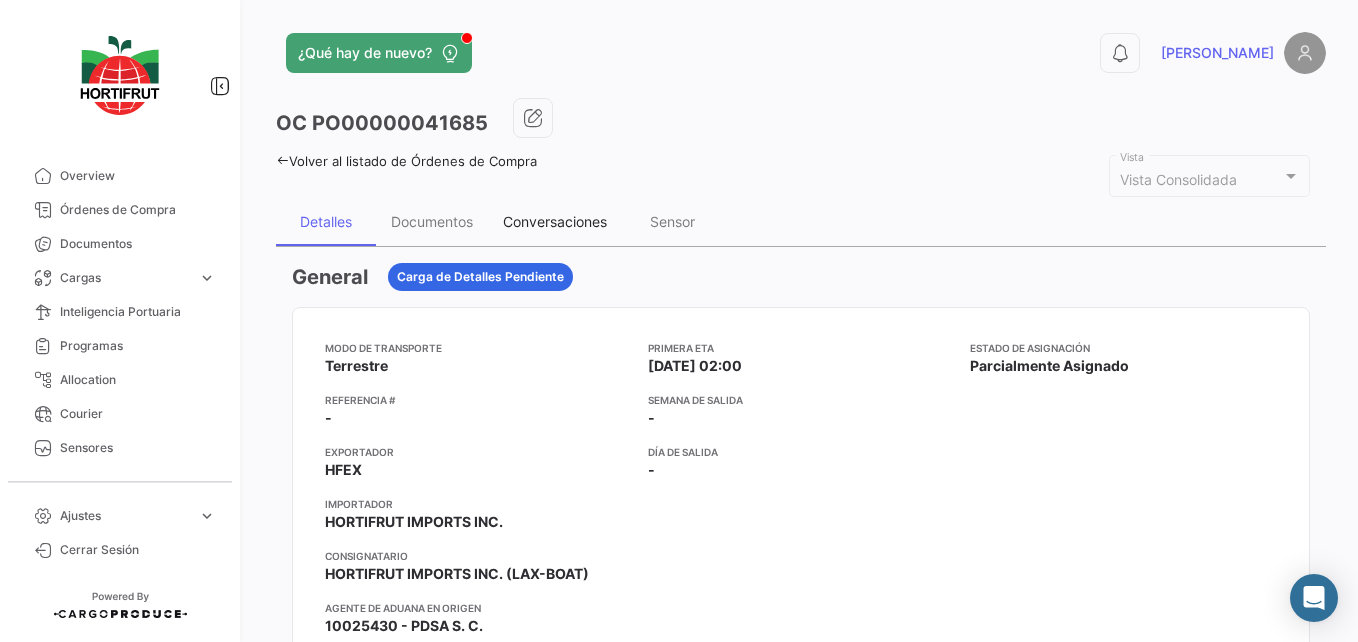 click on "Conversaciones" at bounding box center [555, 221] 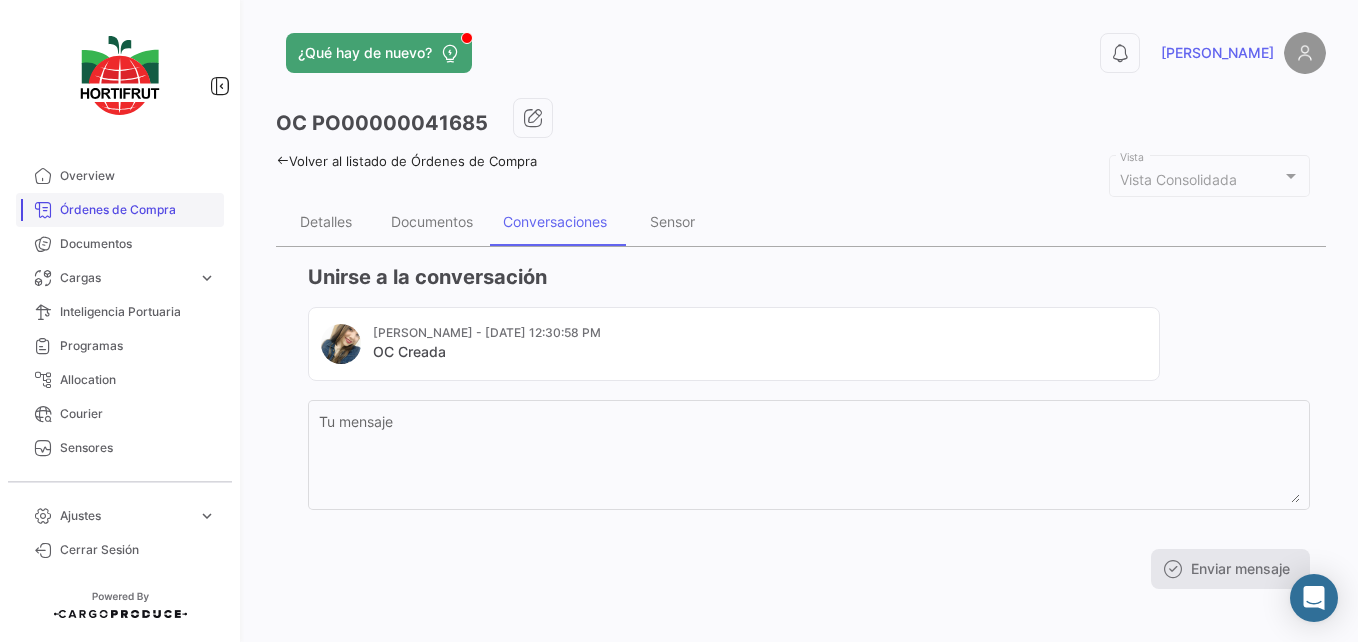 click on "Órdenes de Compra" at bounding box center [138, 210] 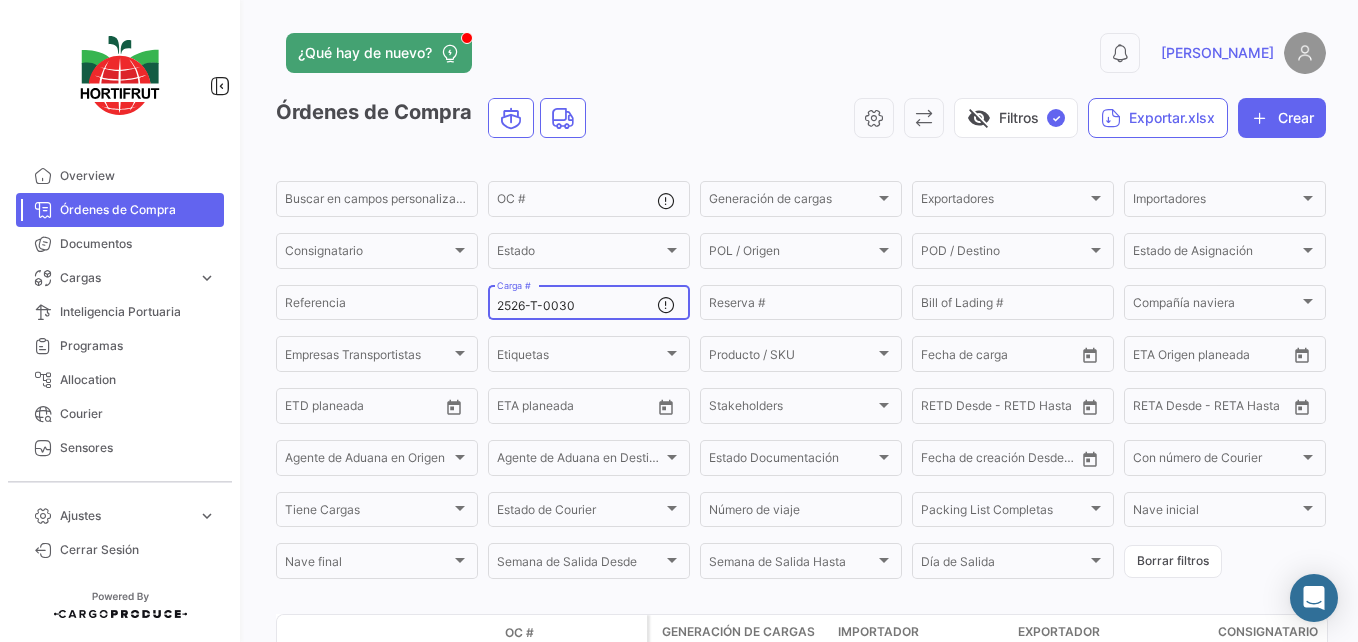 click on "2526-T-0030" at bounding box center [577, 306] 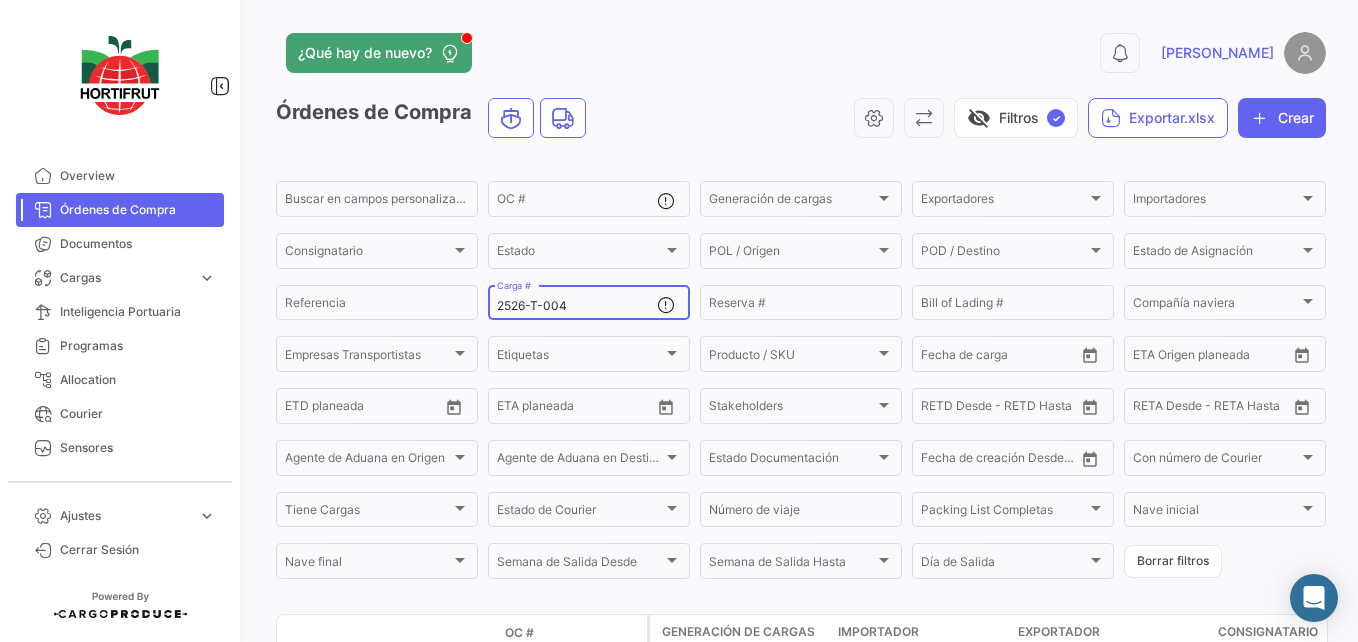 type on "2526-T-0048" 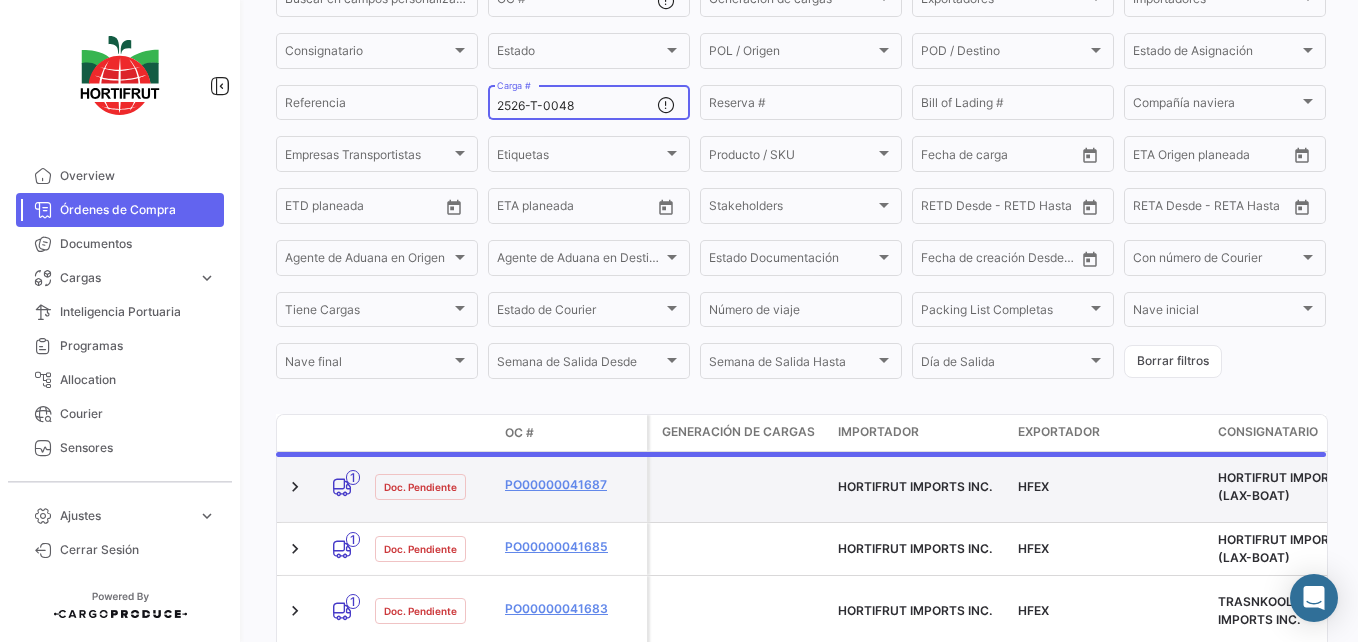 scroll, scrollTop: 167, scrollLeft: 0, axis: vertical 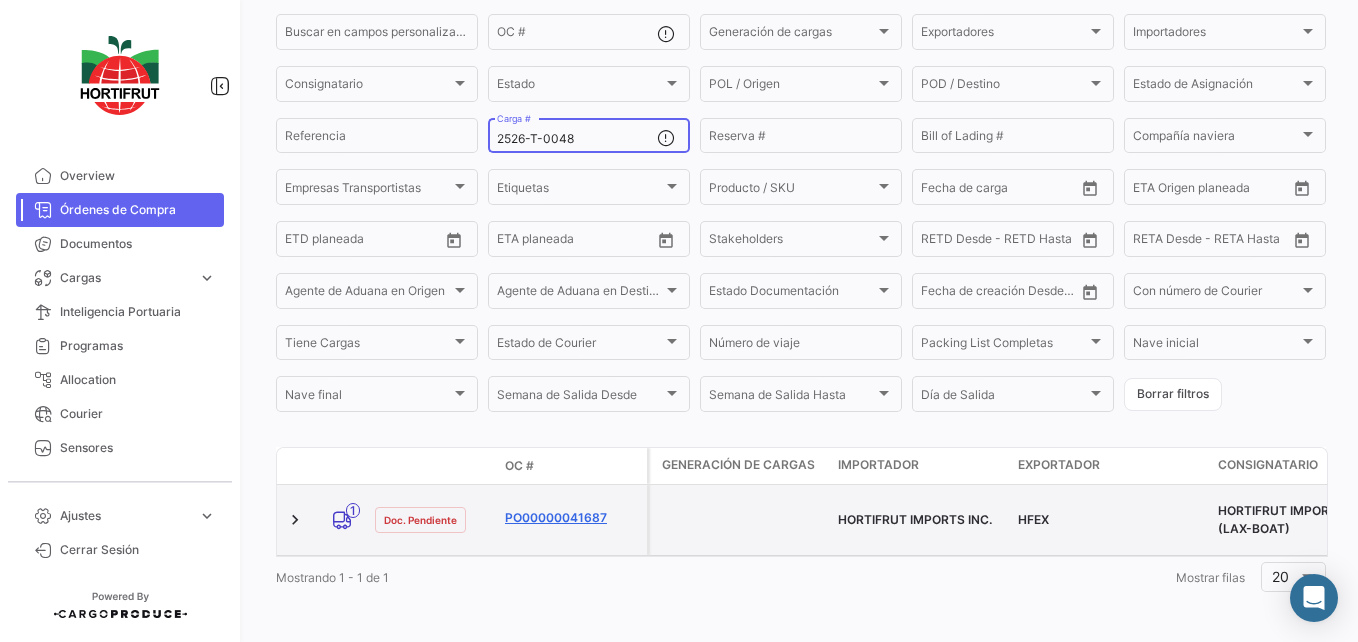 click on "PO00000041687" 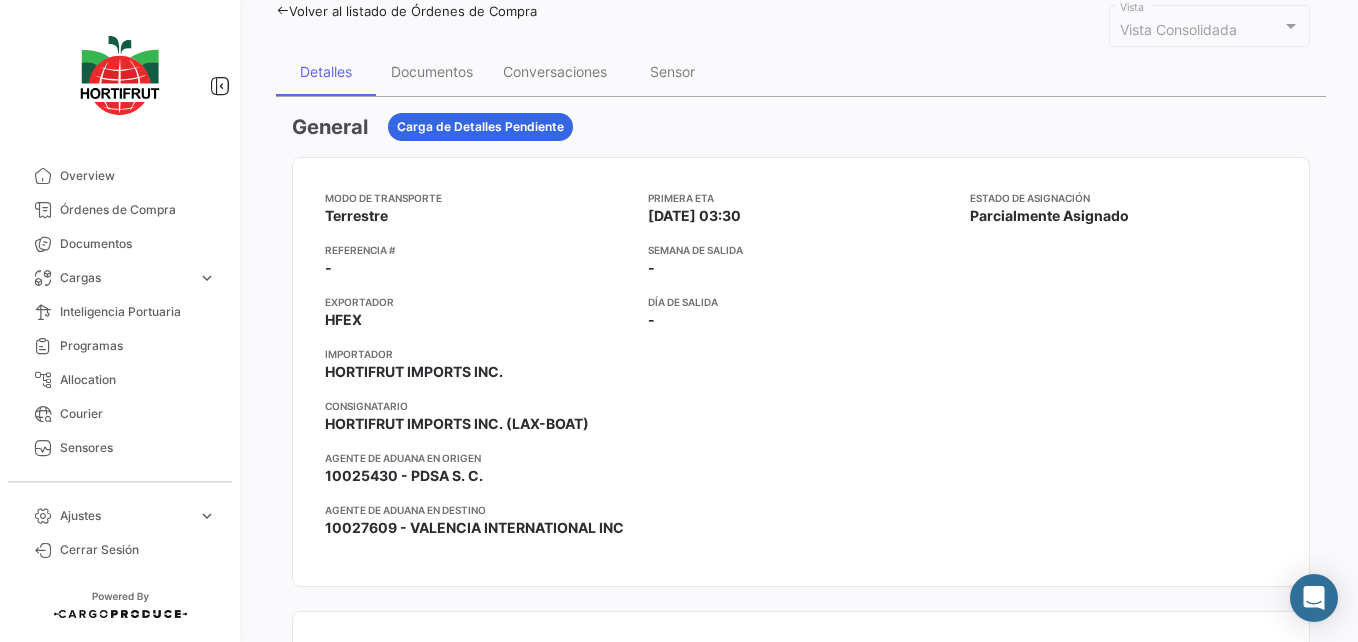 scroll, scrollTop: 0, scrollLeft: 0, axis: both 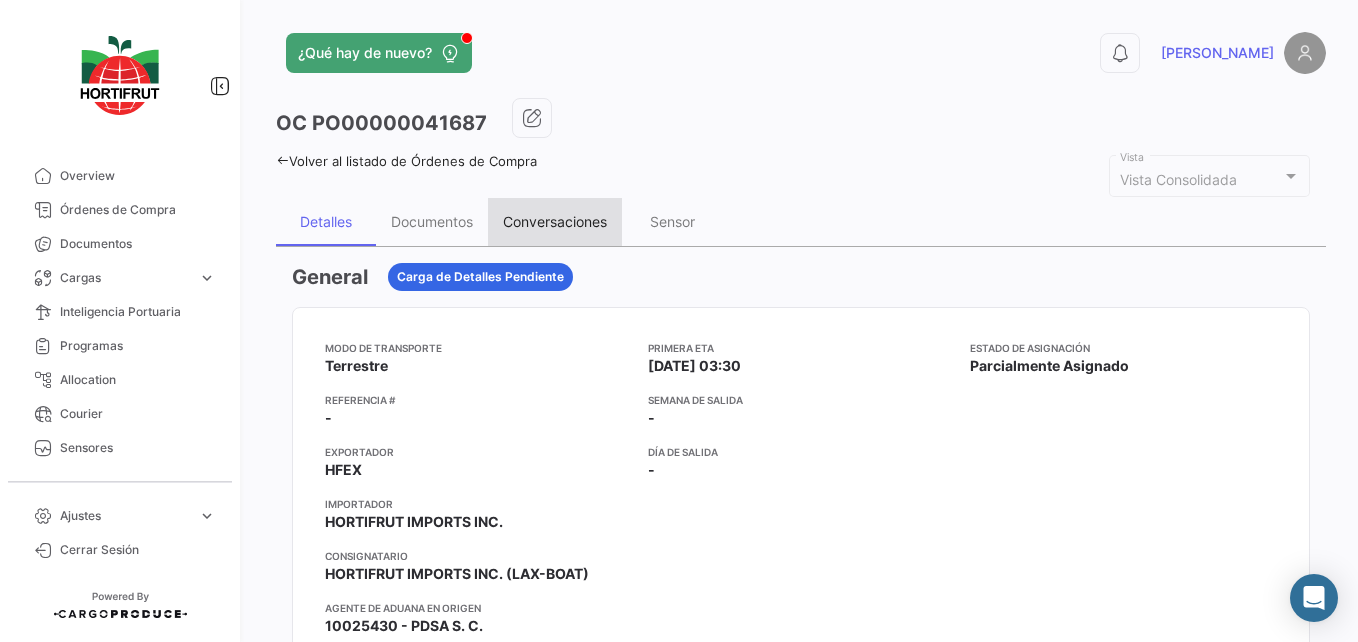click on "Conversaciones" at bounding box center (555, 222) 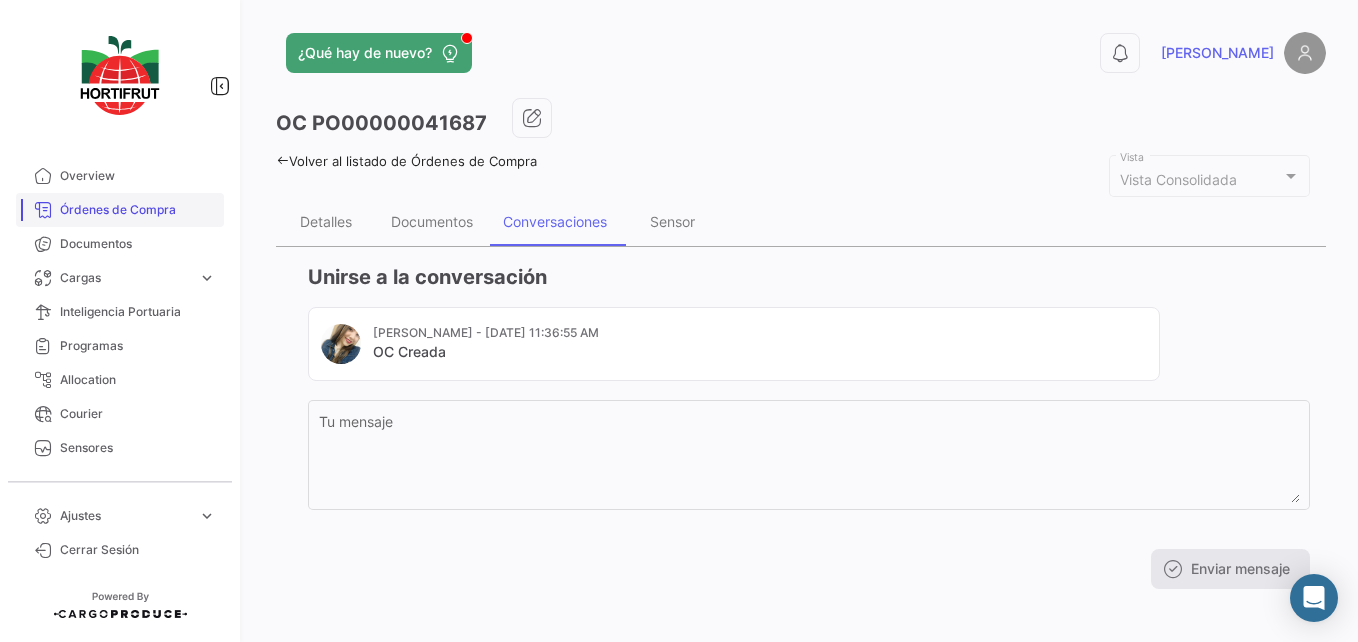 click on "Órdenes de Compra" at bounding box center (138, 210) 